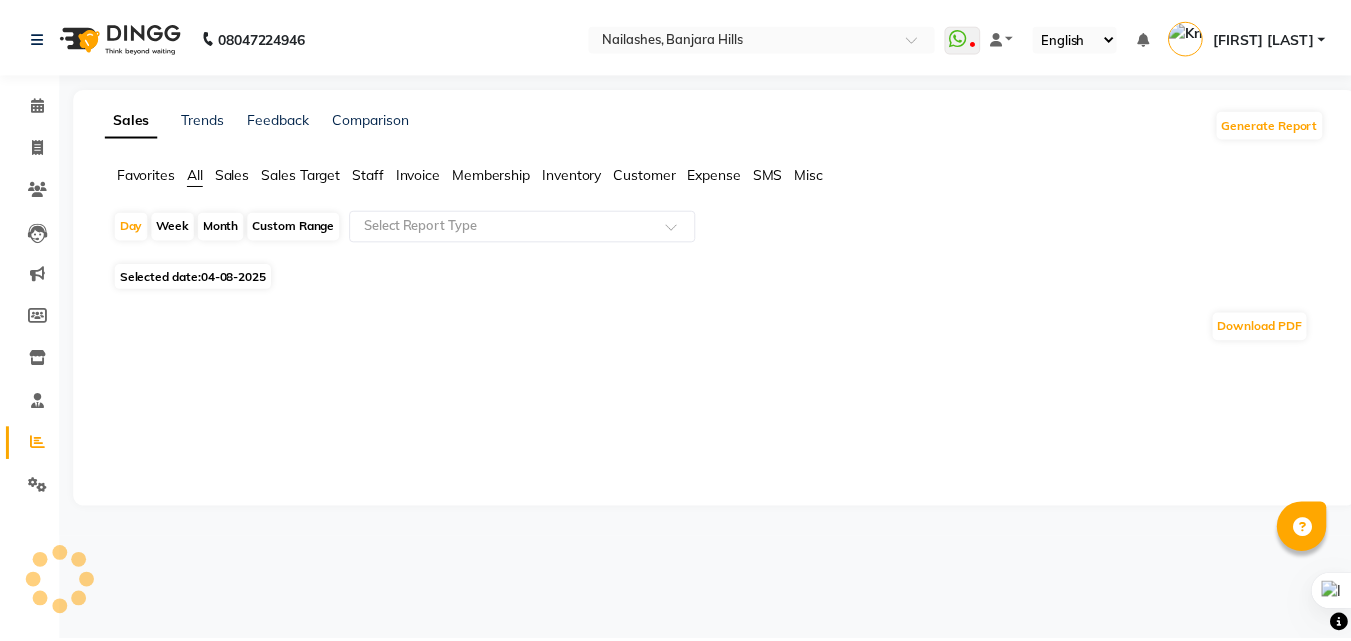scroll, scrollTop: 0, scrollLeft: 0, axis: both 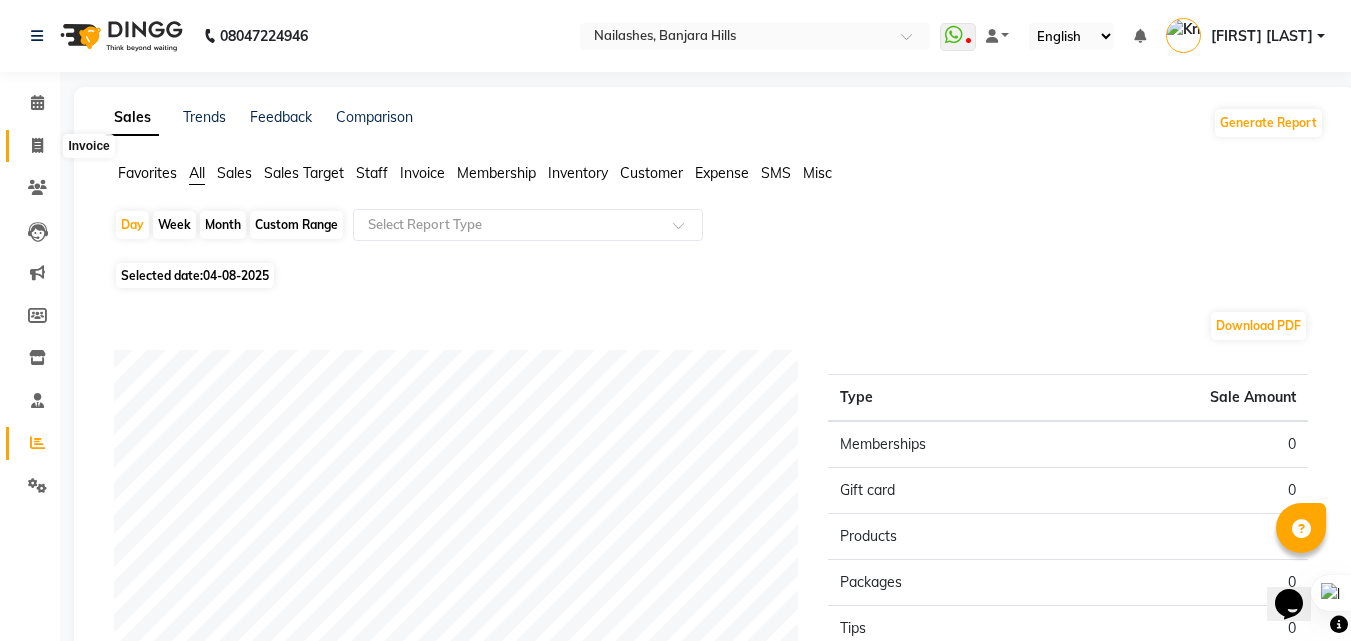 click 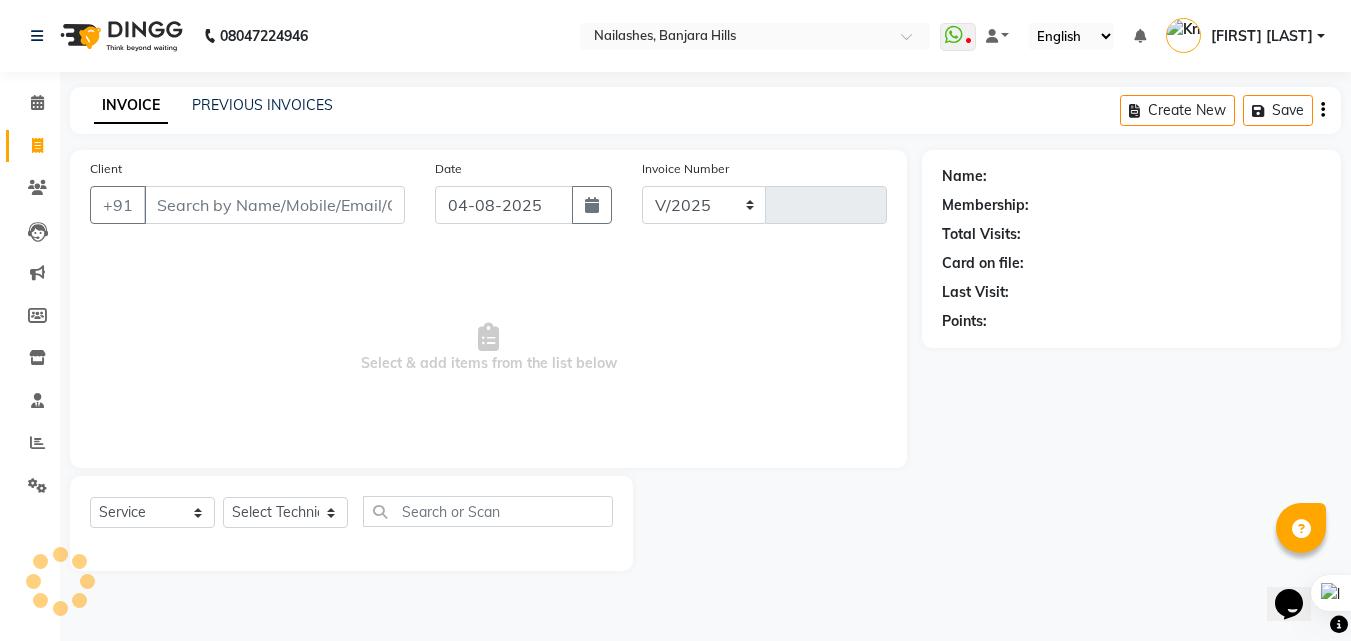 select on "5759" 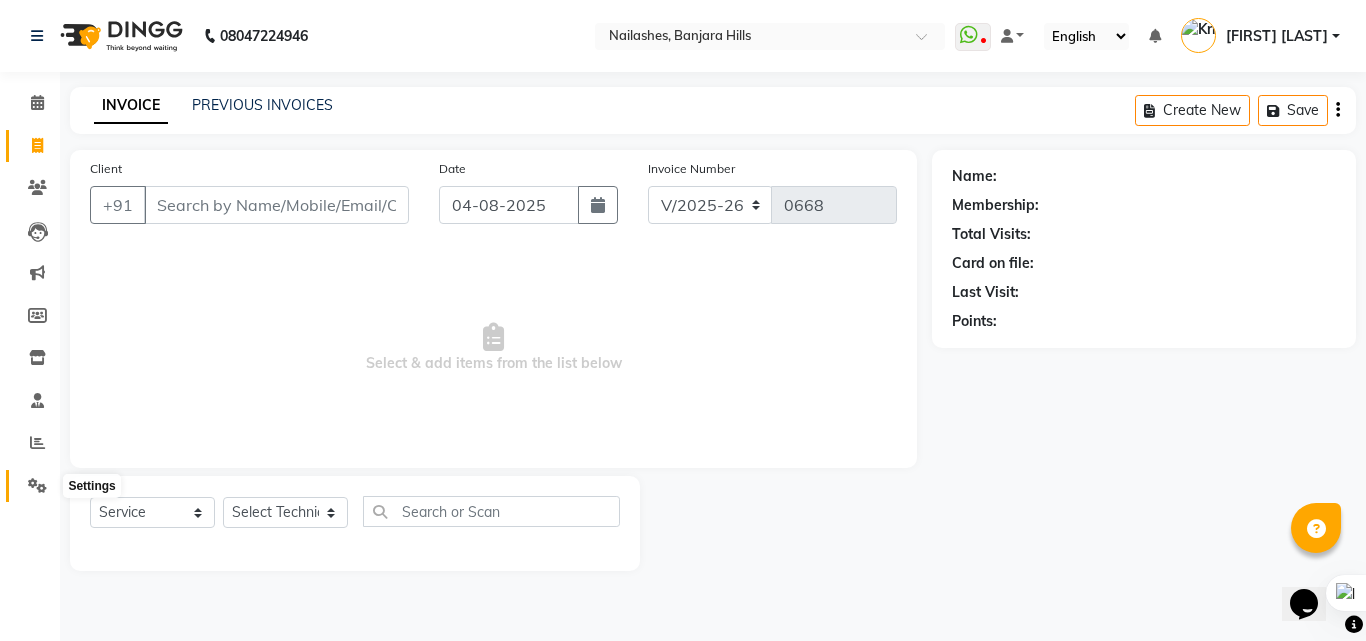 click 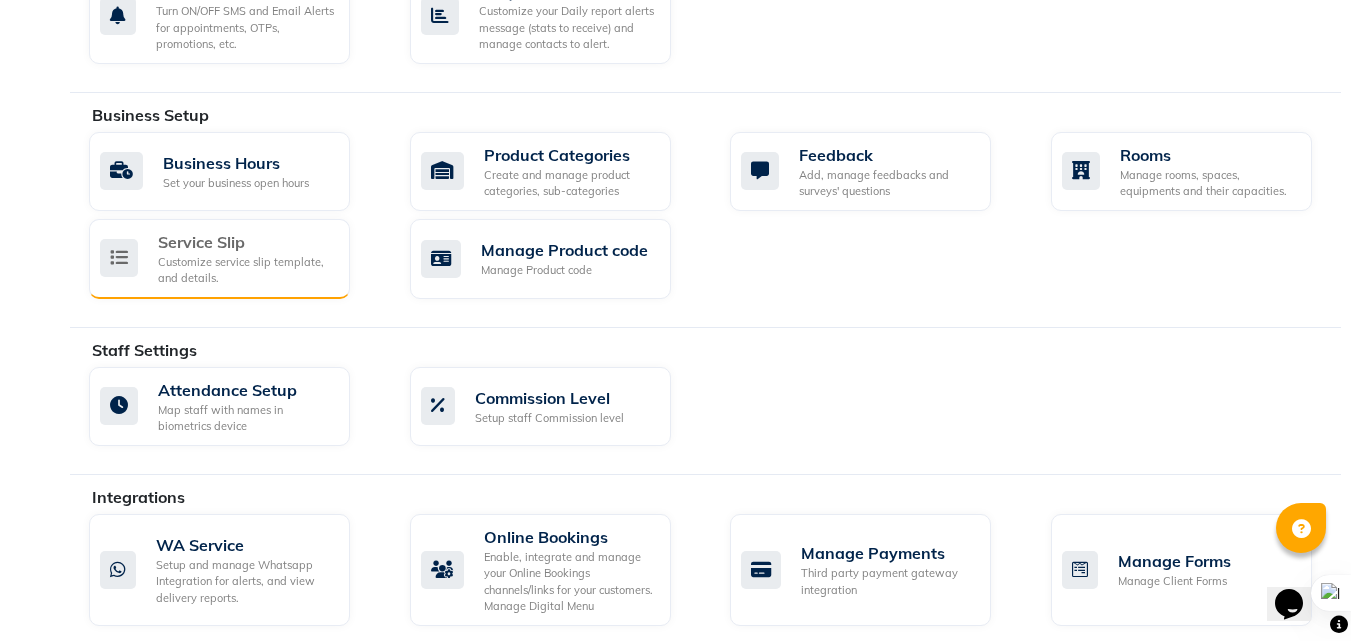 scroll, scrollTop: 700, scrollLeft: 0, axis: vertical 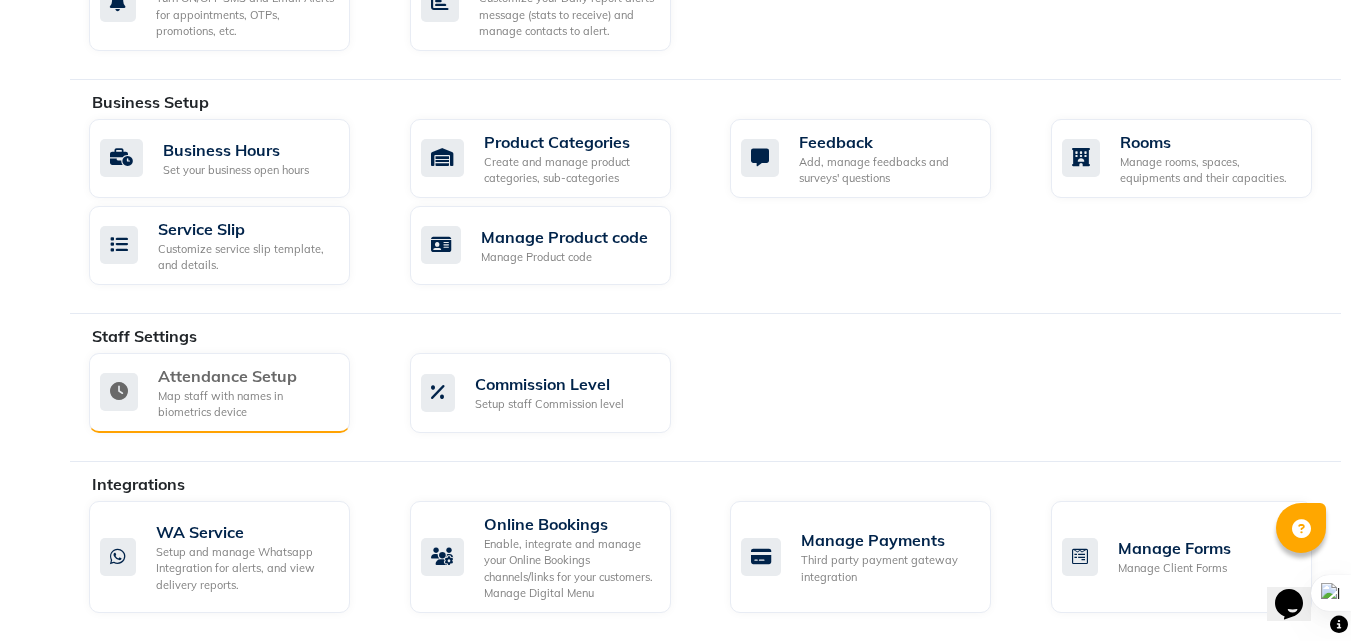 click on "Attendance Setup" 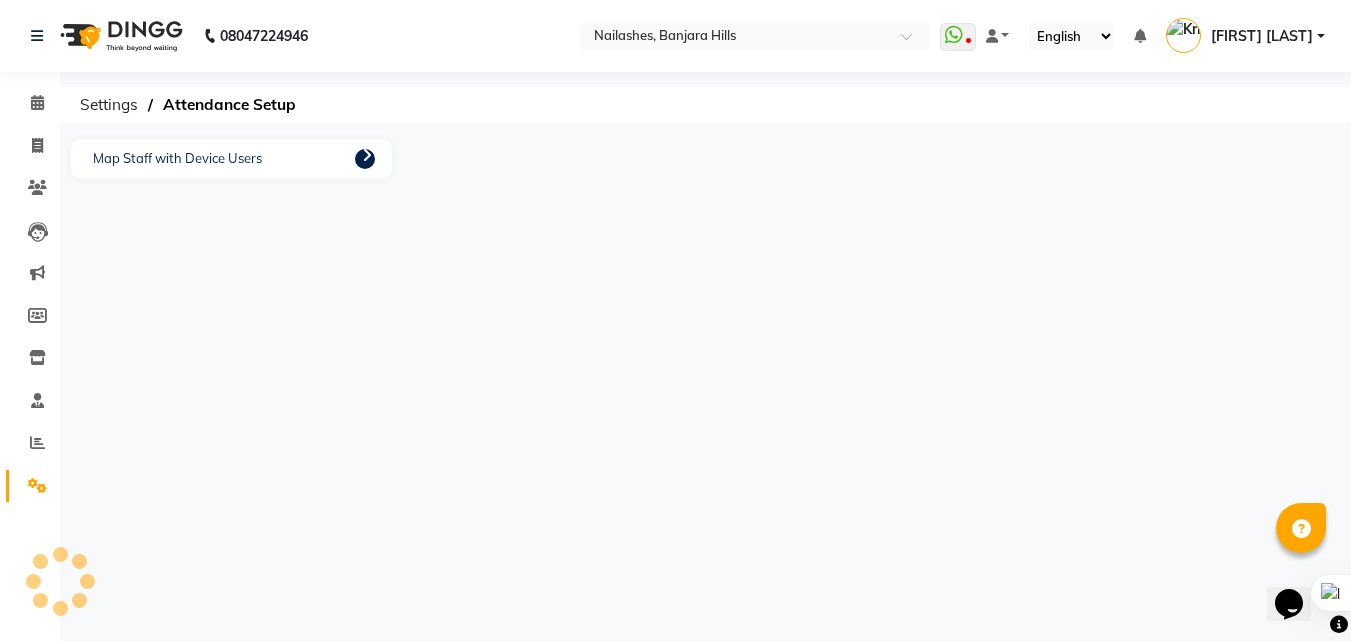 scroll, scrollTop: 0, scrollLeft: 0, axis: both 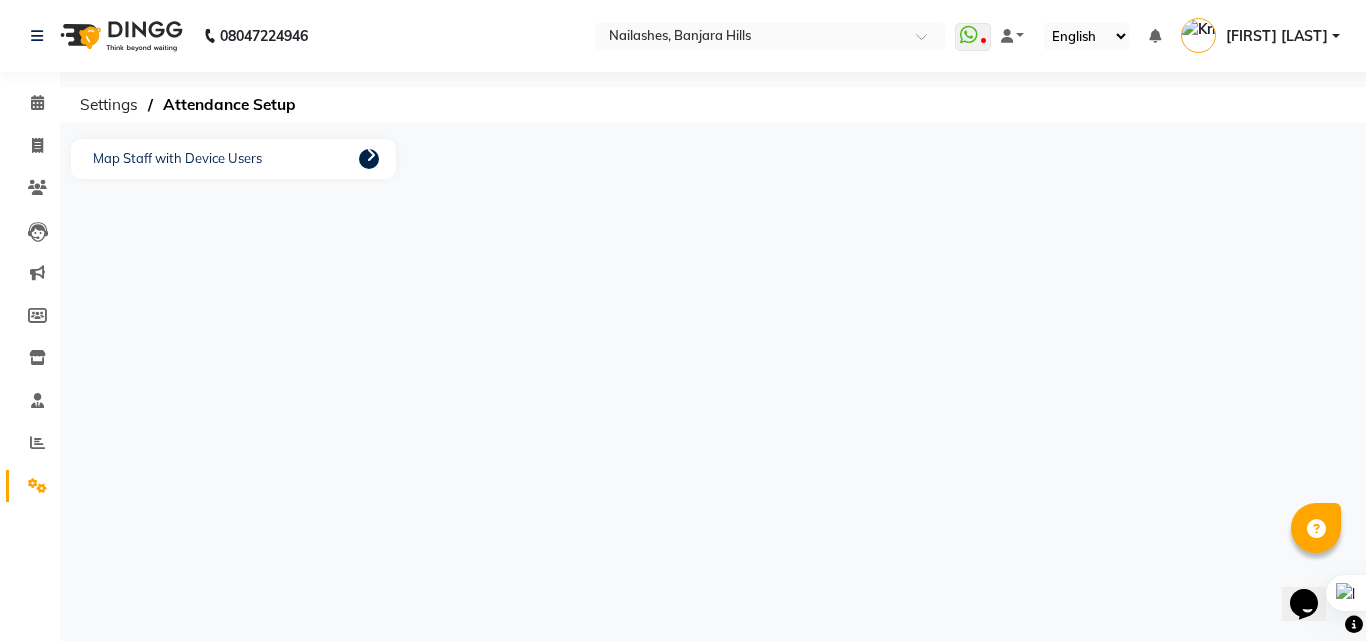 click on "Map Staff with Device Users" 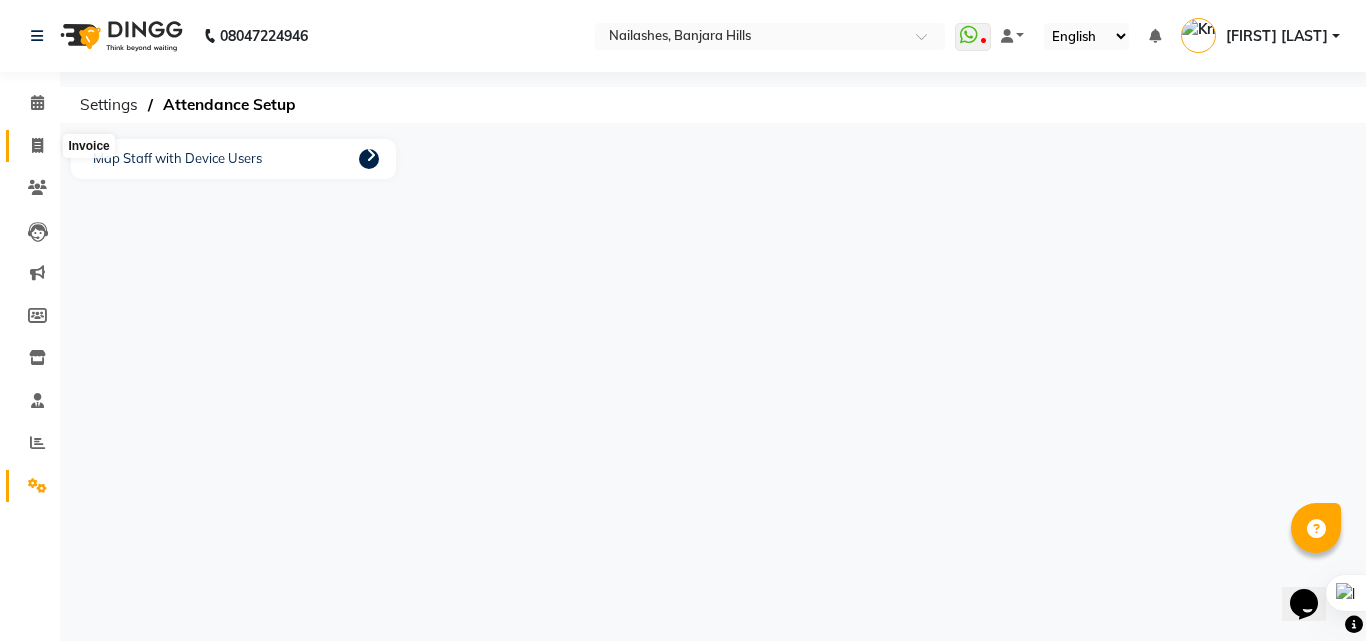 click 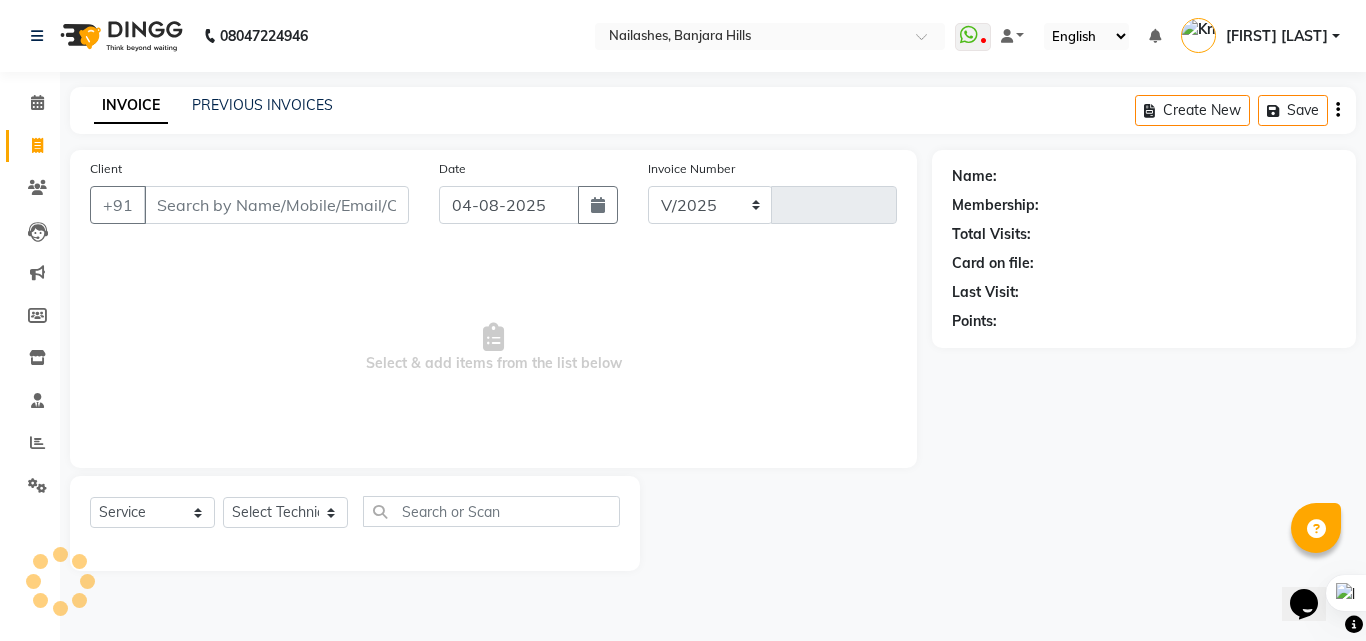 select on "5759" 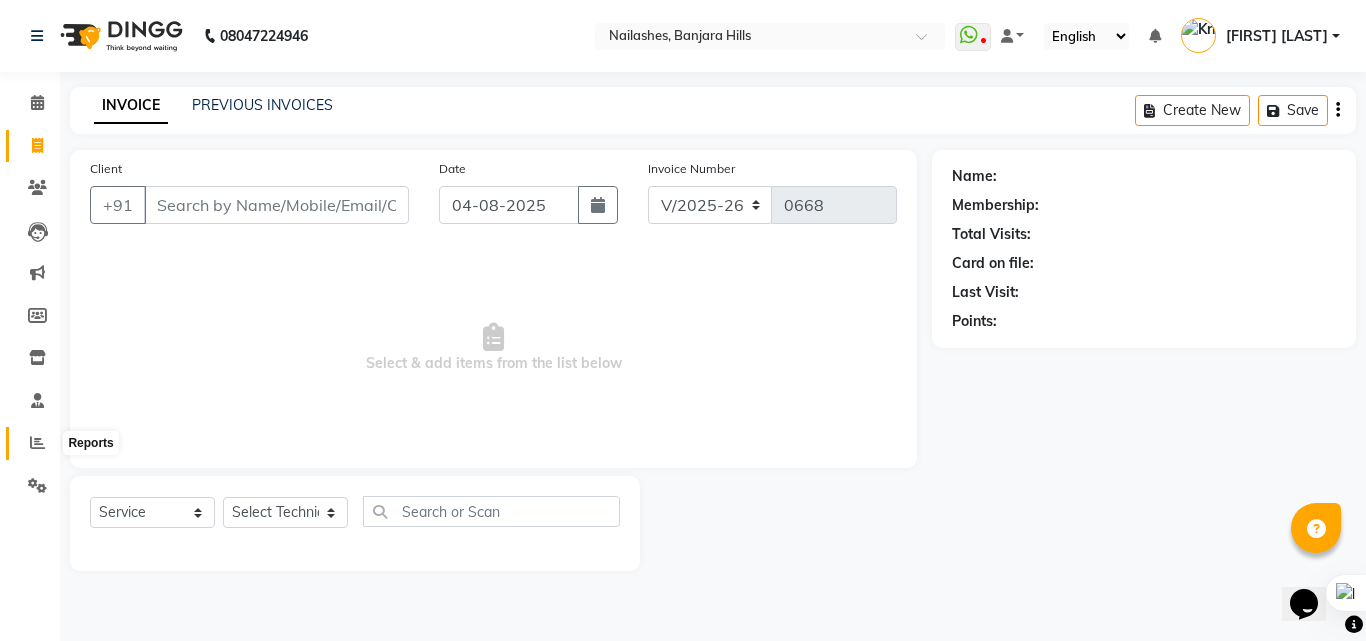 click 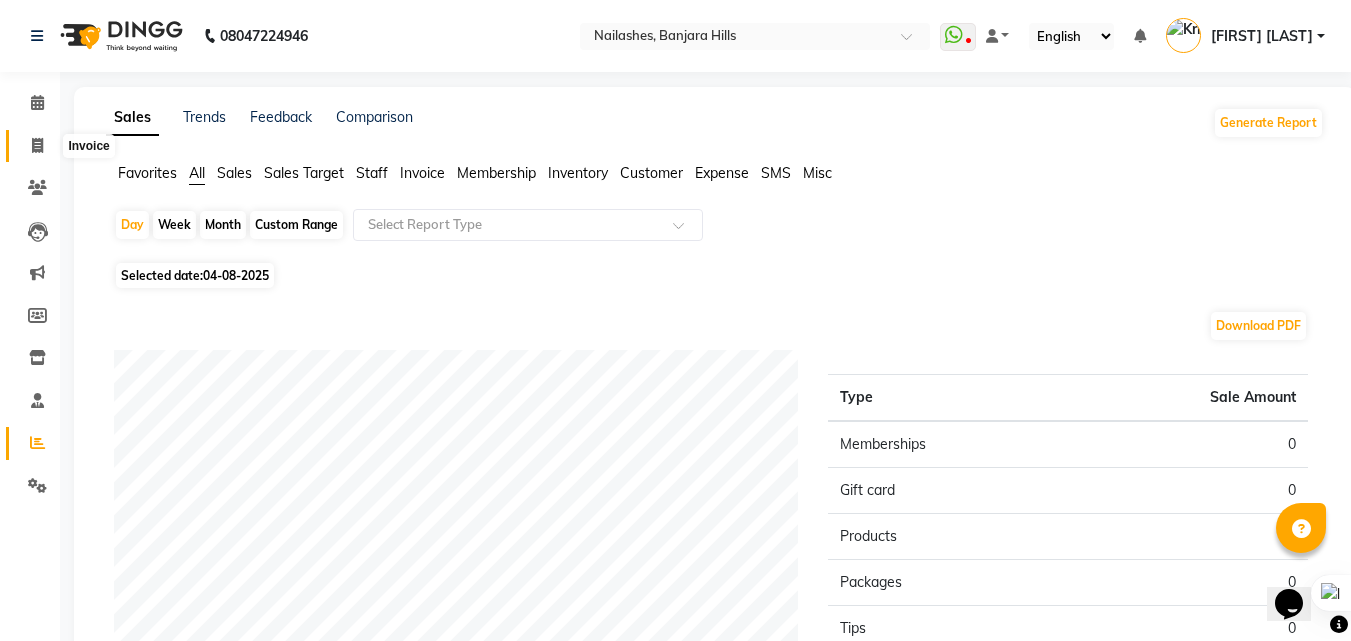 click 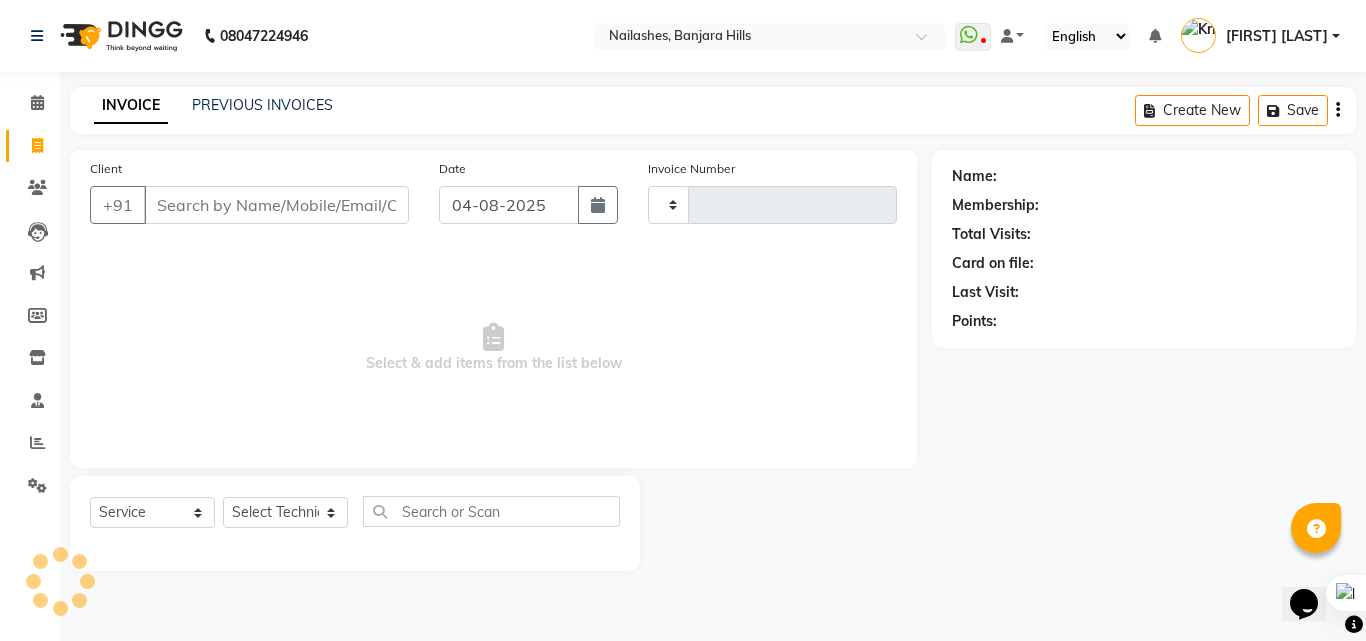 type on "0668" 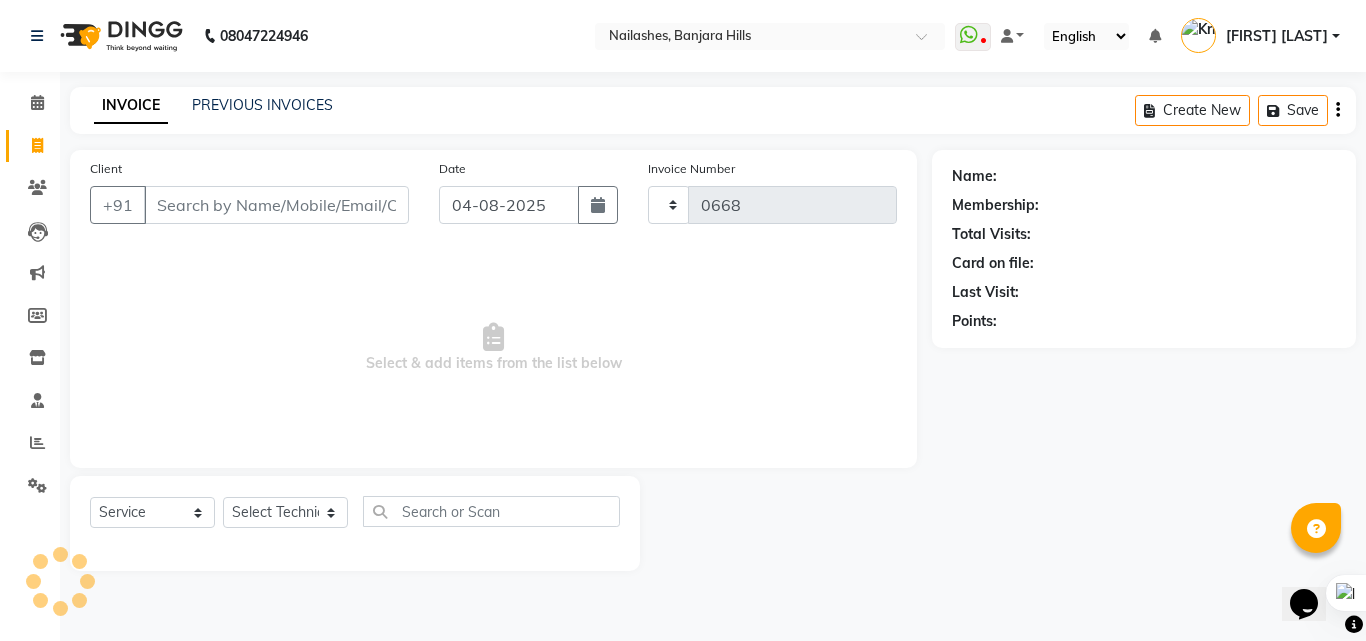 select on "5759" 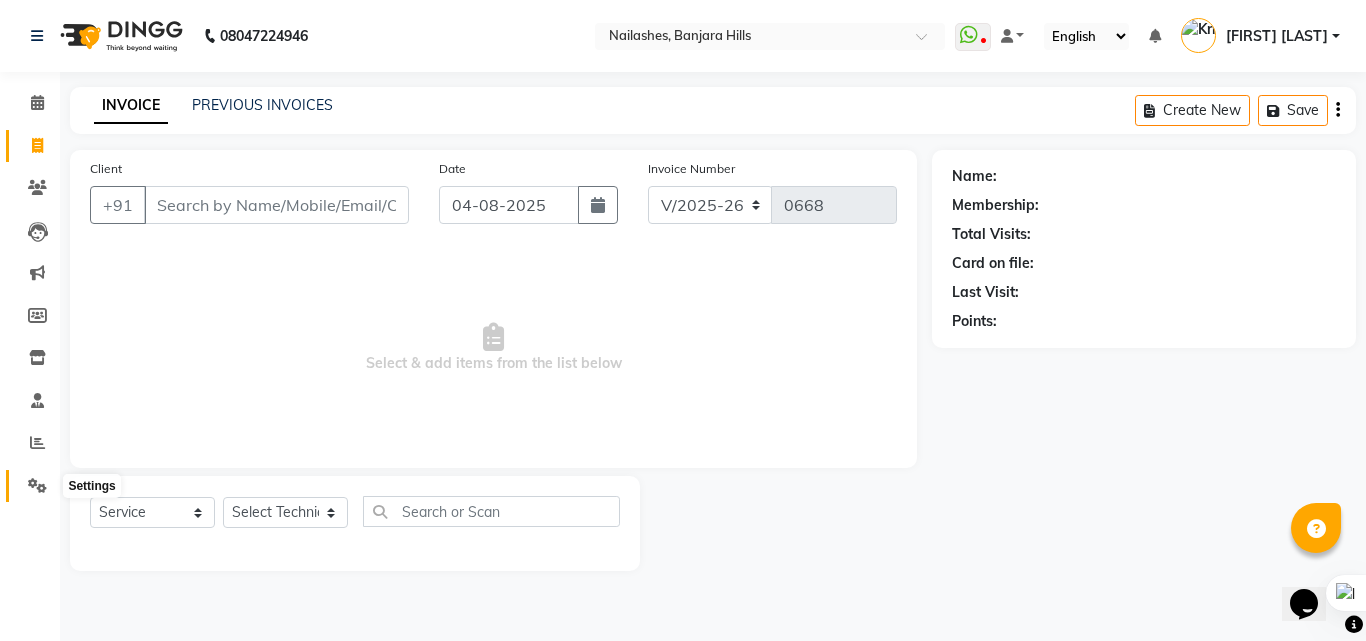 click 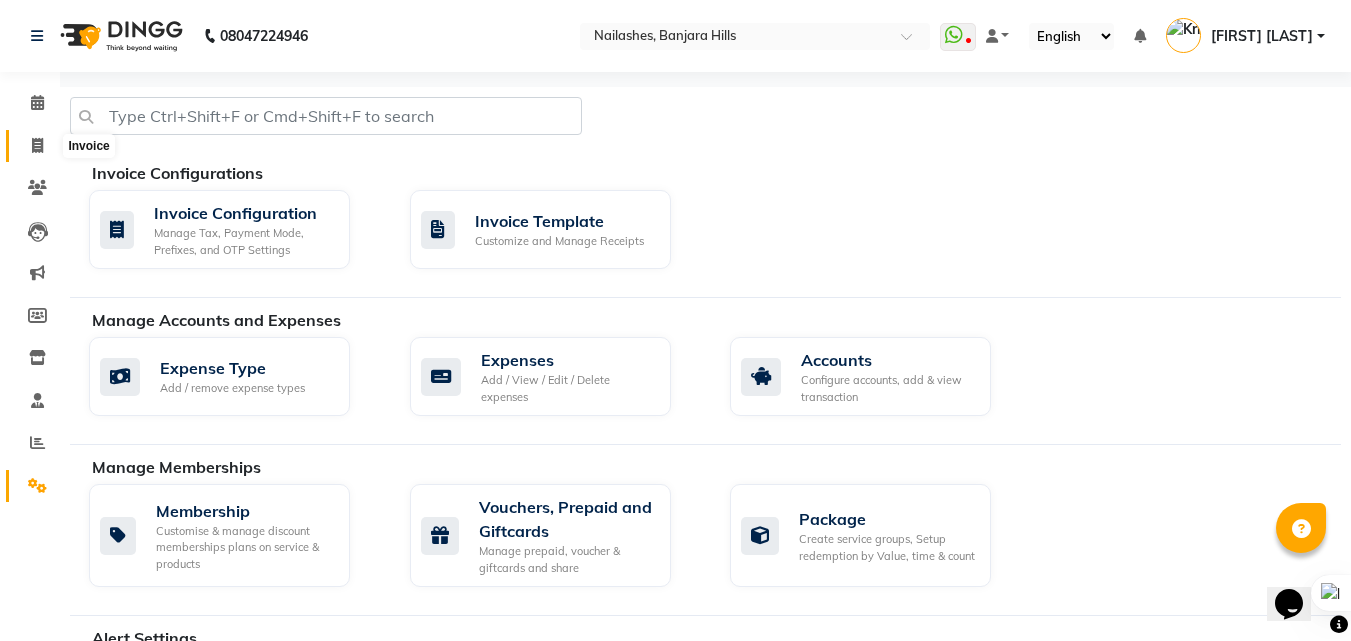 click 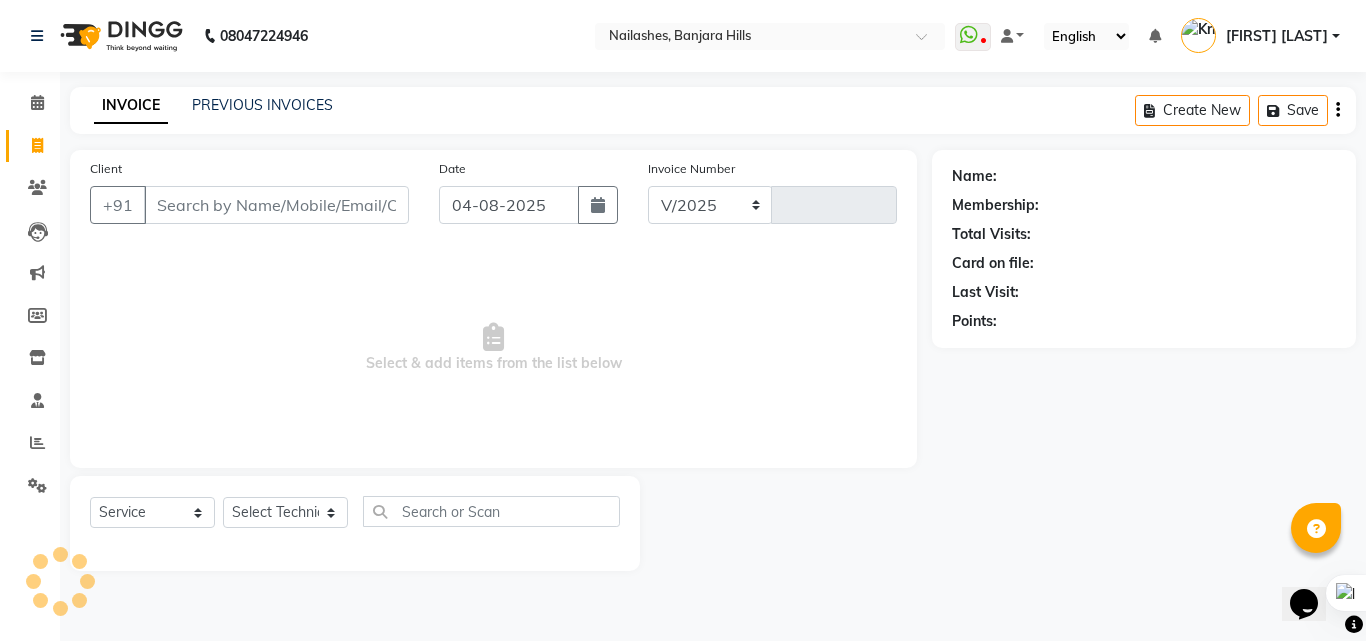 select on "5759" 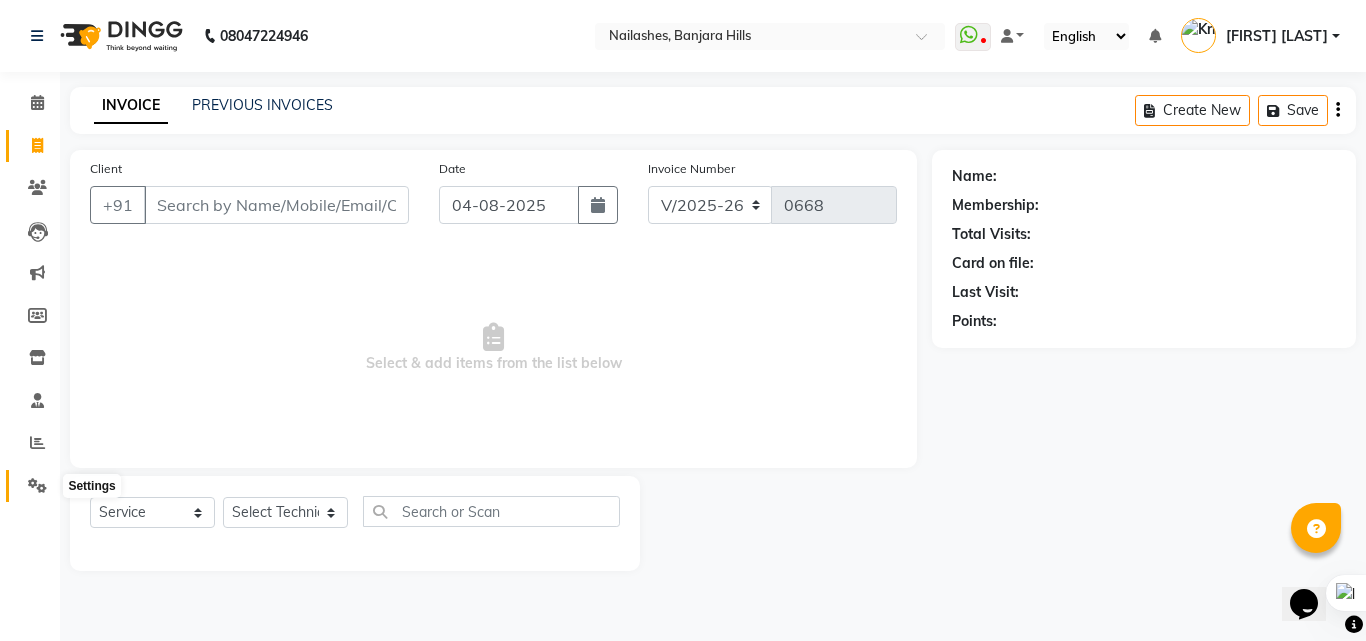 click 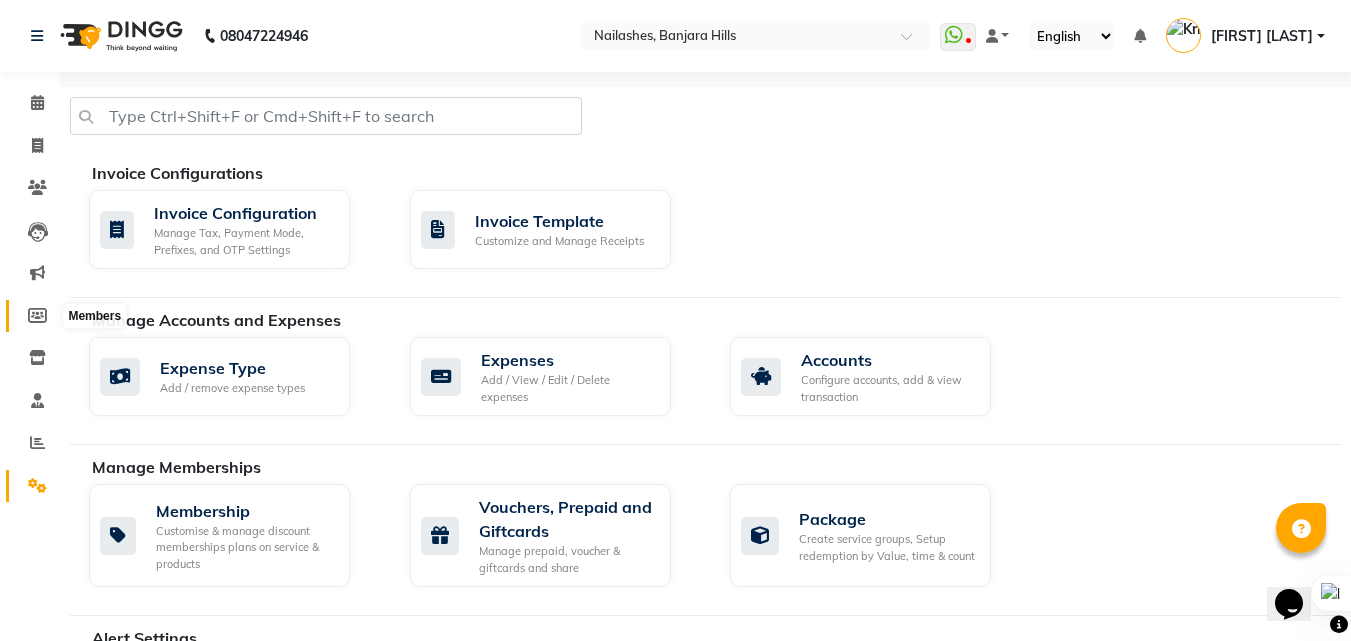 click 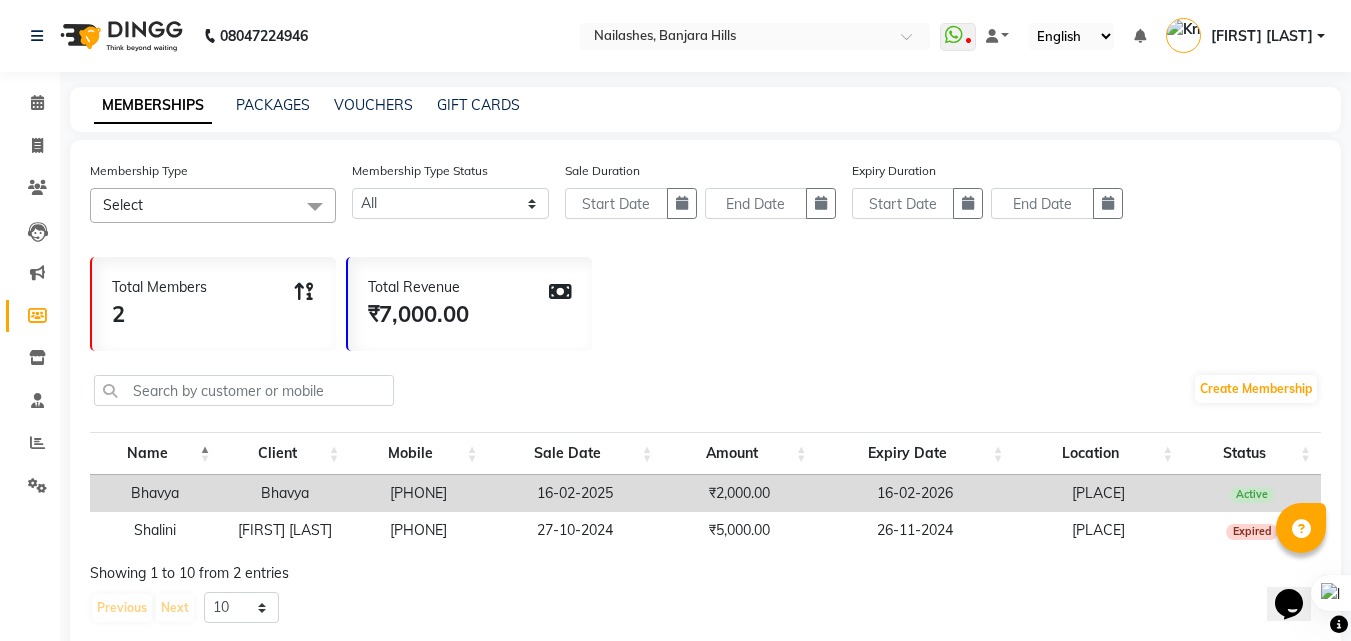 scroll, scrollTop: 56, scrollLeft: 0, axis: vertical 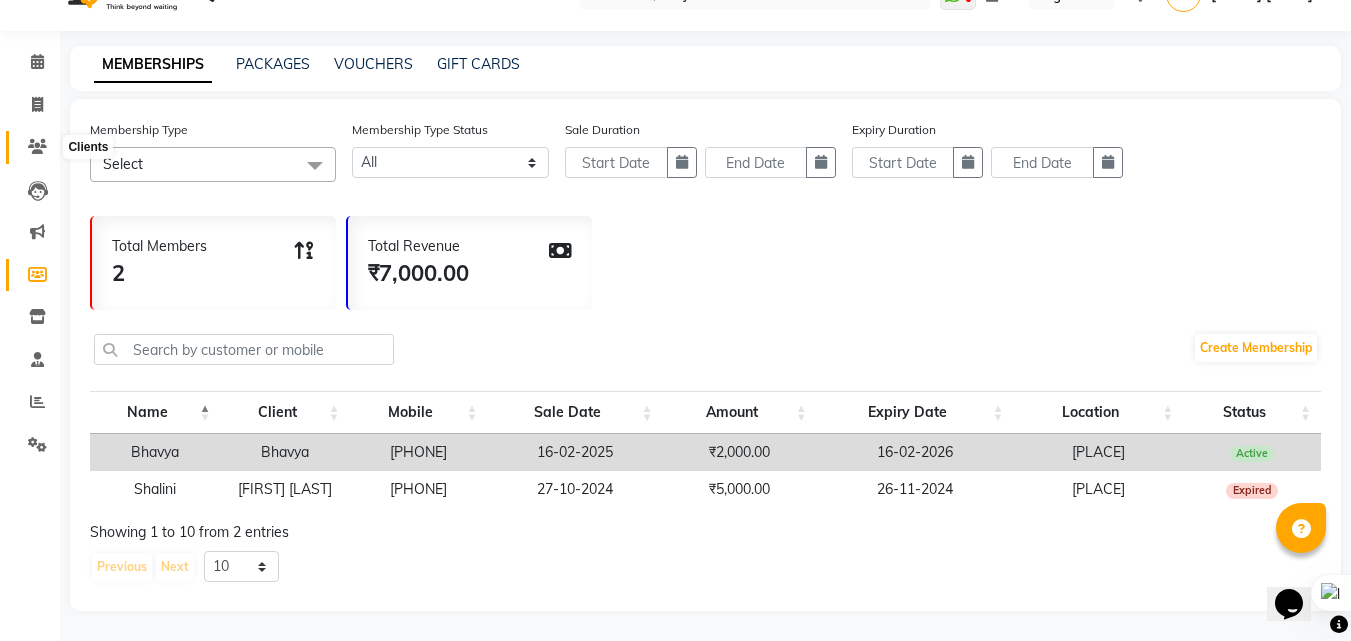 click 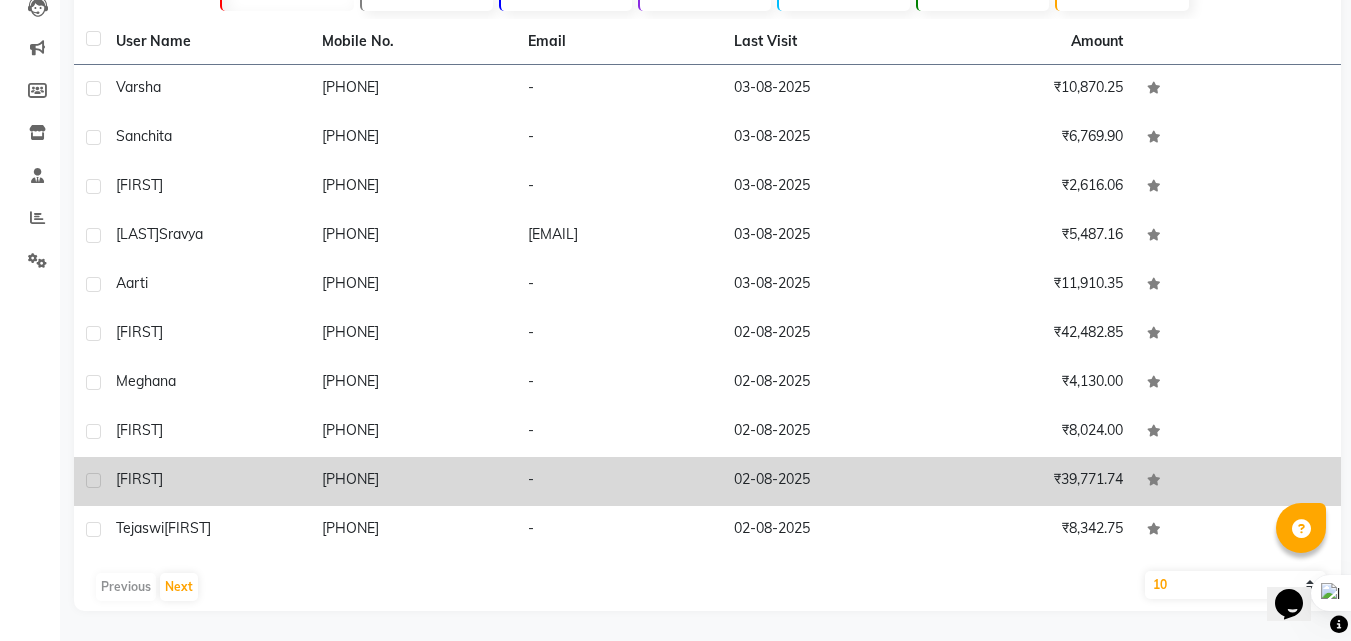 scroll, scrollTop: 242, scrollLeft: 0, axis: vertical 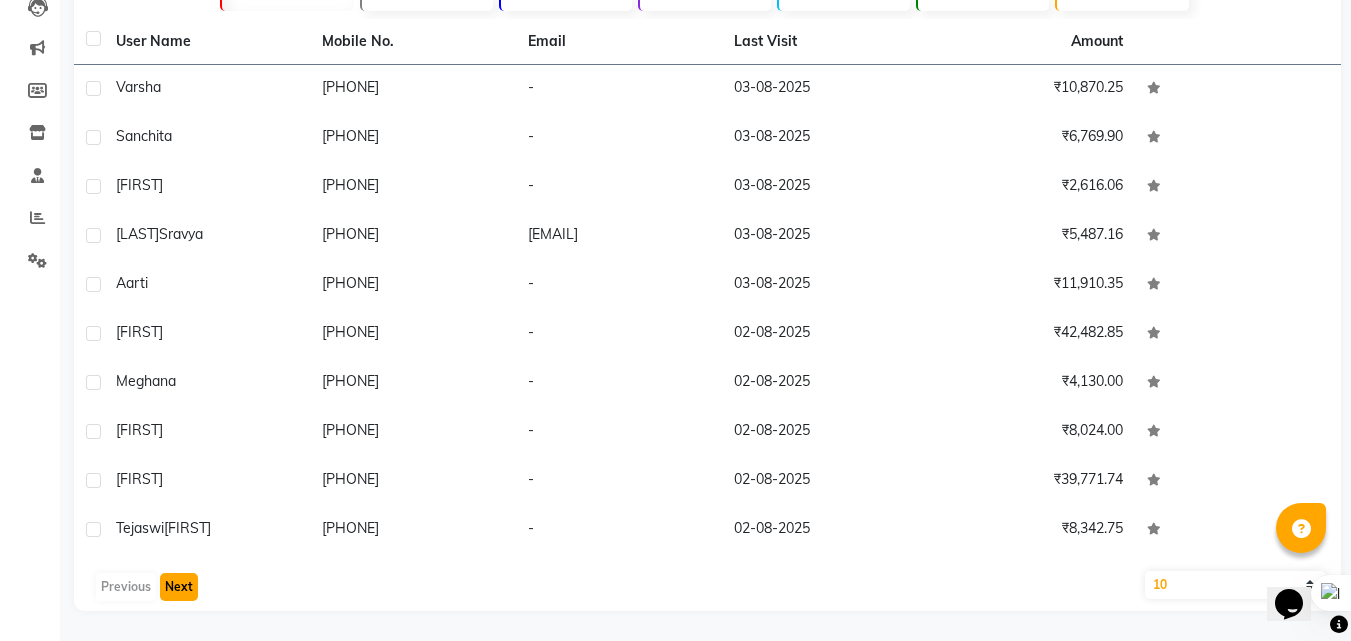 click on "Next" 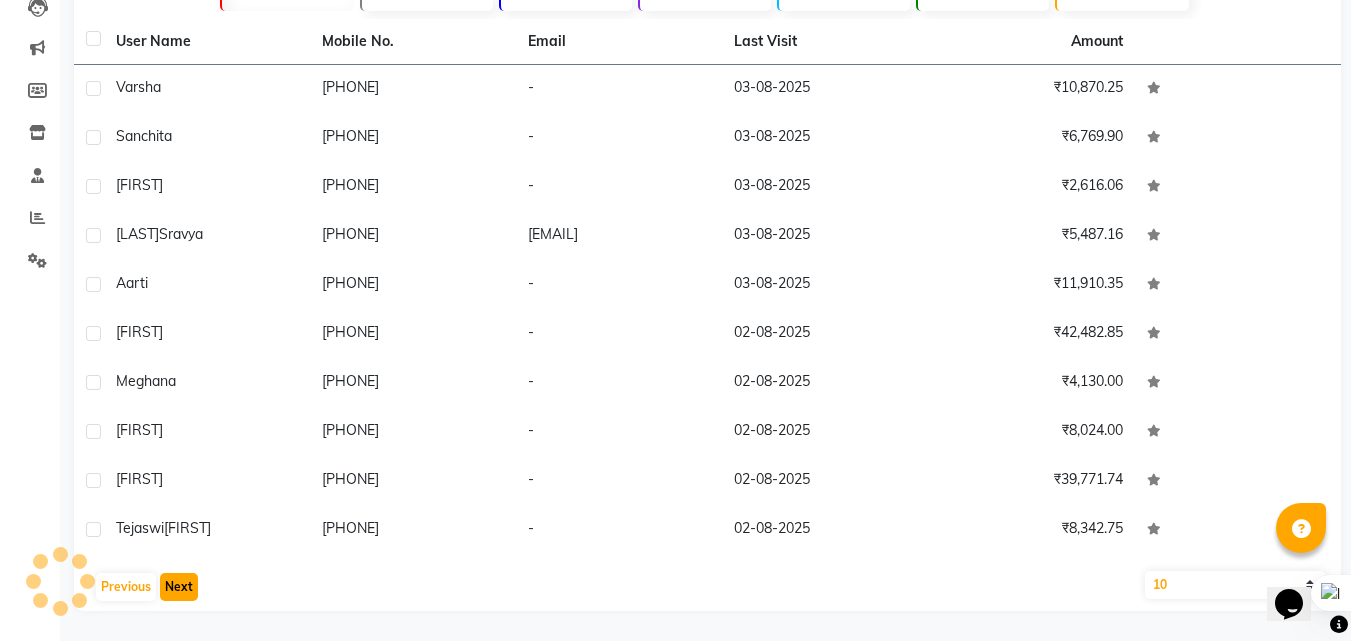 scroll, scrollTop: 225, scrollLeft: 0, axis: vertical 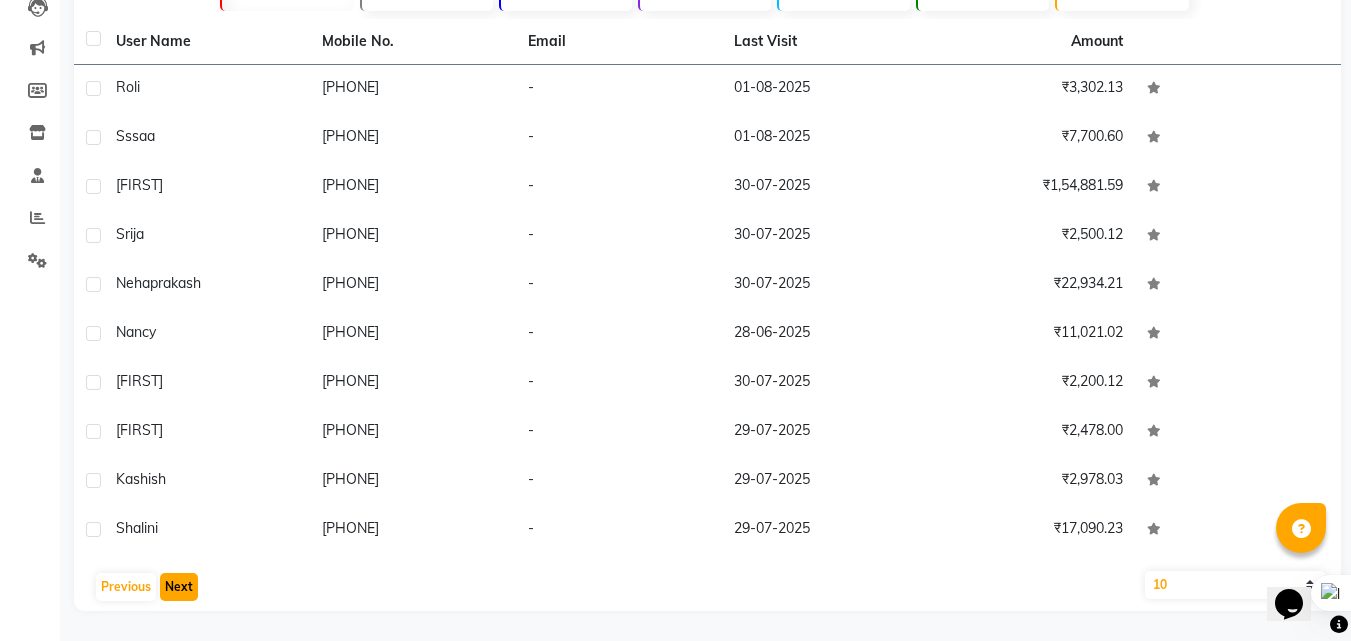 click on "Next" 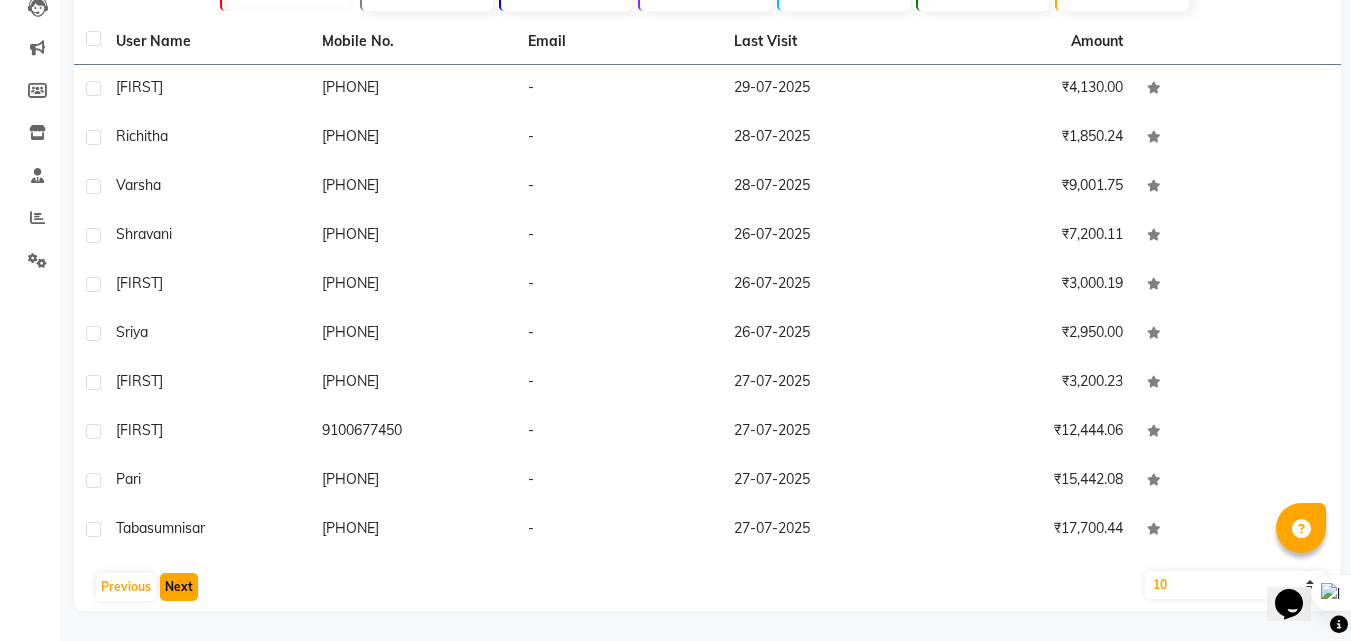 click on "Next" 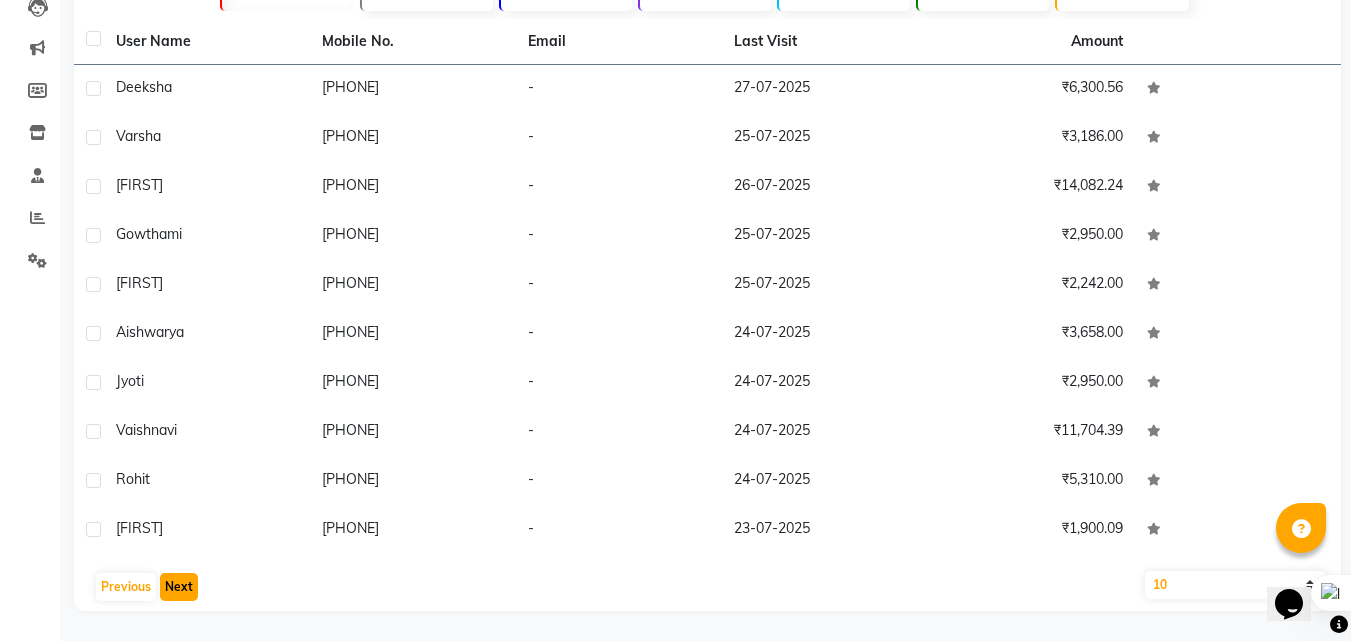 click on "Next" 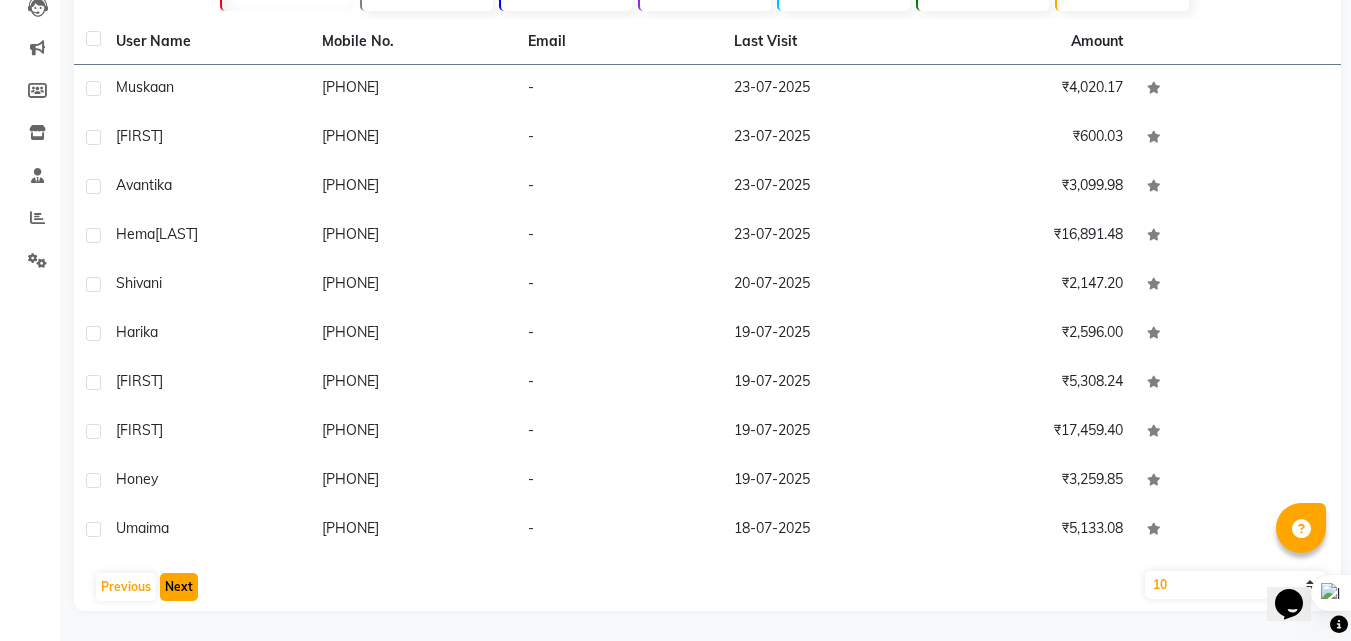 click on "Next" 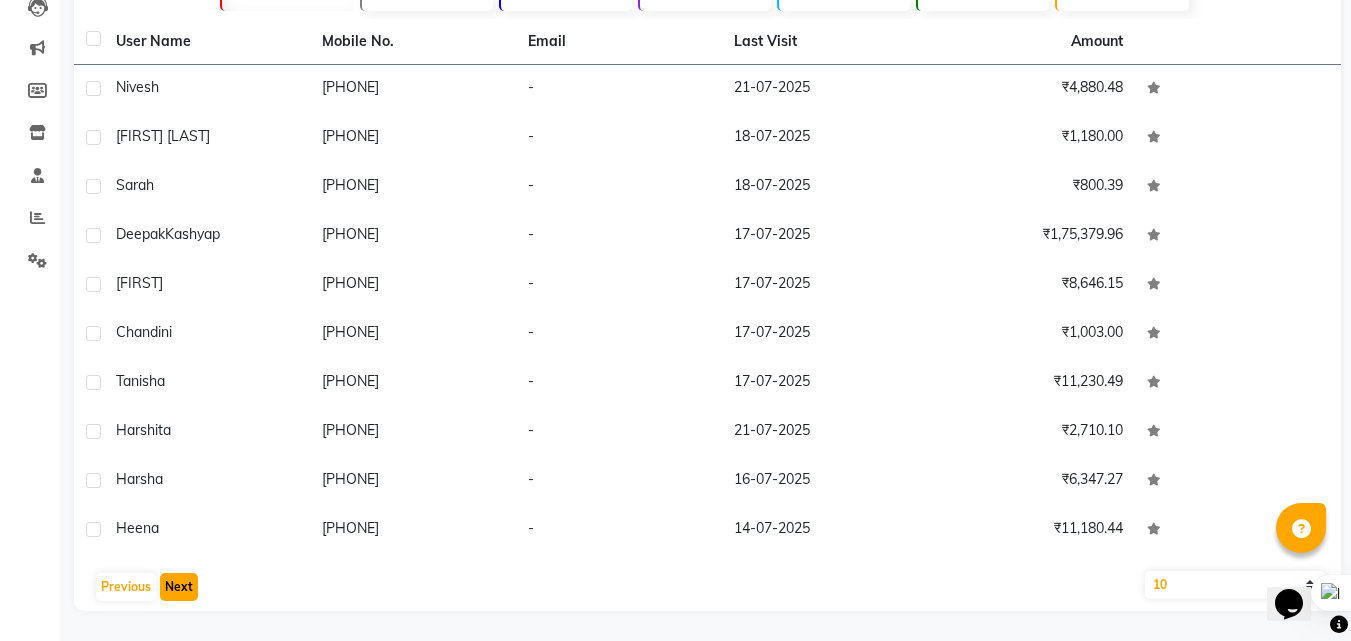 click on "Next" 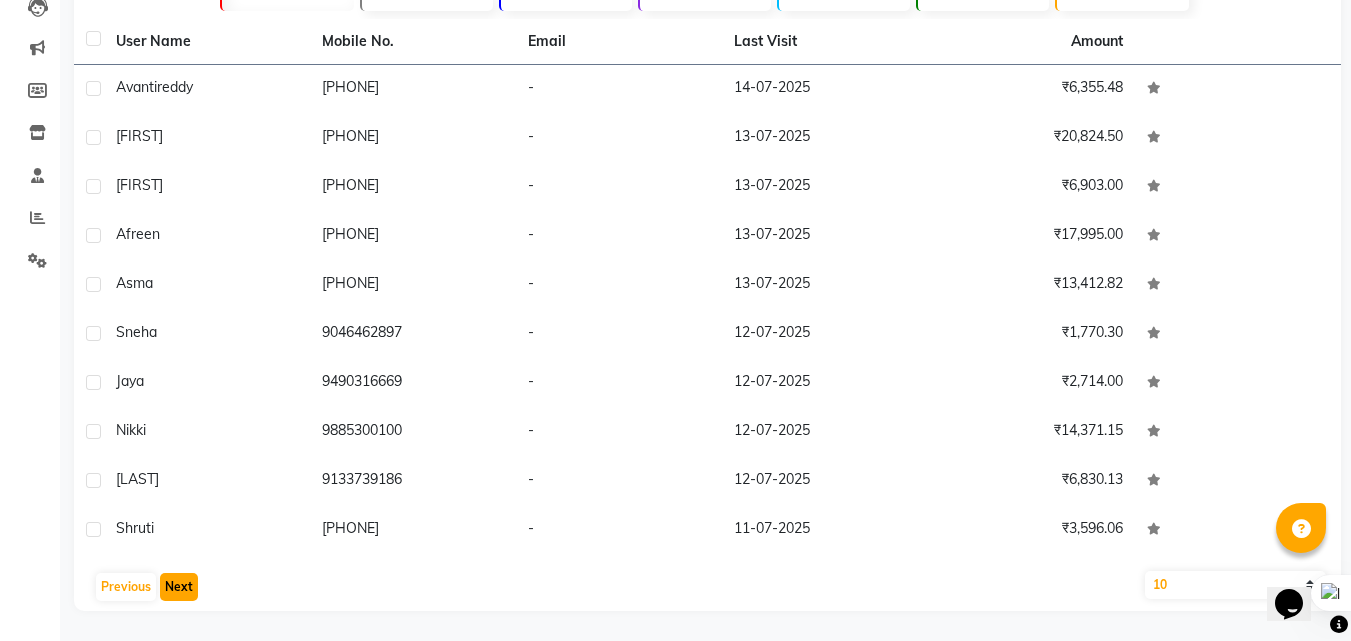 click on "Next" 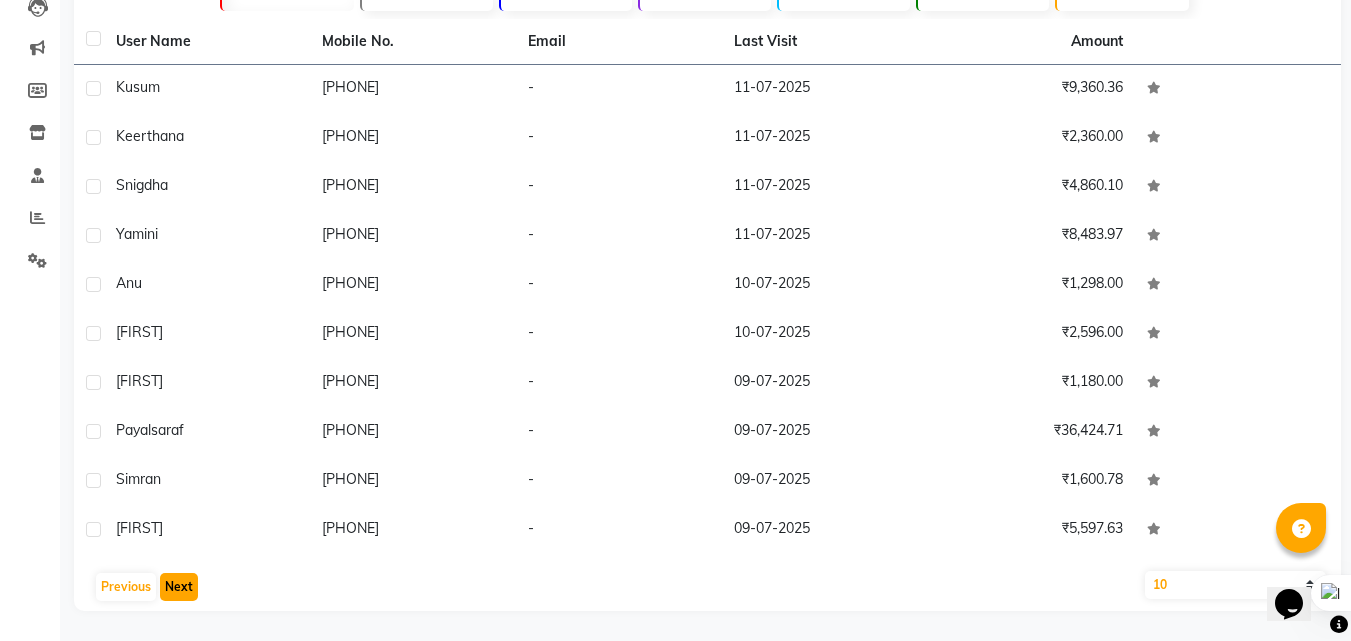 click on "Next" 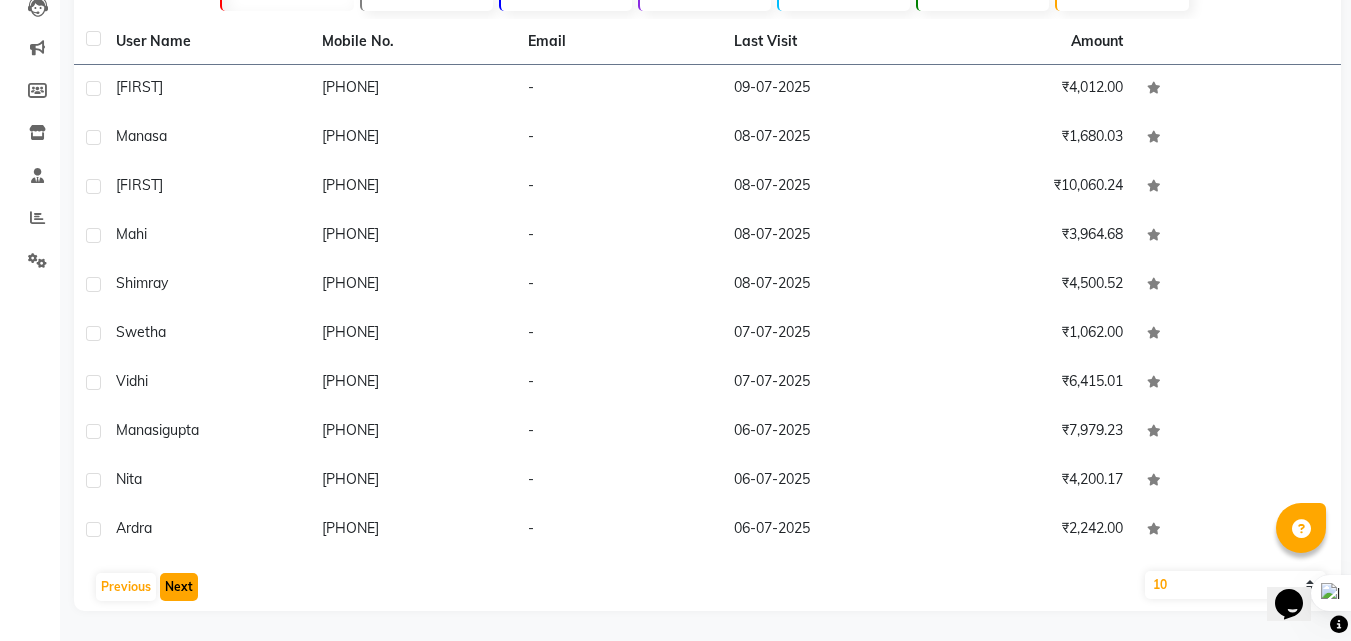 click on "Next" 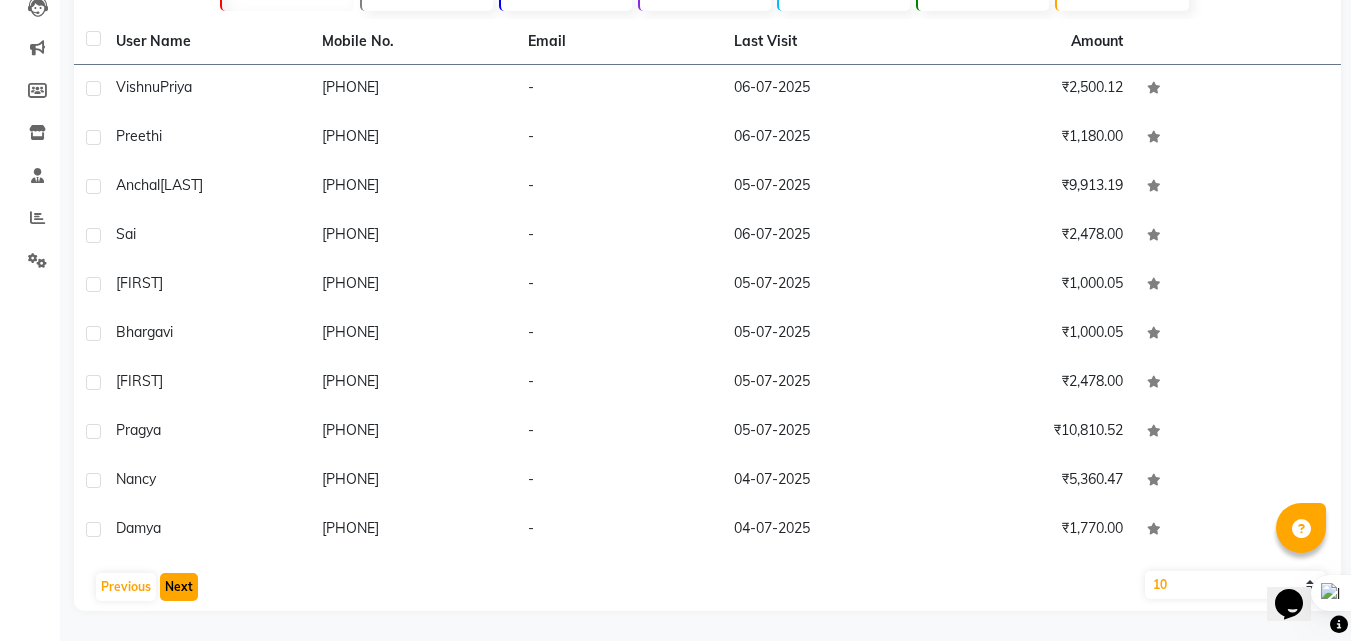 click on "Next" 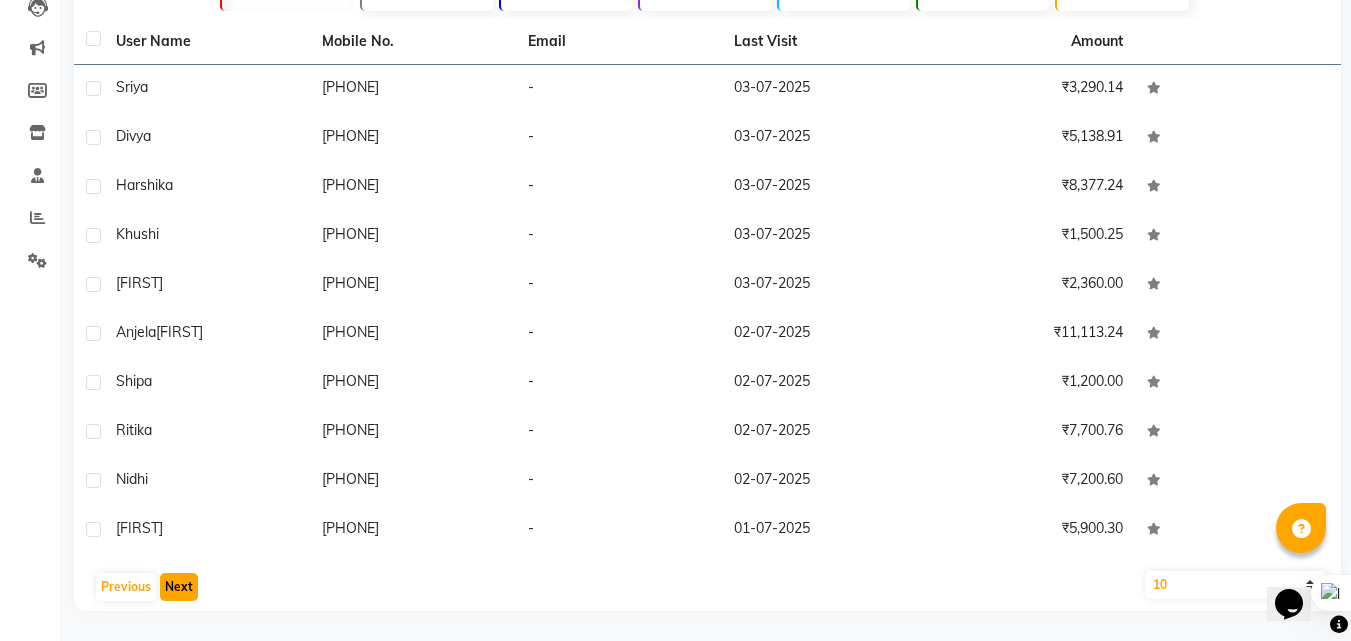 click on "Next" 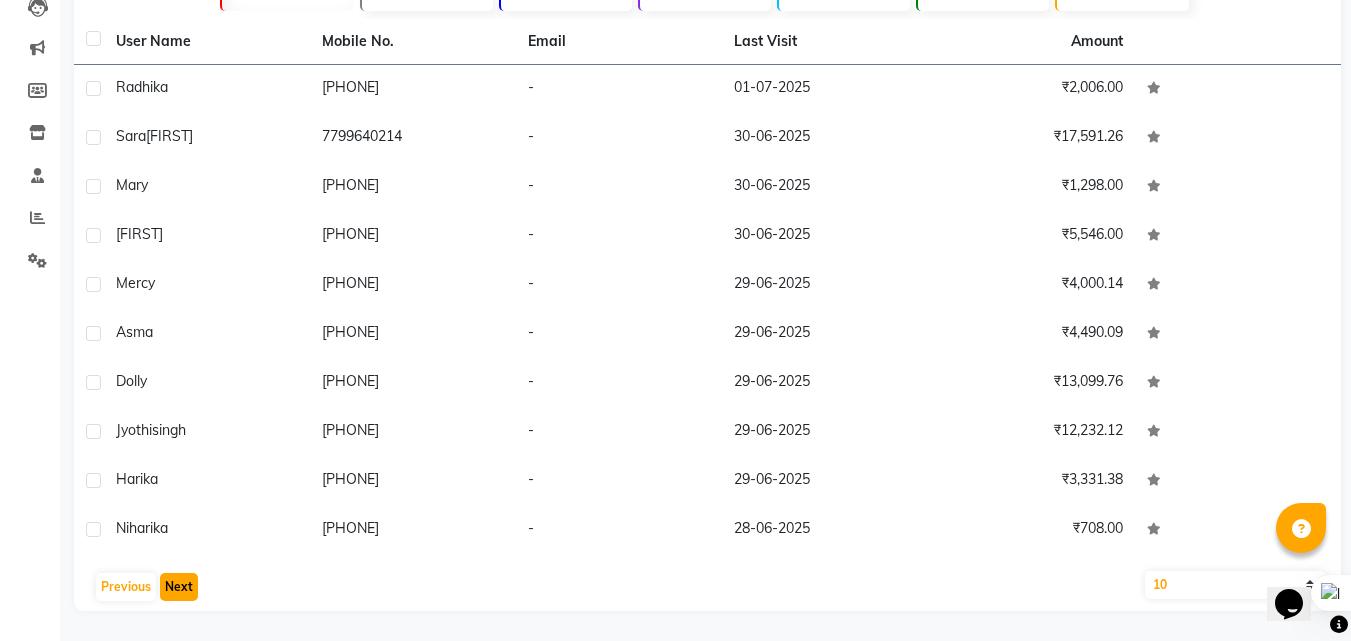 click on "Next" 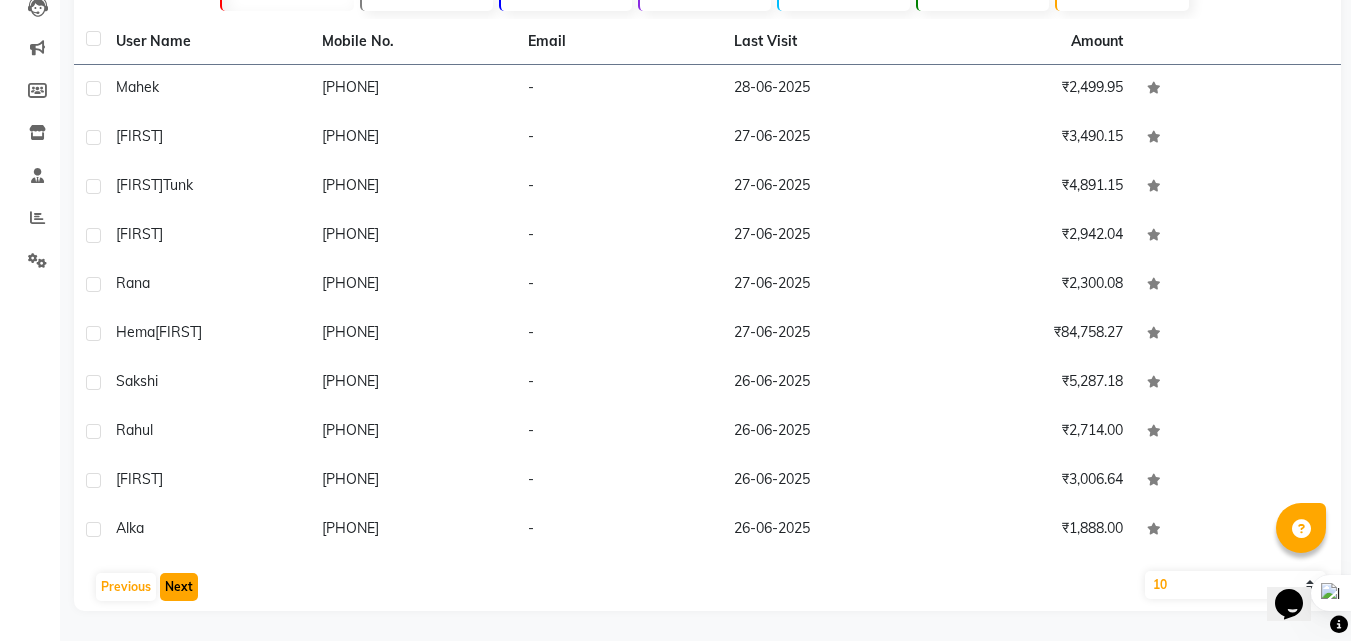 click on "Next" 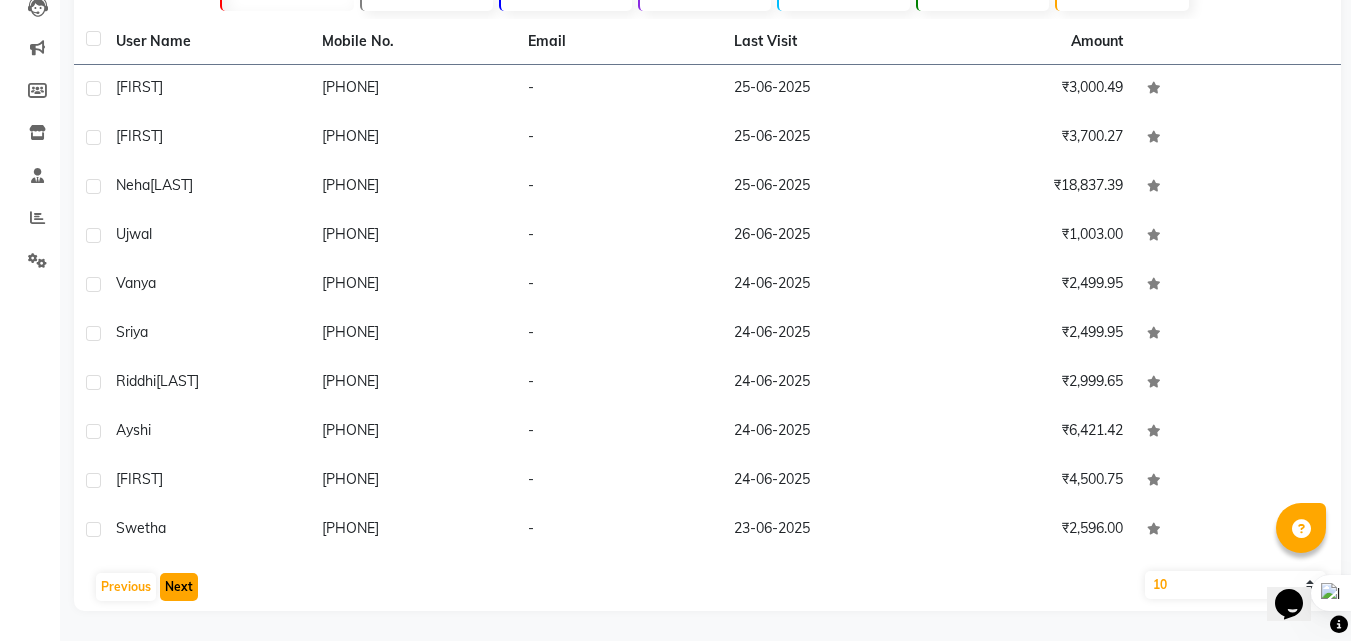 click on "Next" 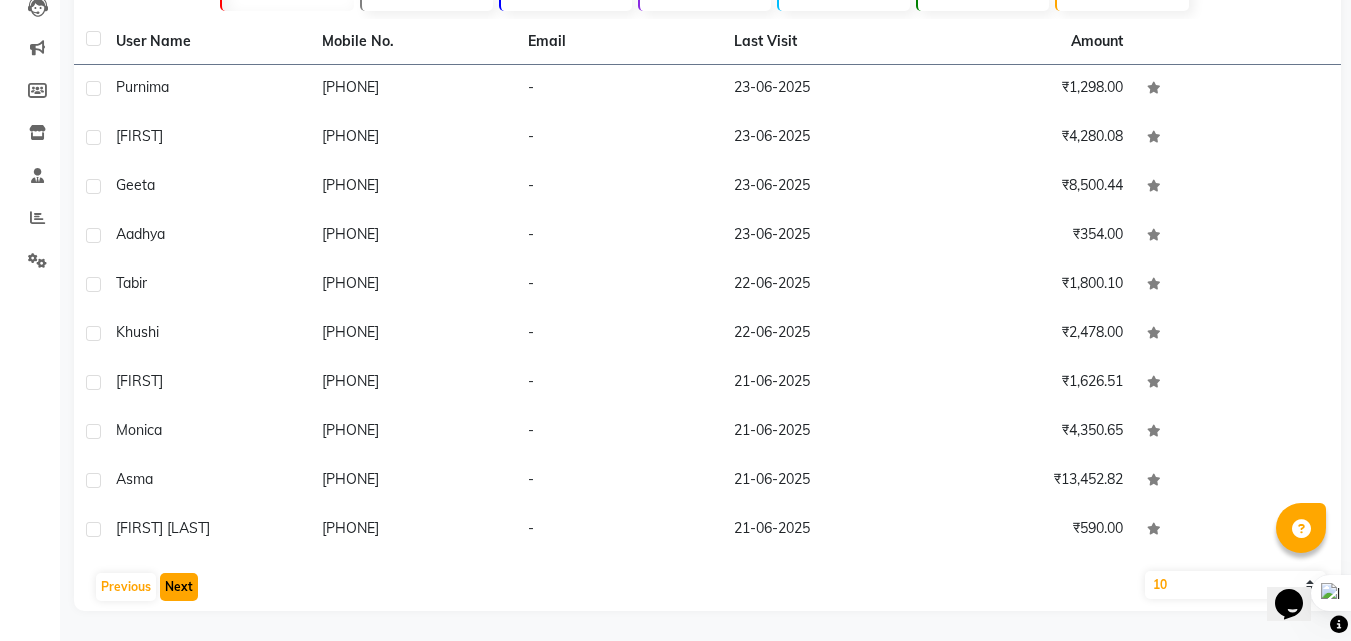click on "Next" 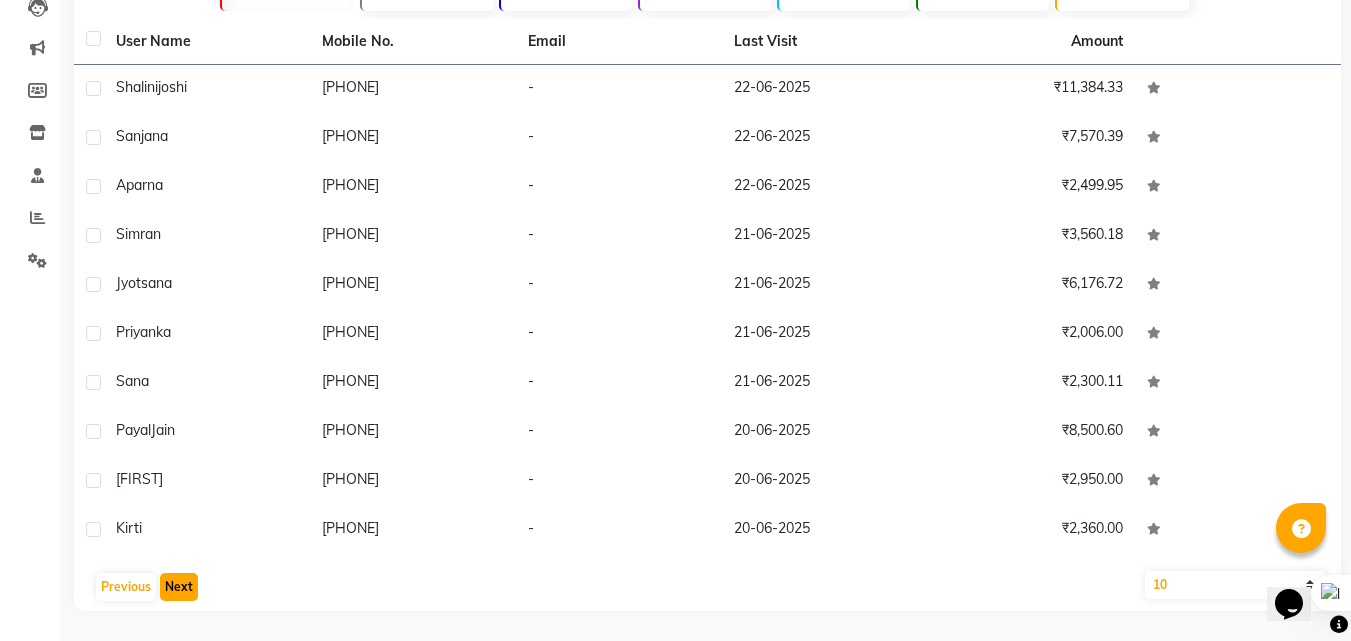 click on "Next" 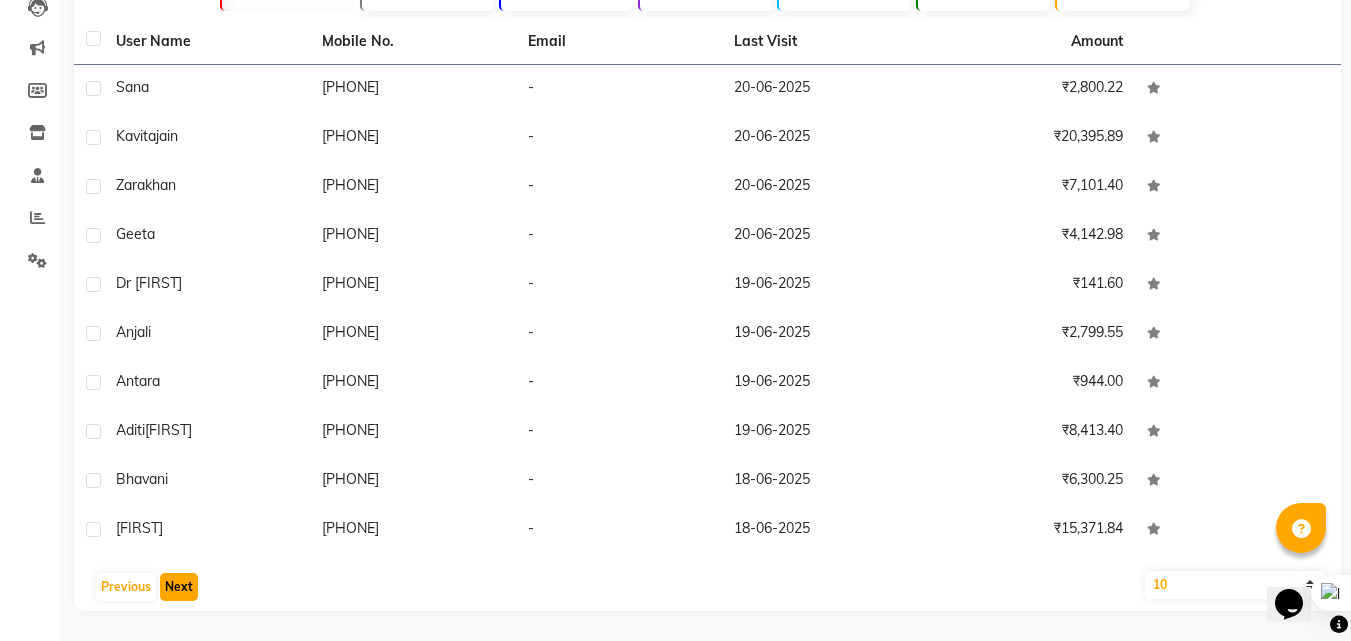 click on "Next" 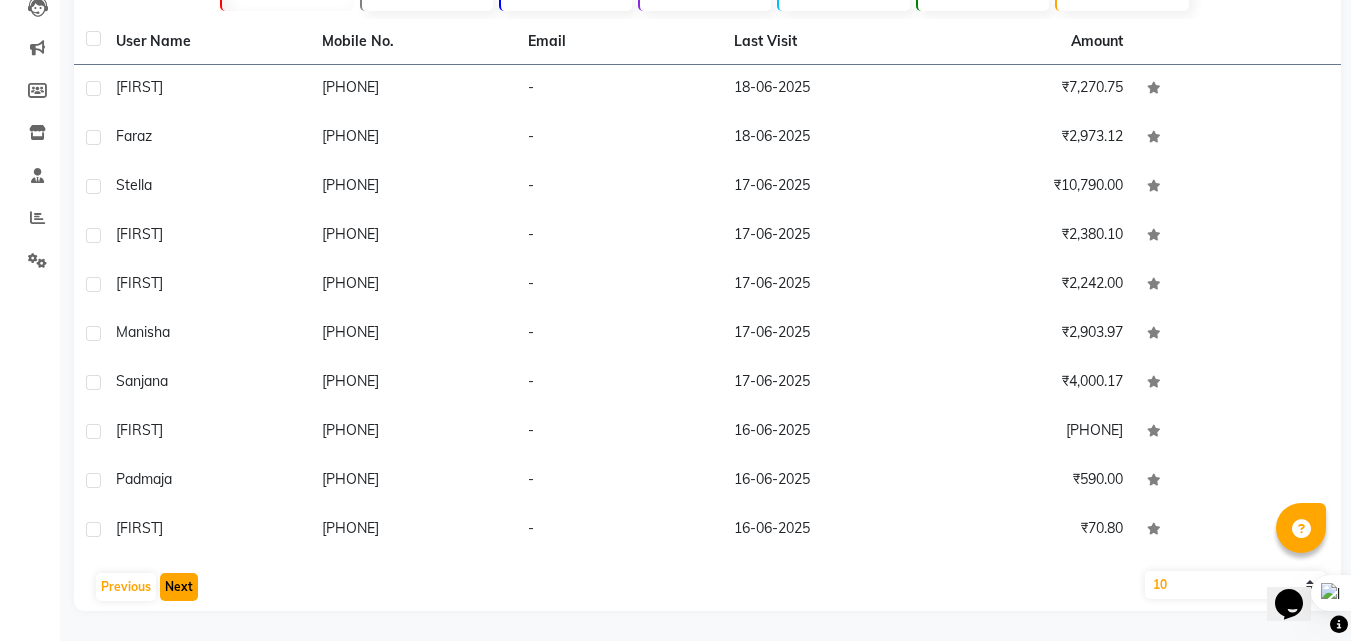 click on "Next" 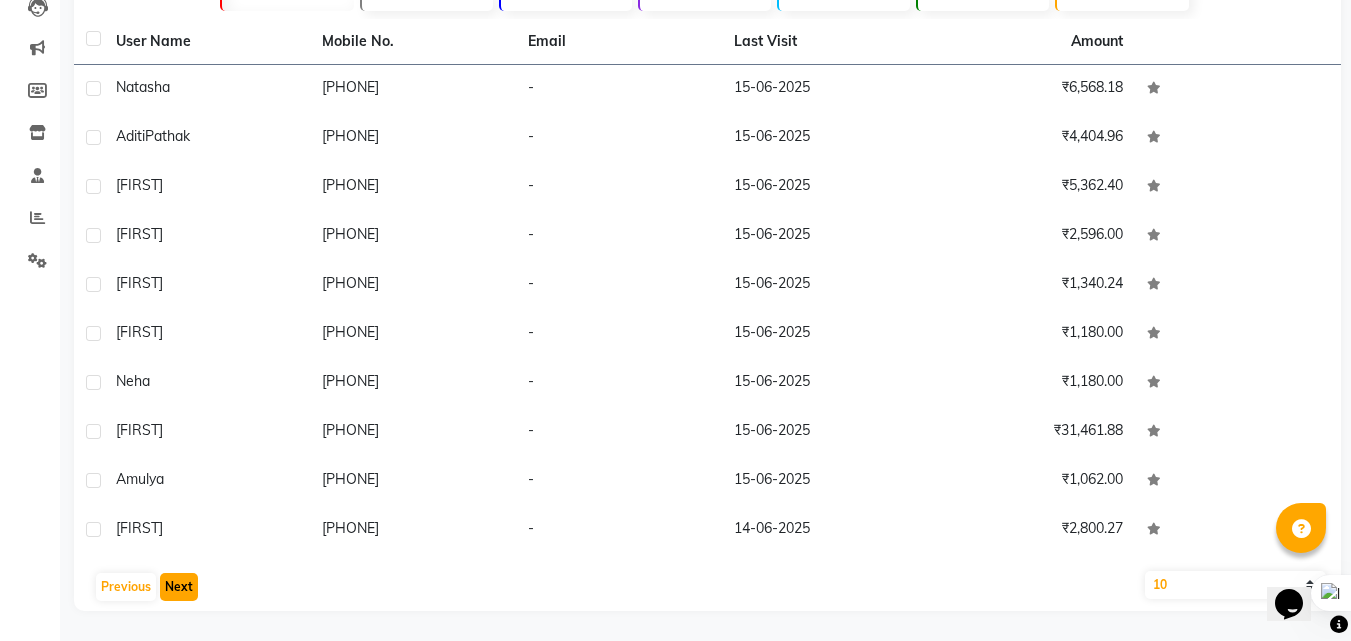 click on "Next" 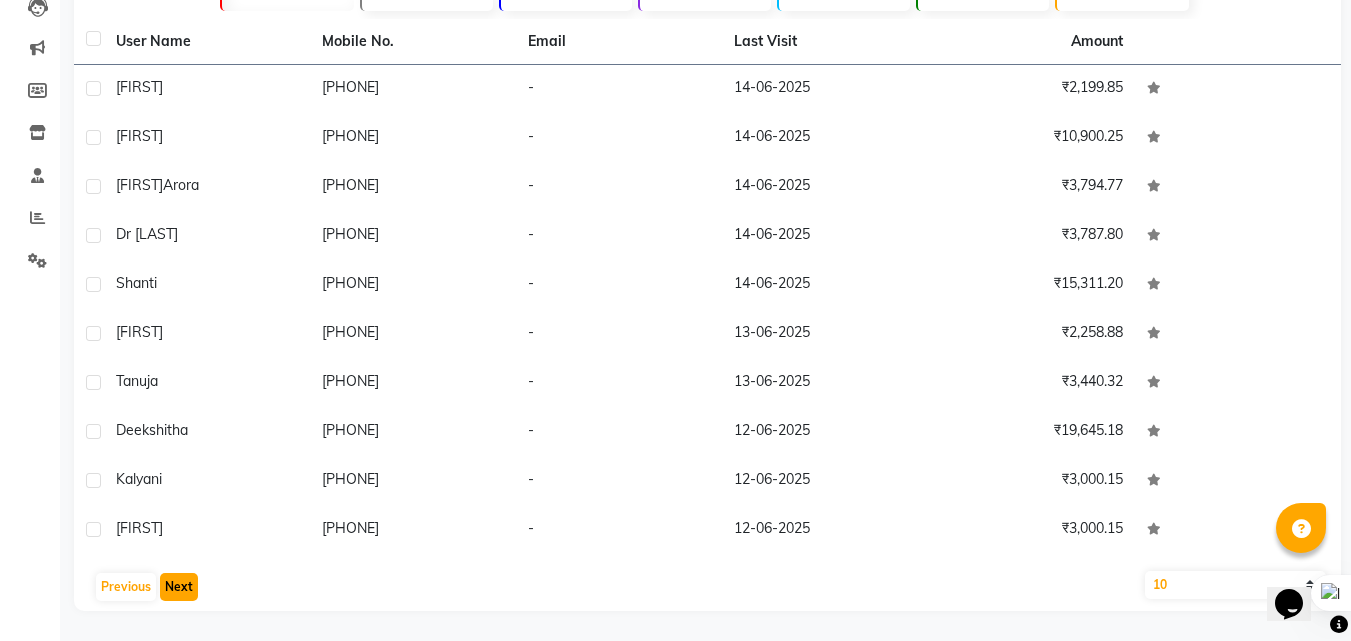 click on "Next" 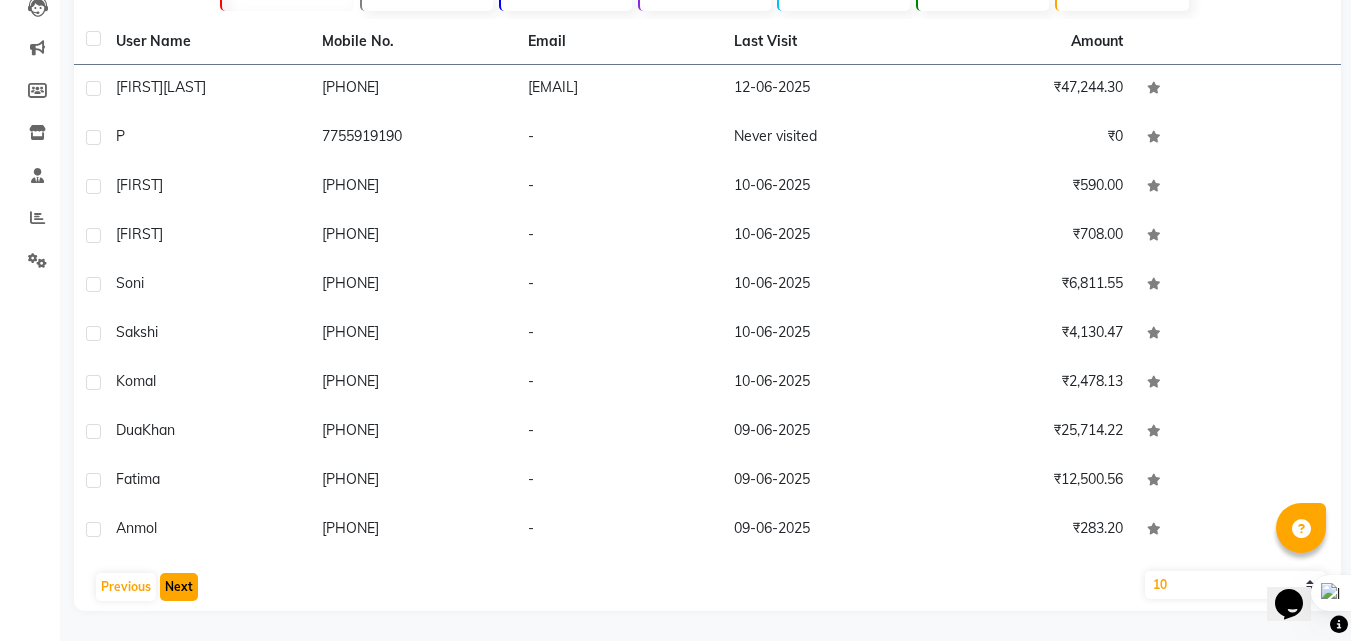click on "Next" 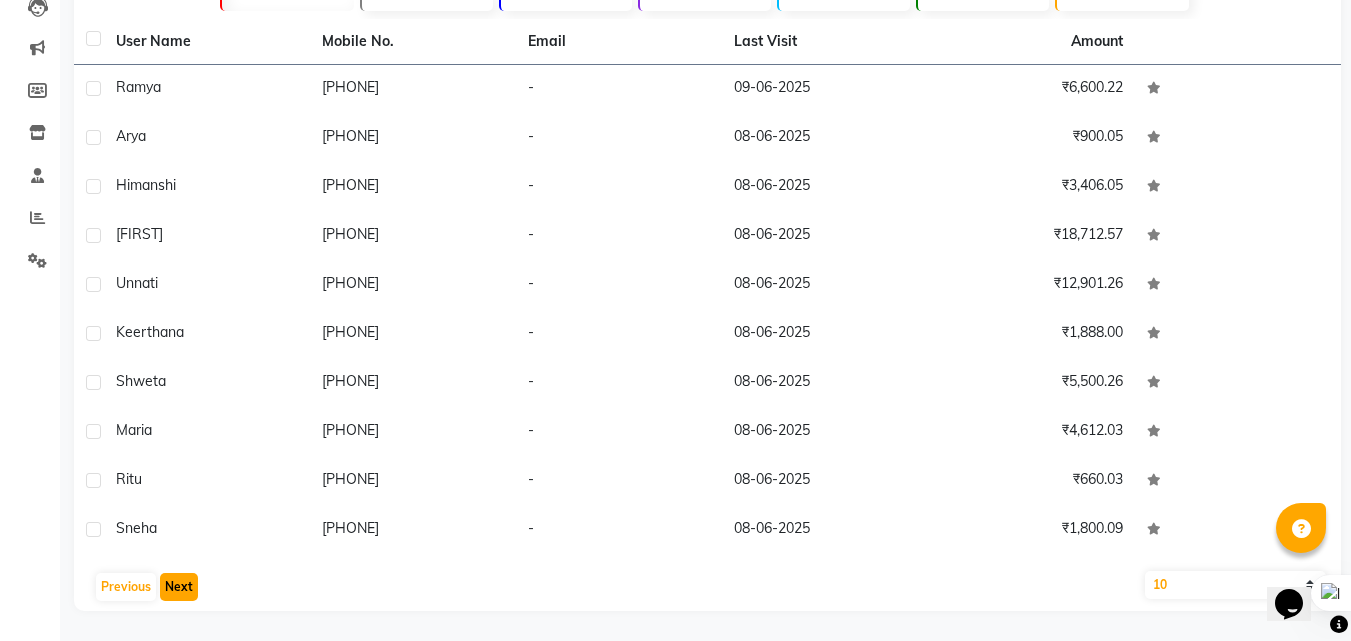 click on "Next" 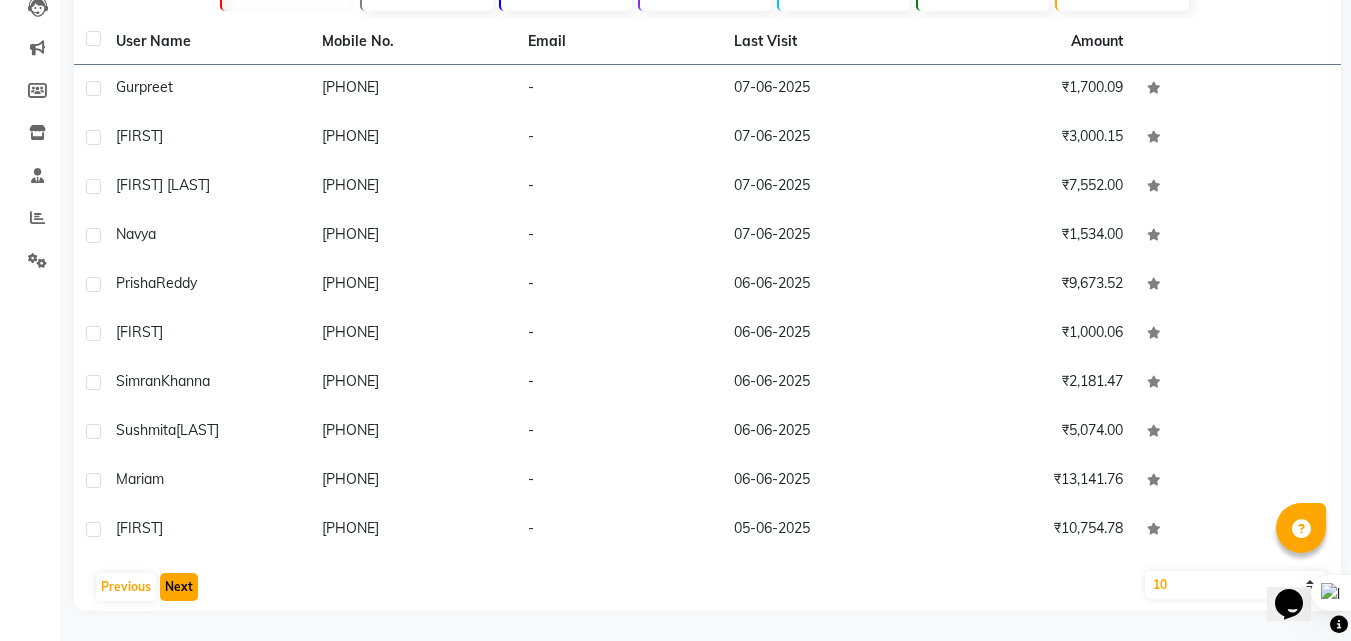 click on "Next" 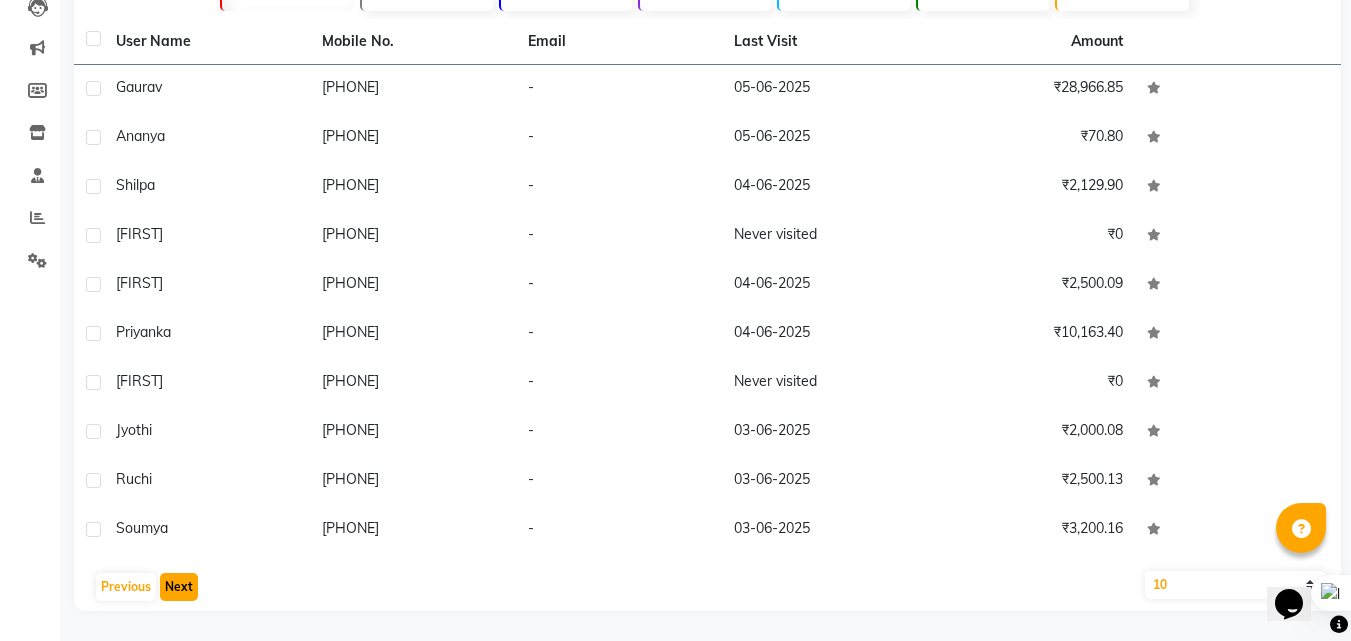 click on "Next" 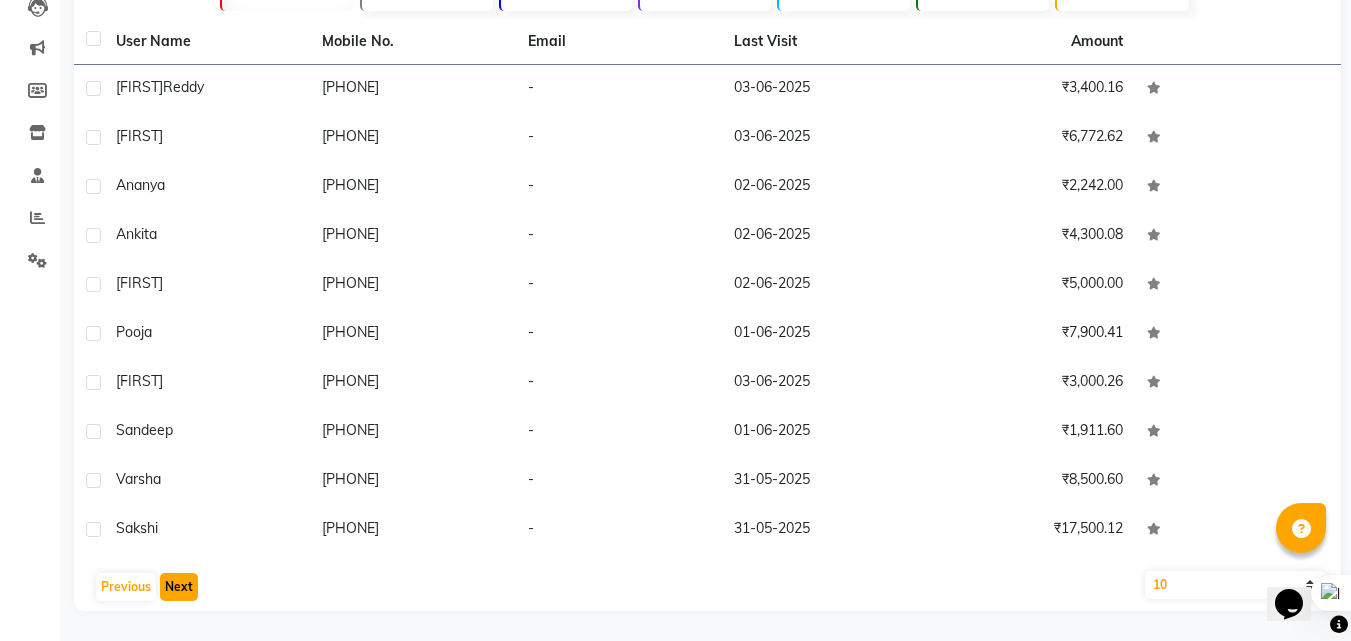 click on "Next" 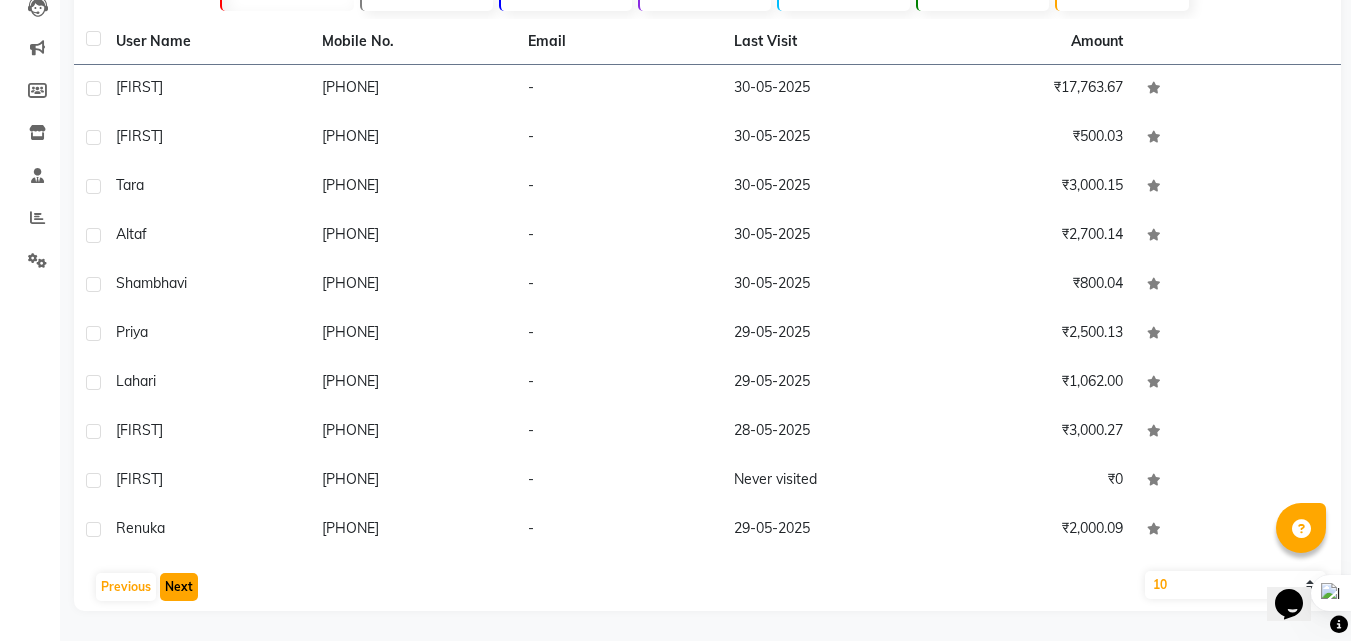 click on "Next" 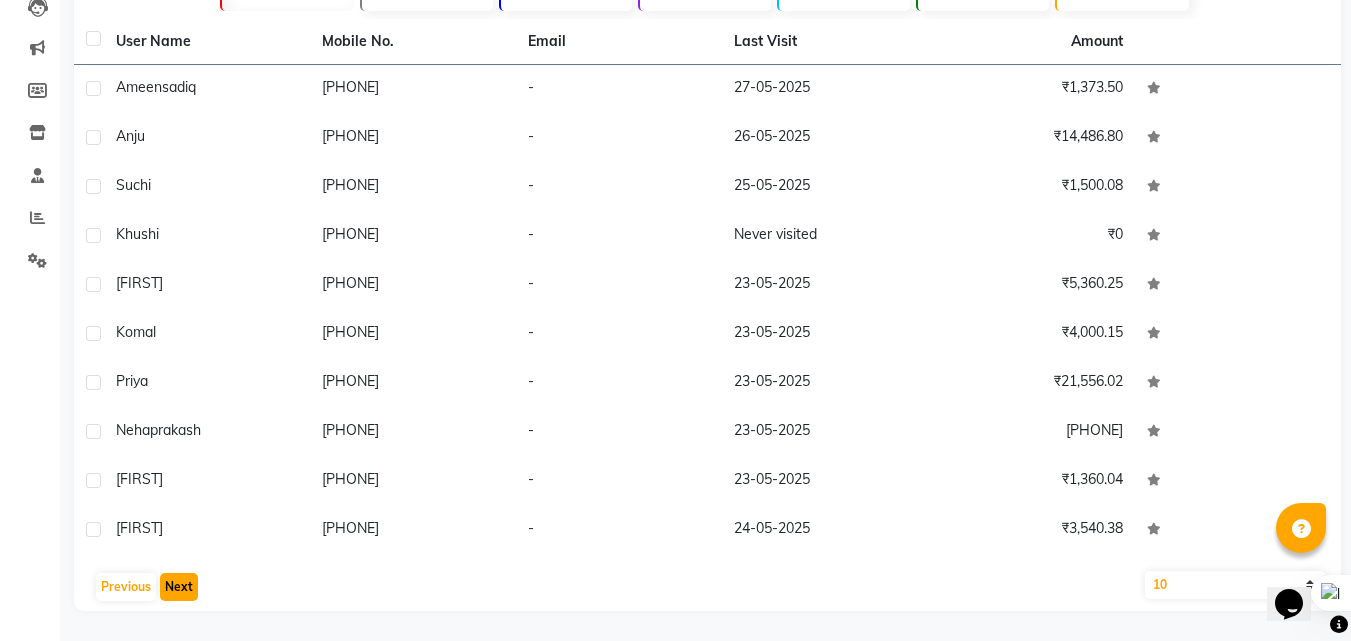 click on "Next" 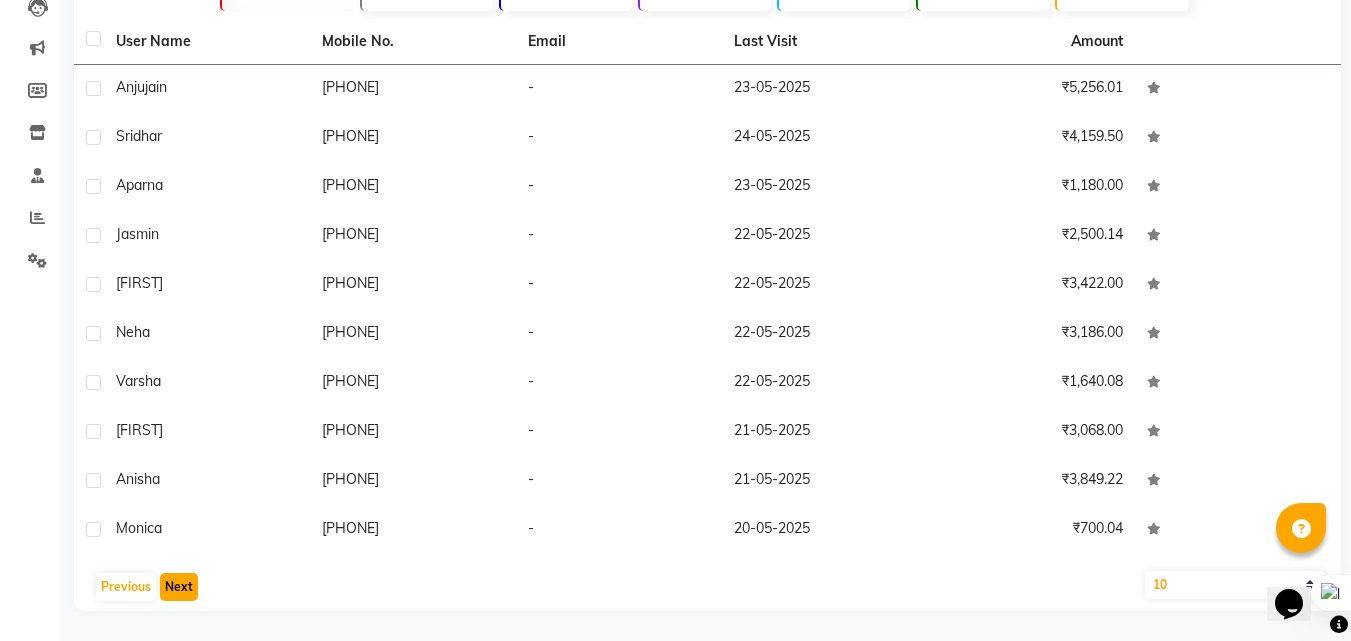click on "Next" 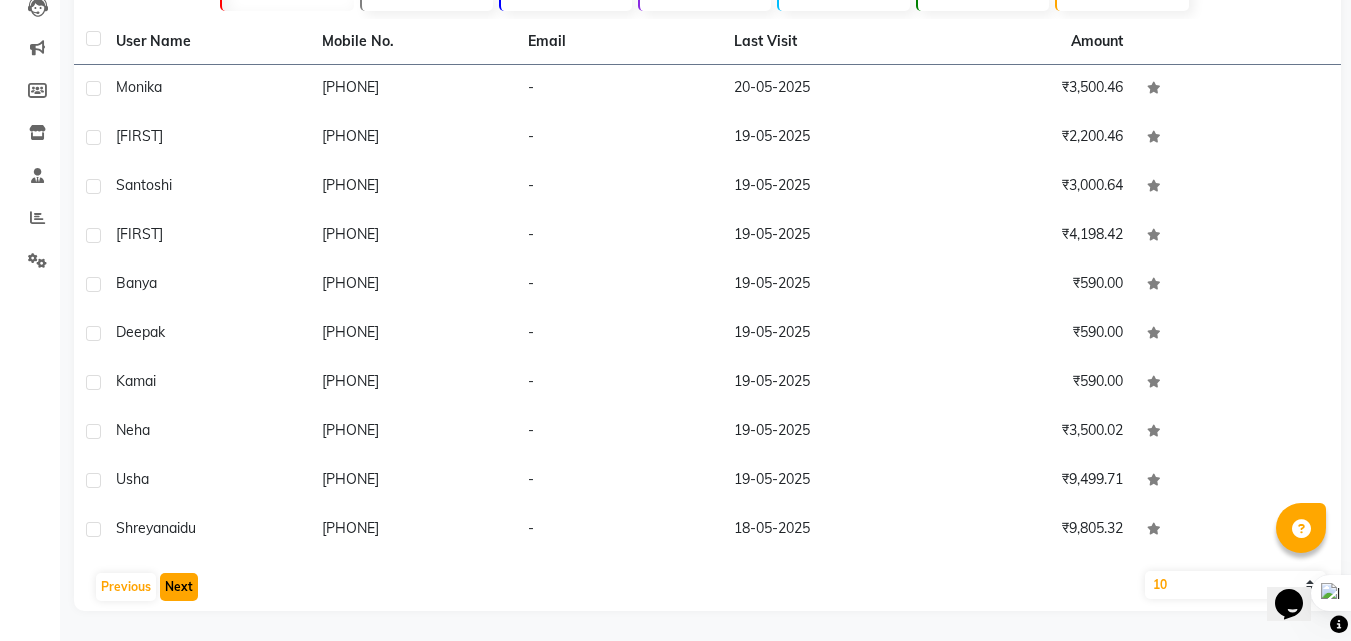 click on "Next" 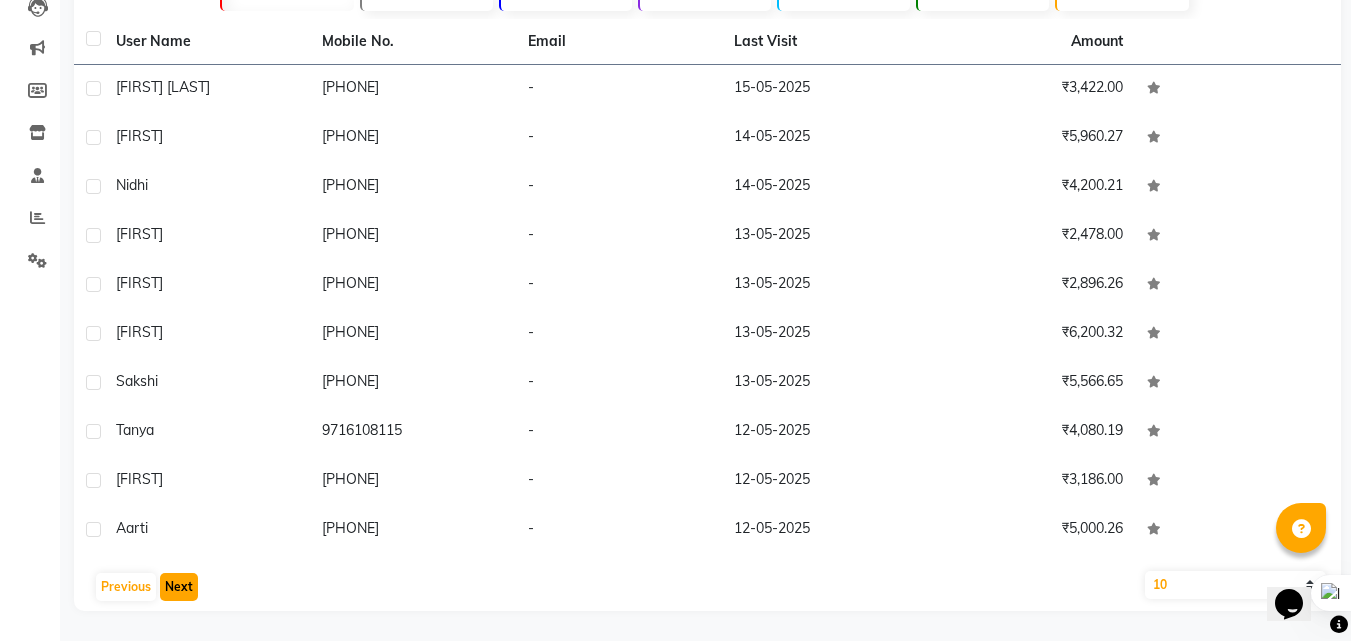 click on "Next" 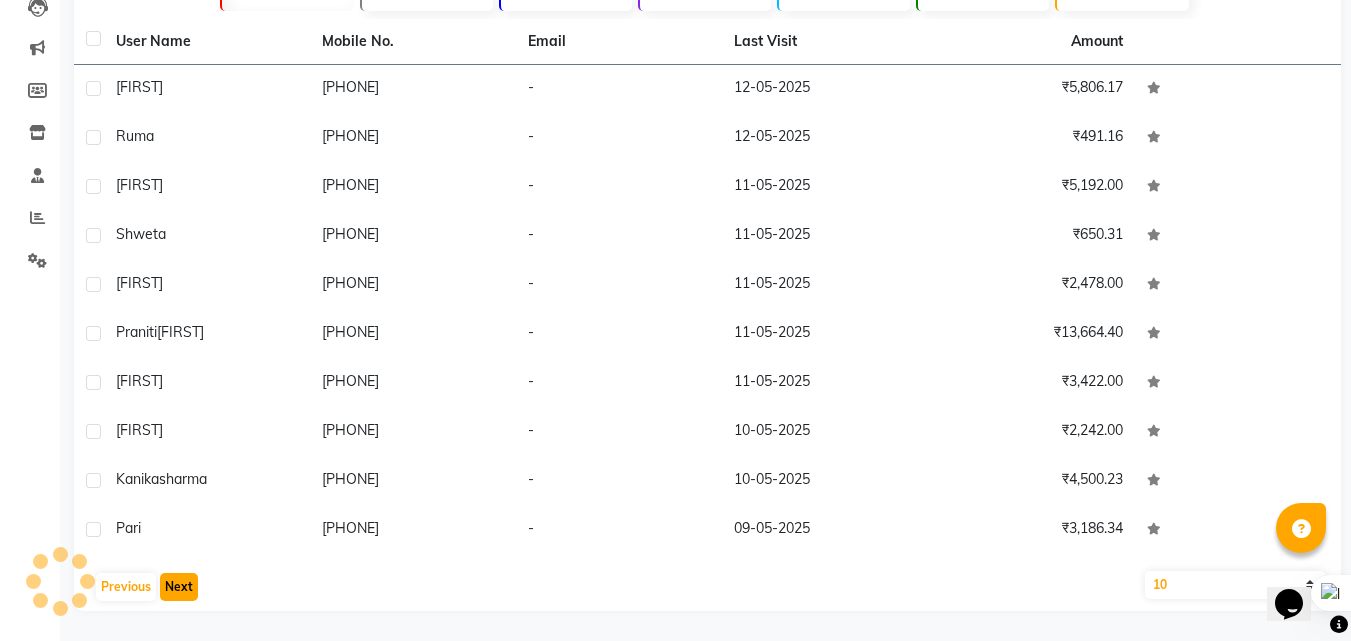 click on "Next" 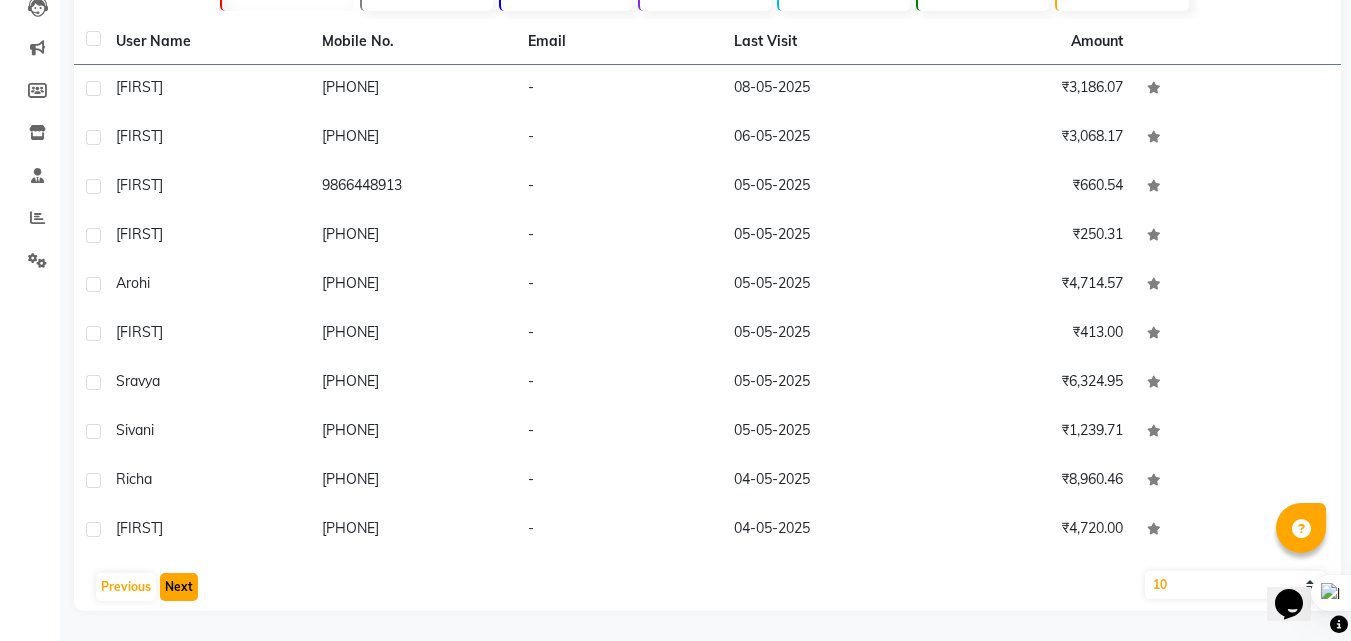 click on "Next" 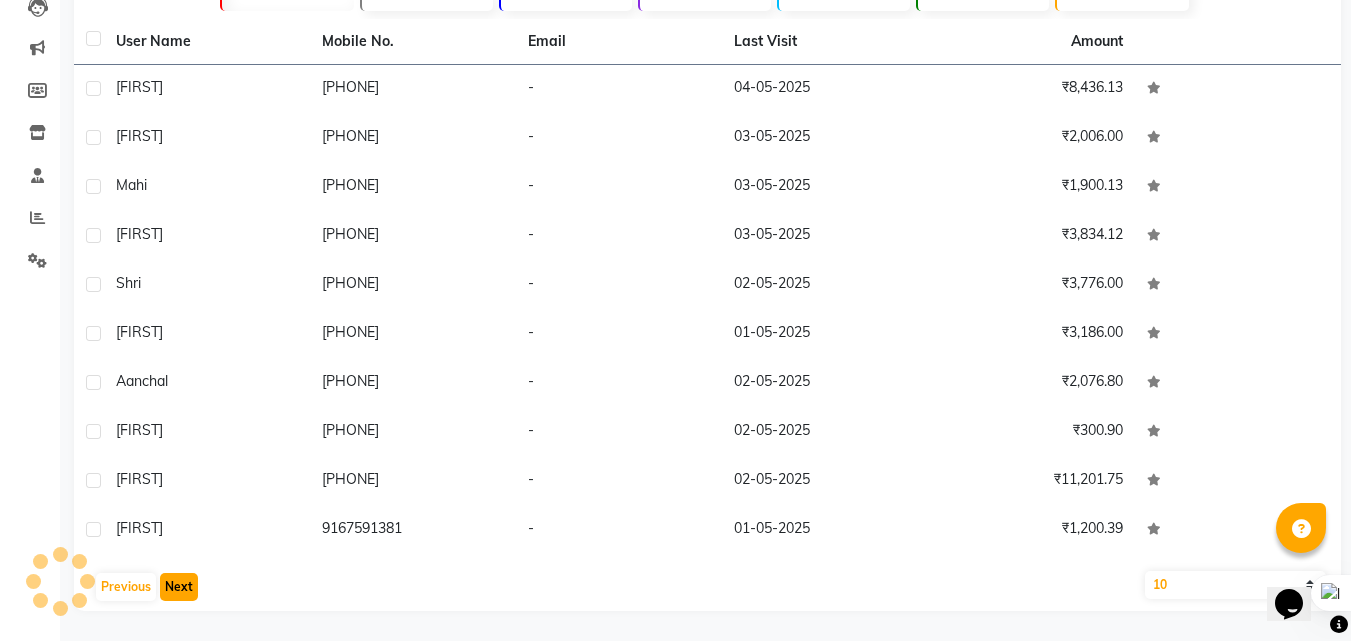 click on "Next" 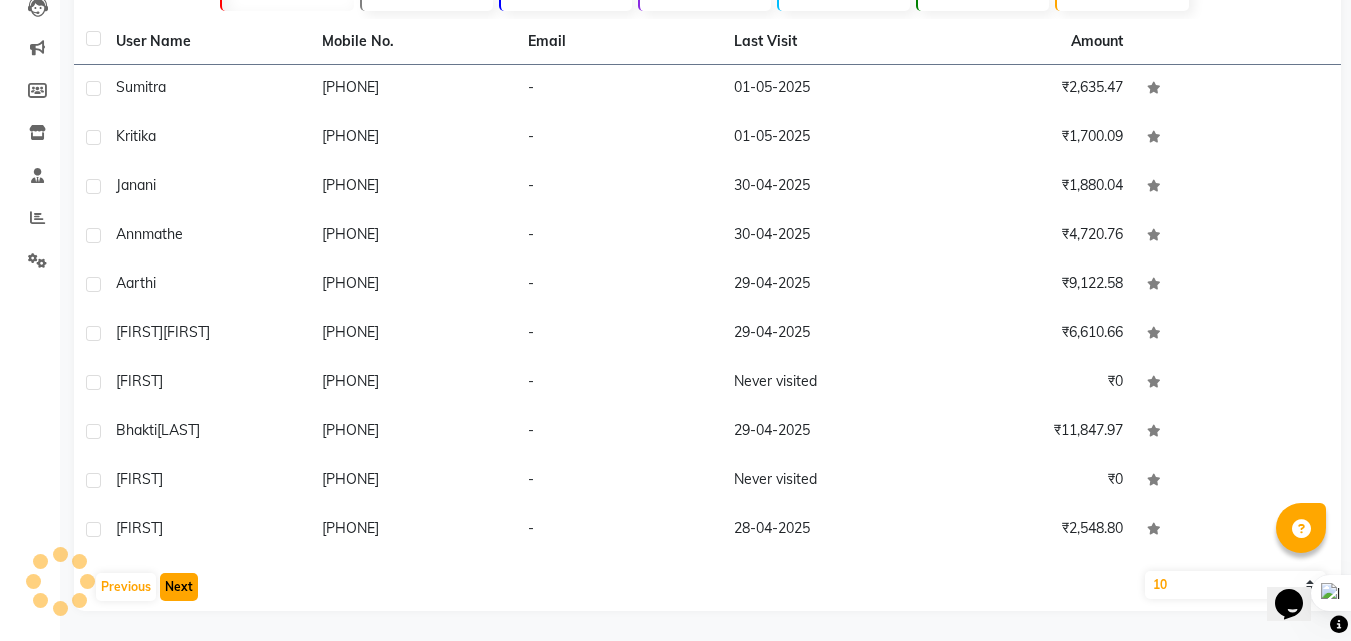 click on "Next" 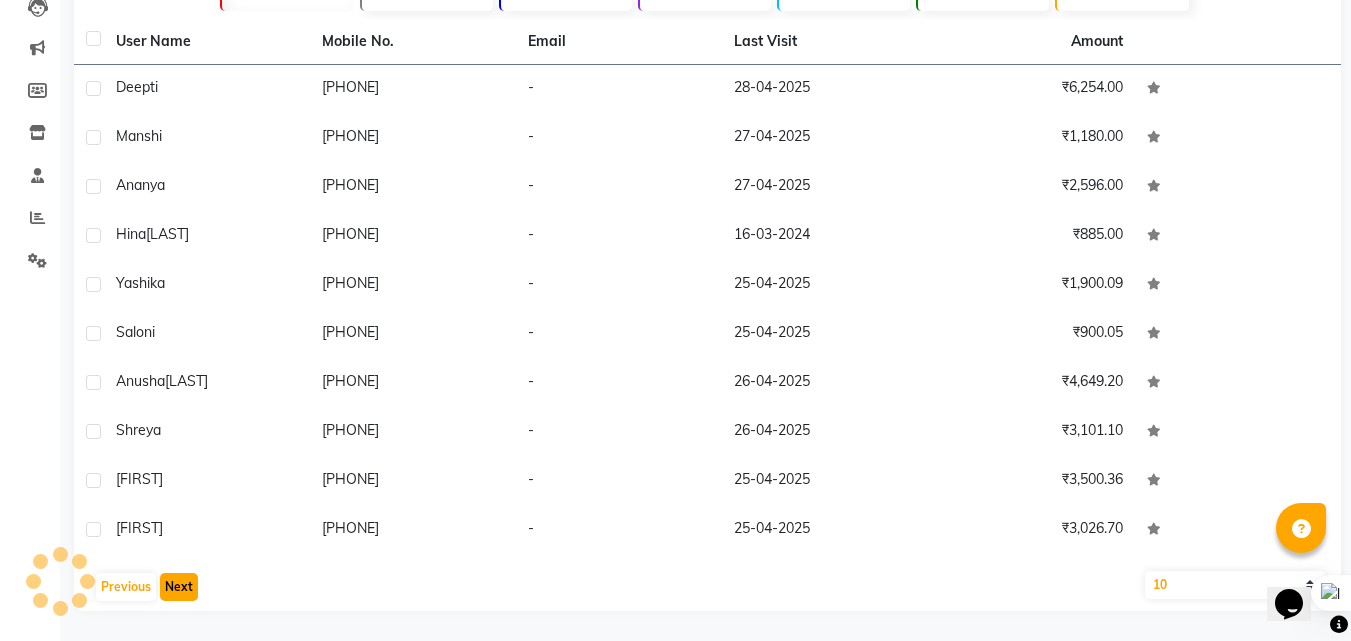 click on "Next" 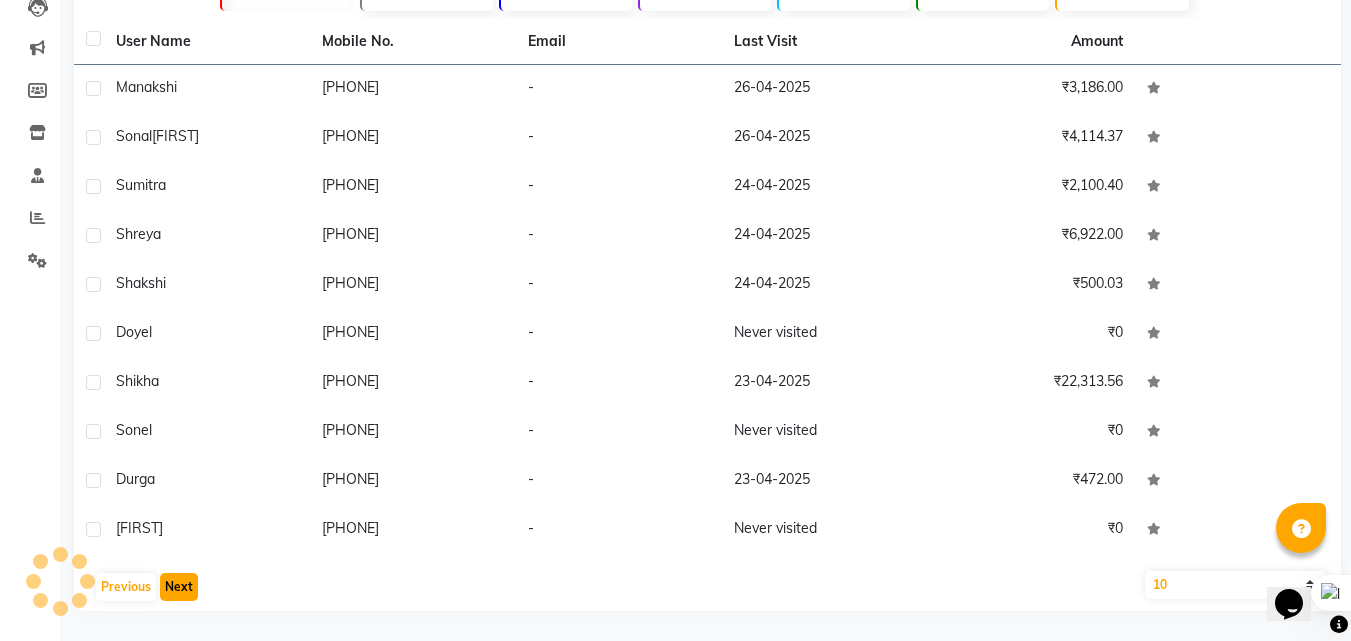 click on "Next" 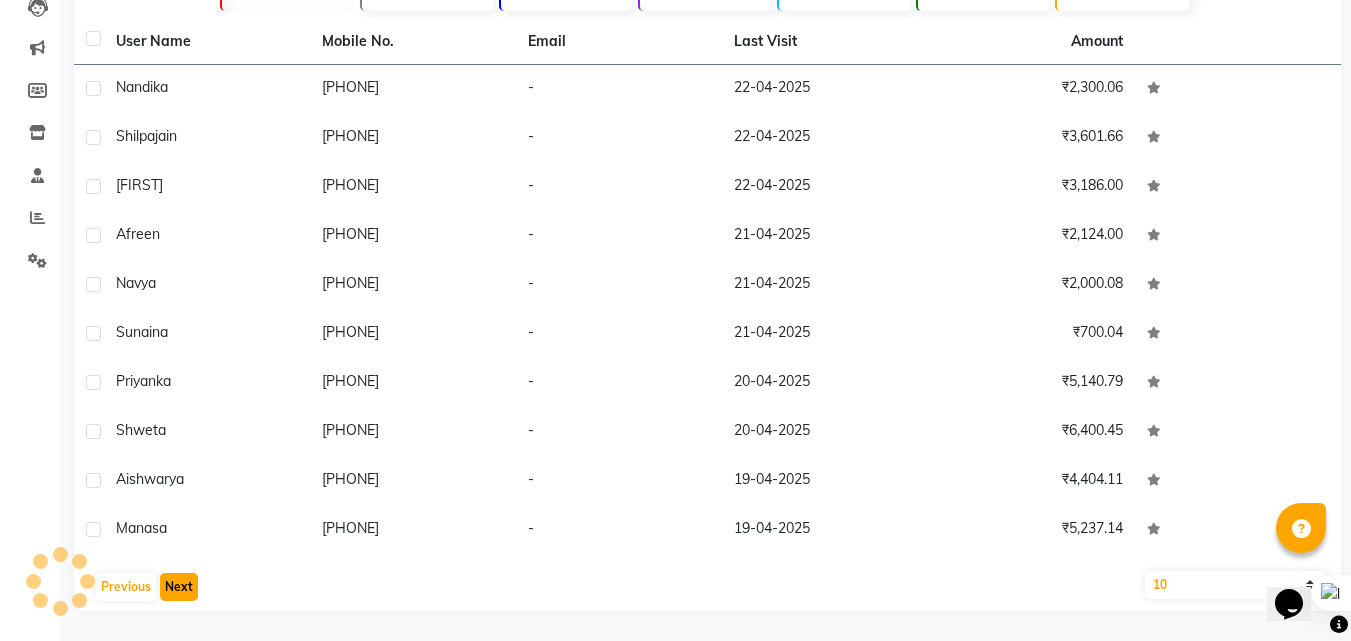 click on "Next" 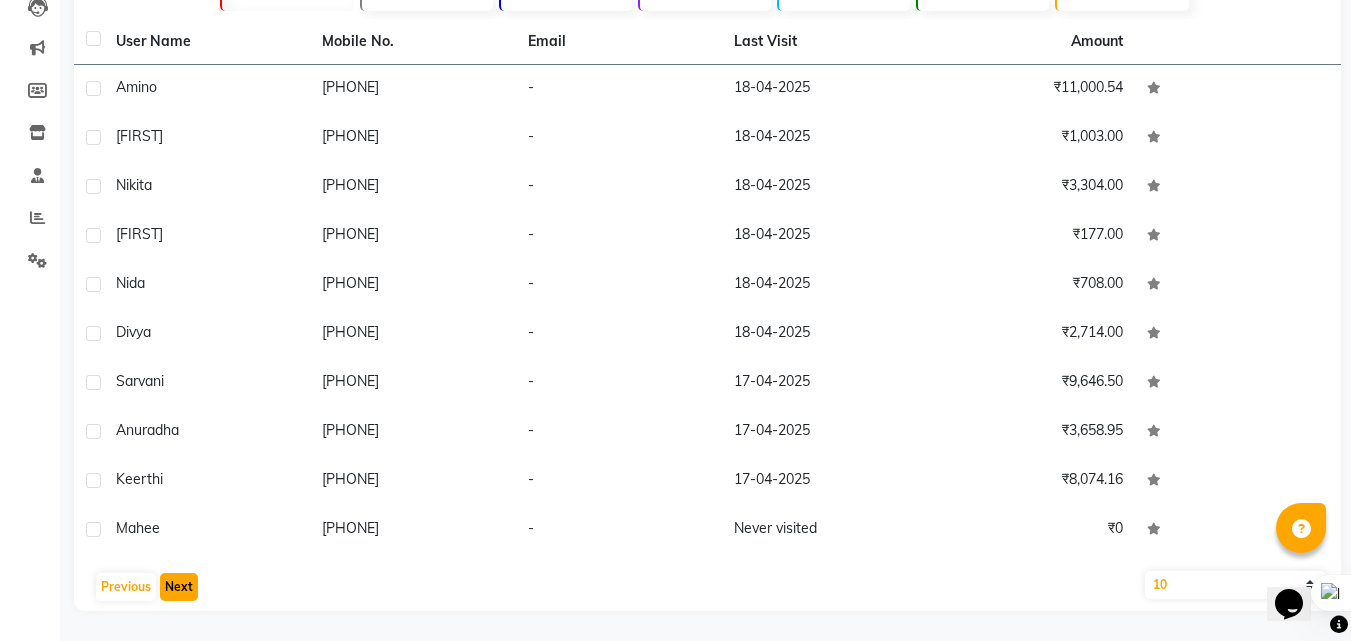 click on "Next" 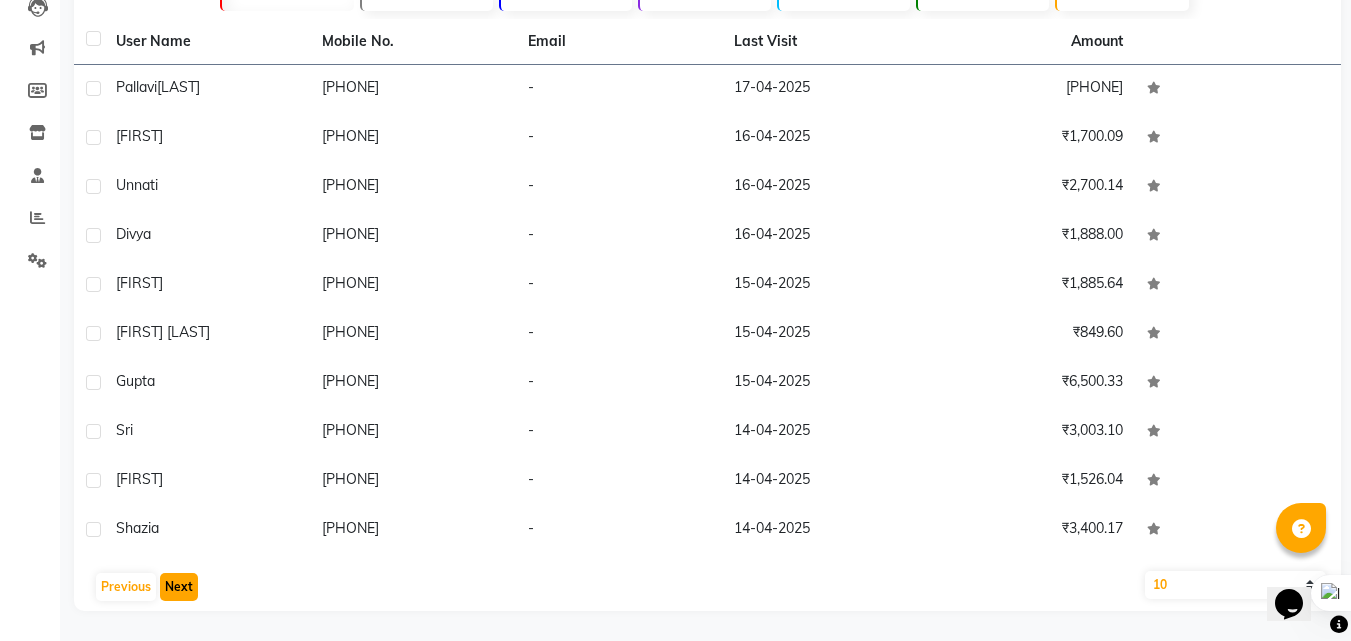 click on "Next" 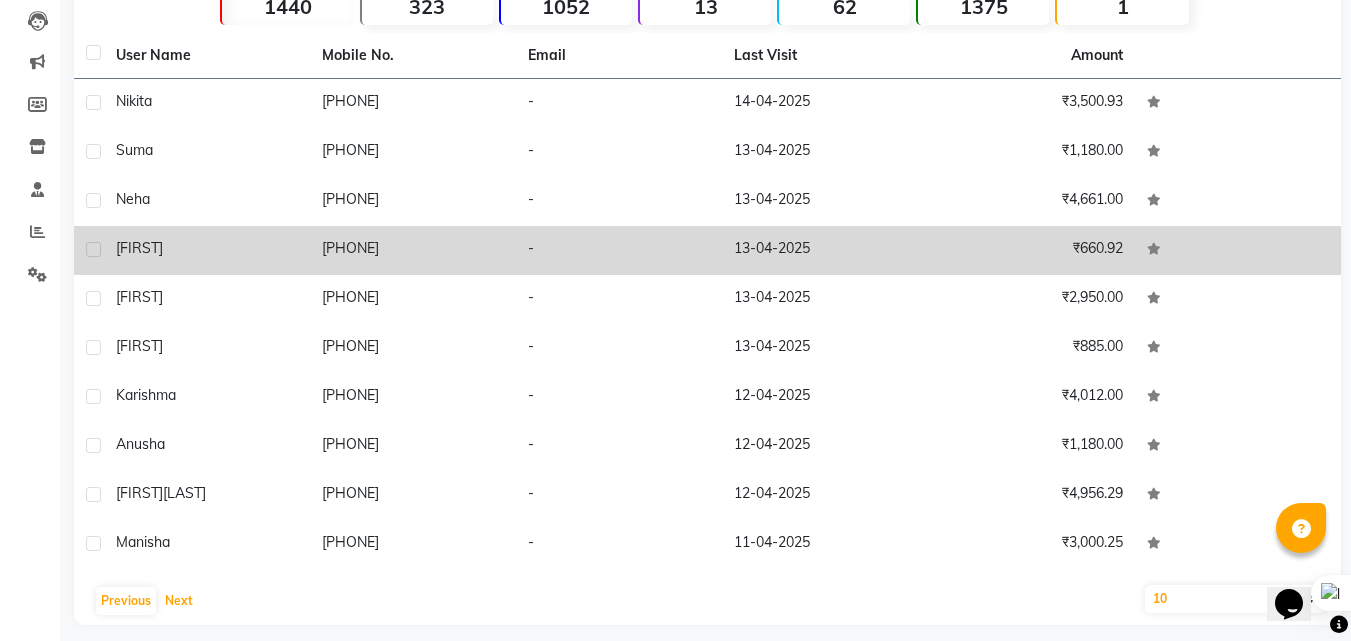 scroll, scrollTop: 0, scrollLeft: 0, axis: both 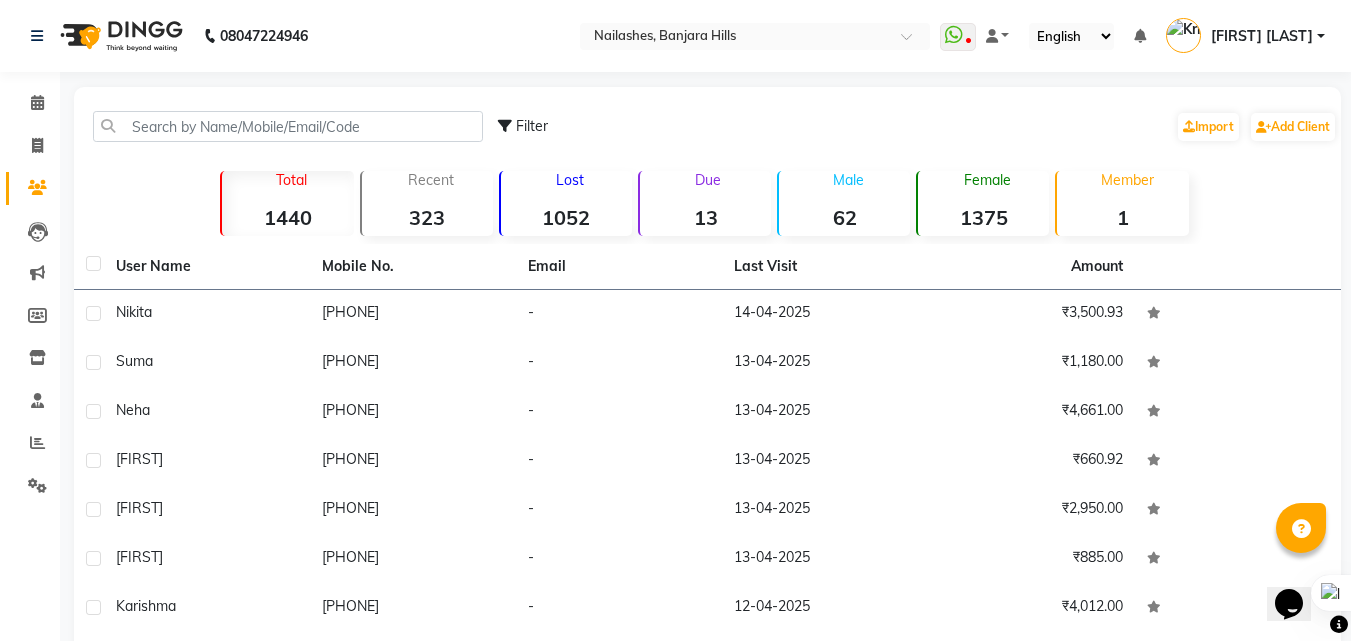 click on "1052" 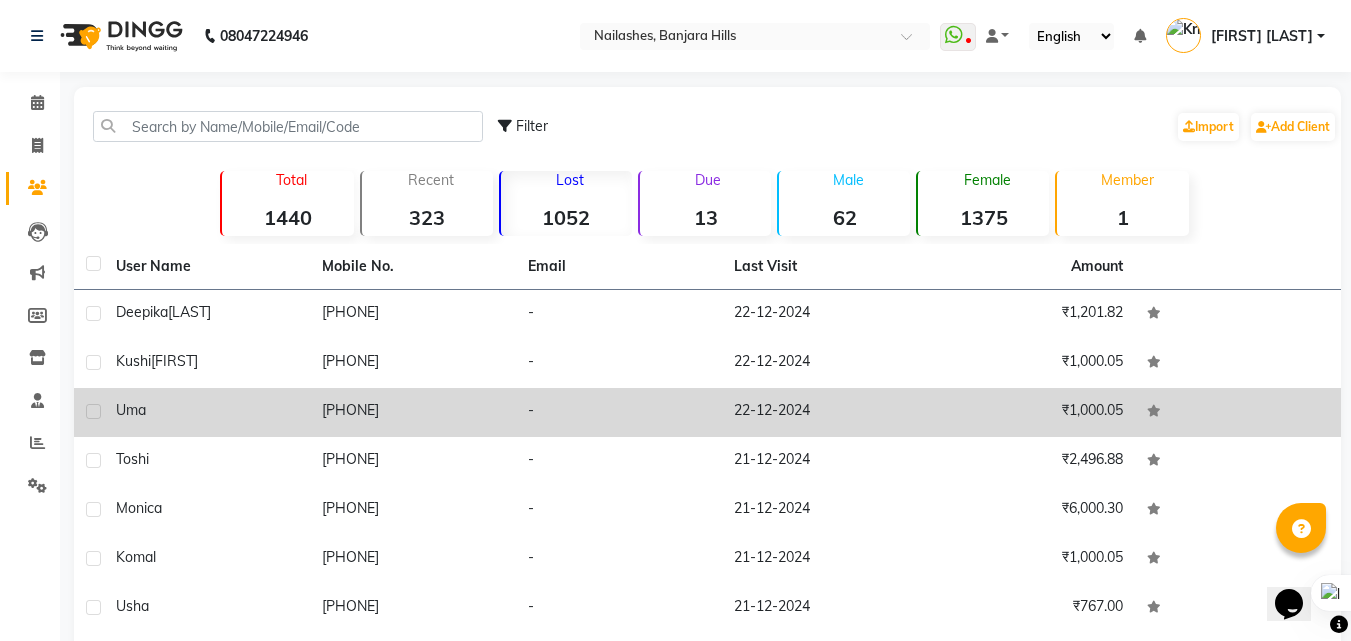 scroll, scrollTop: 225, scrollLeft: 0, axis: vertical 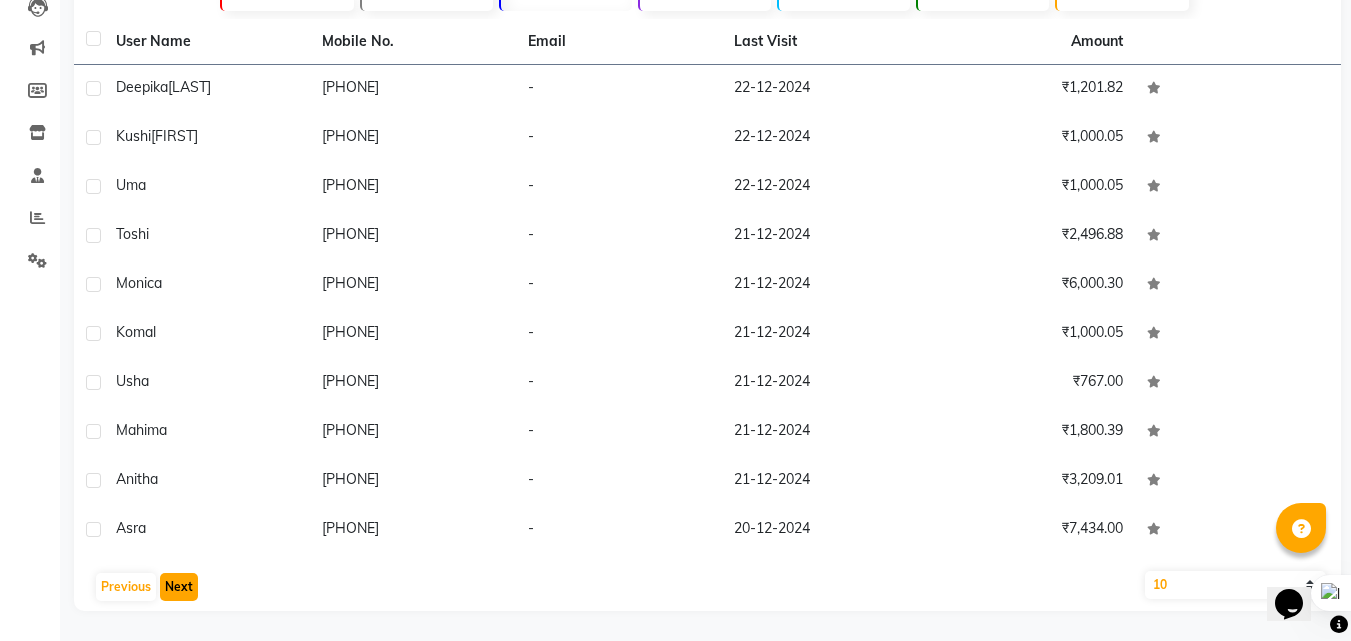 click on "Next" 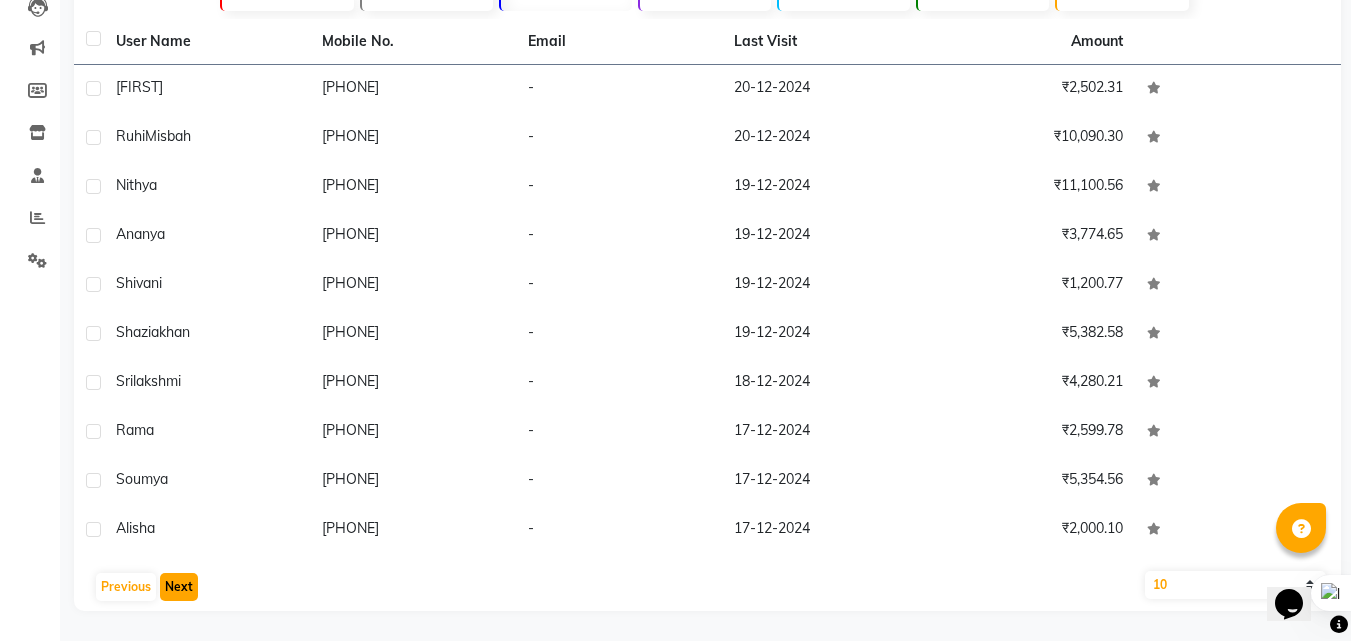 click on "Next" 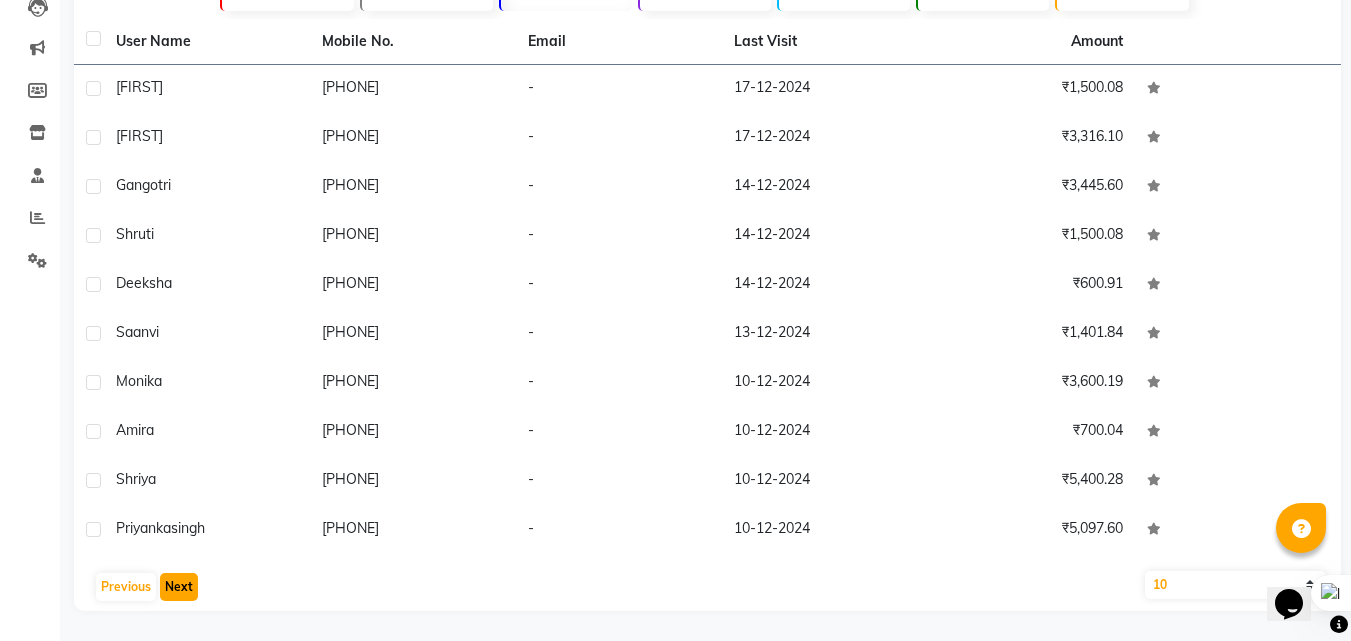 click on "Next" 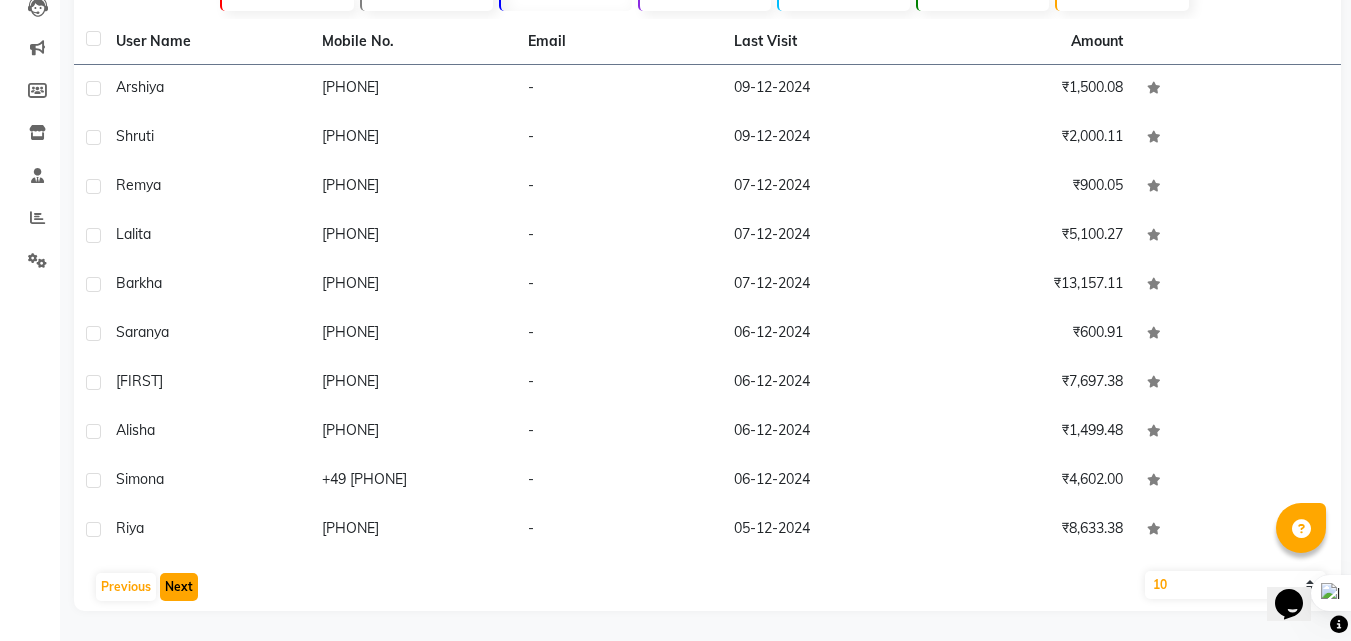 click on "Next" 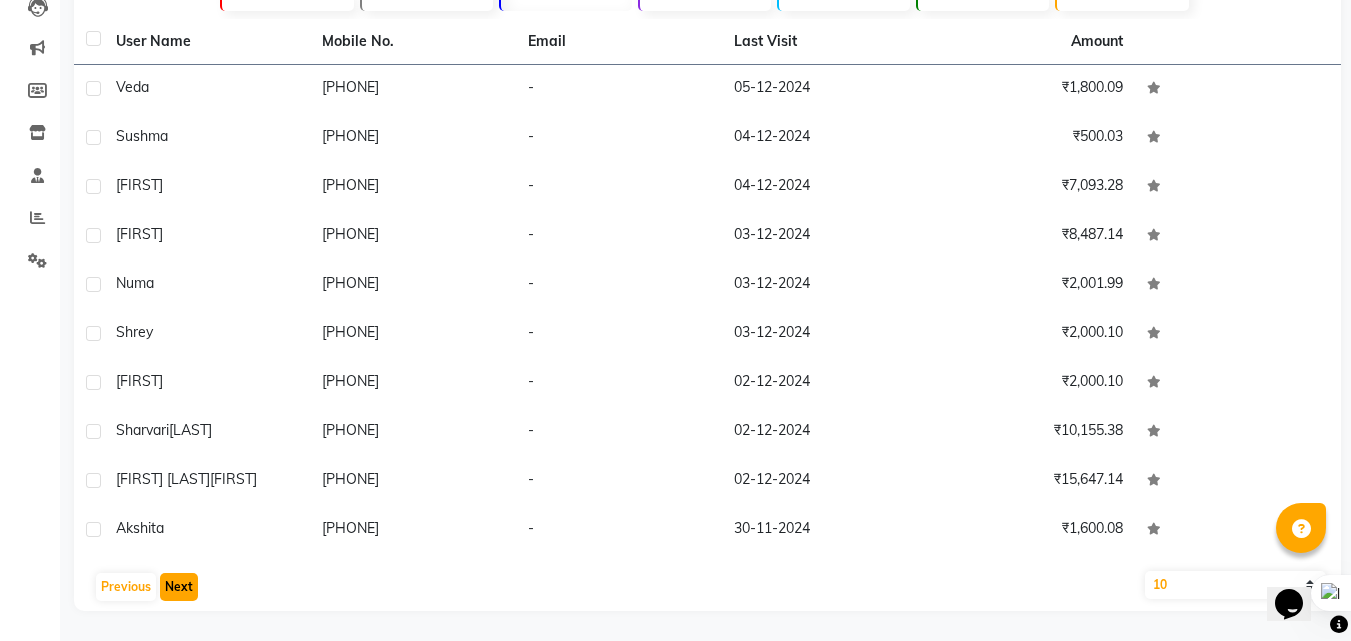 click on "Next" 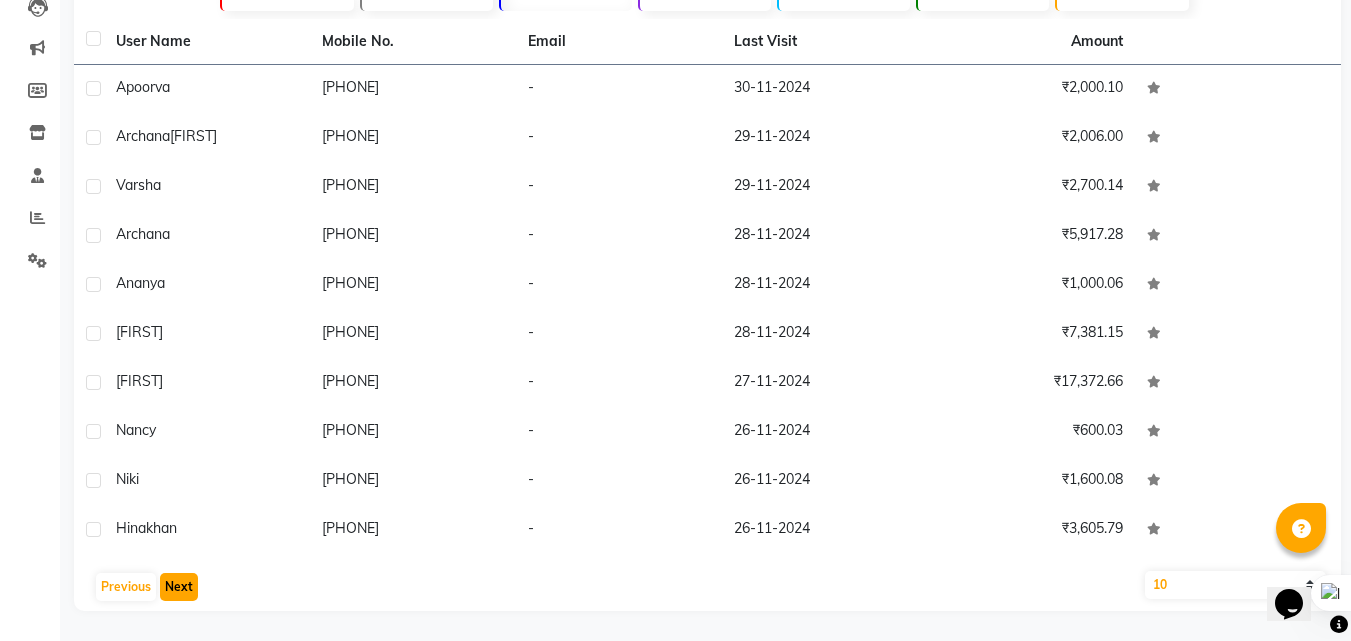 click on "Next" 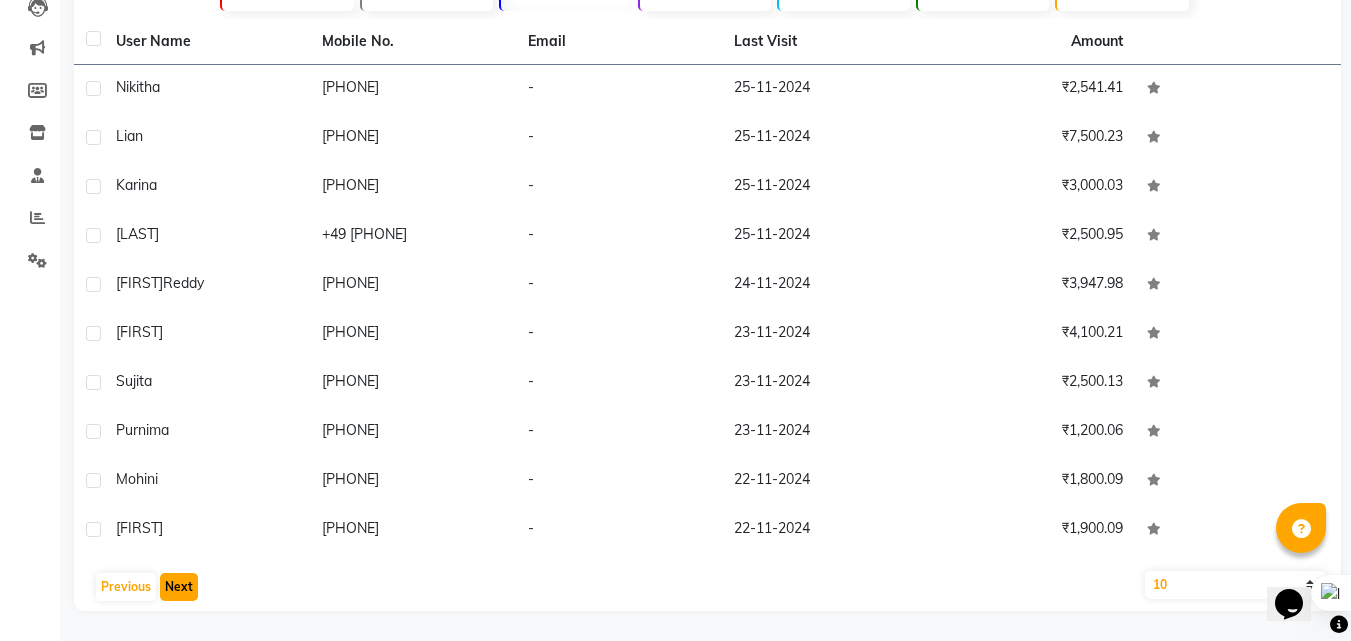 click on "Next" 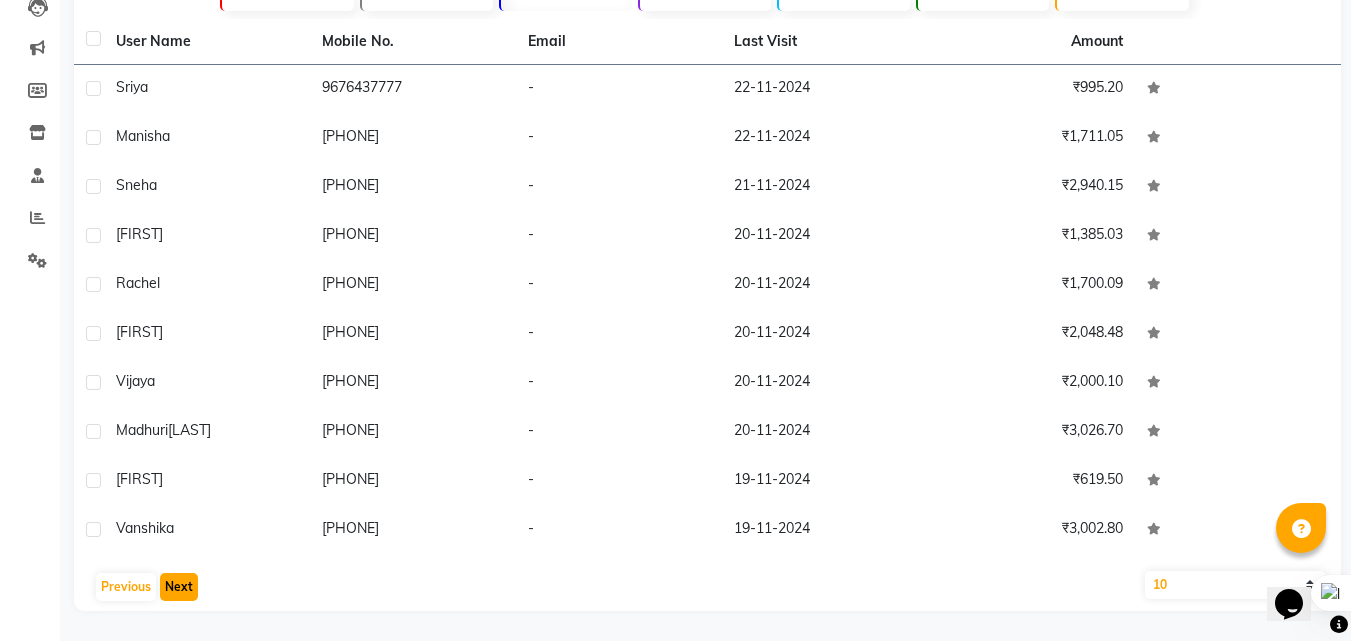 click on "Next" 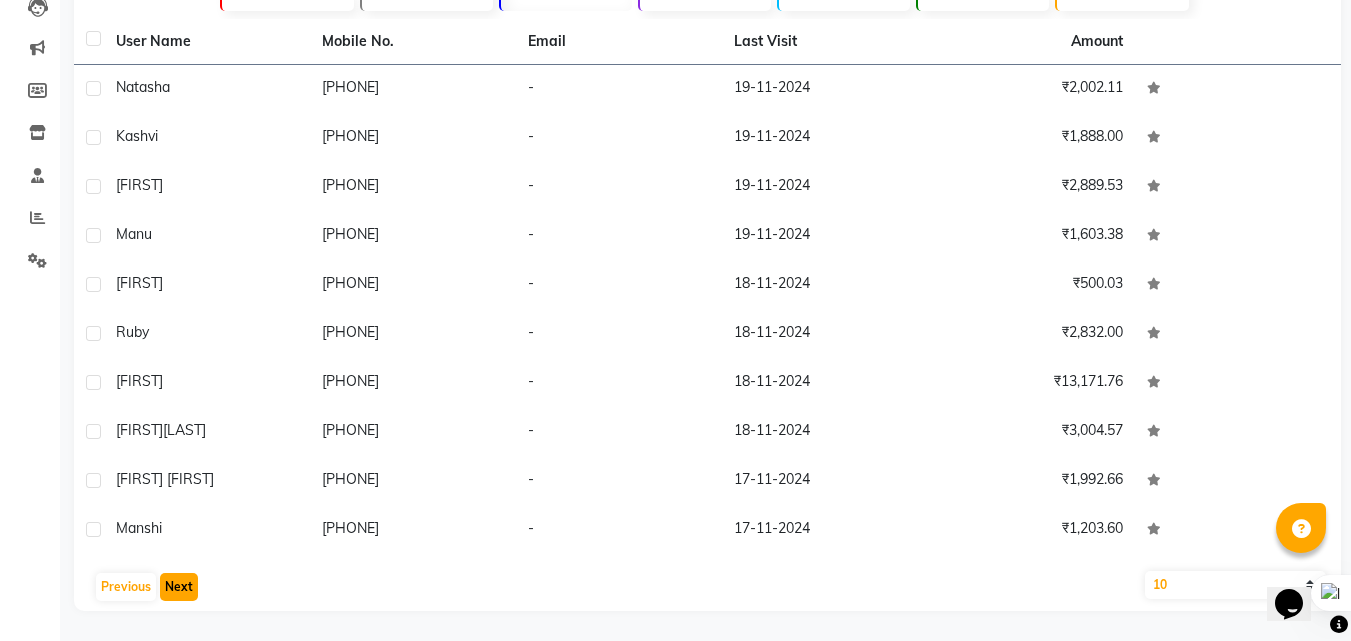 click on "Next" 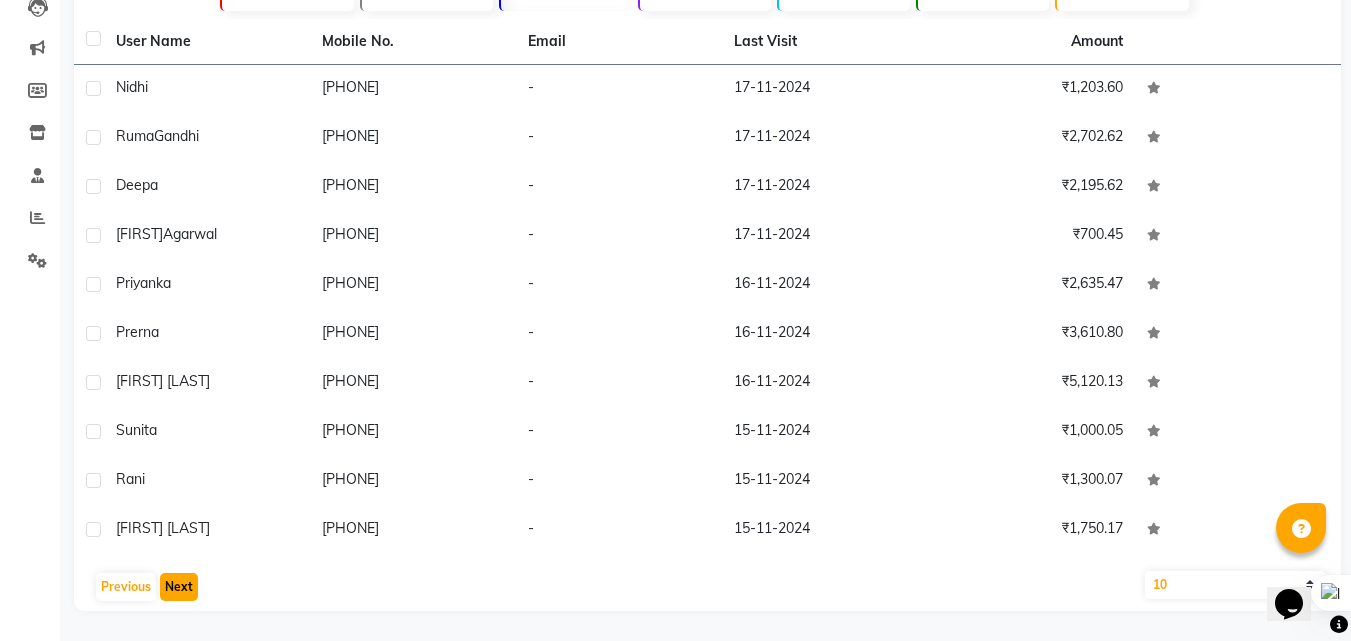 click on "Next" 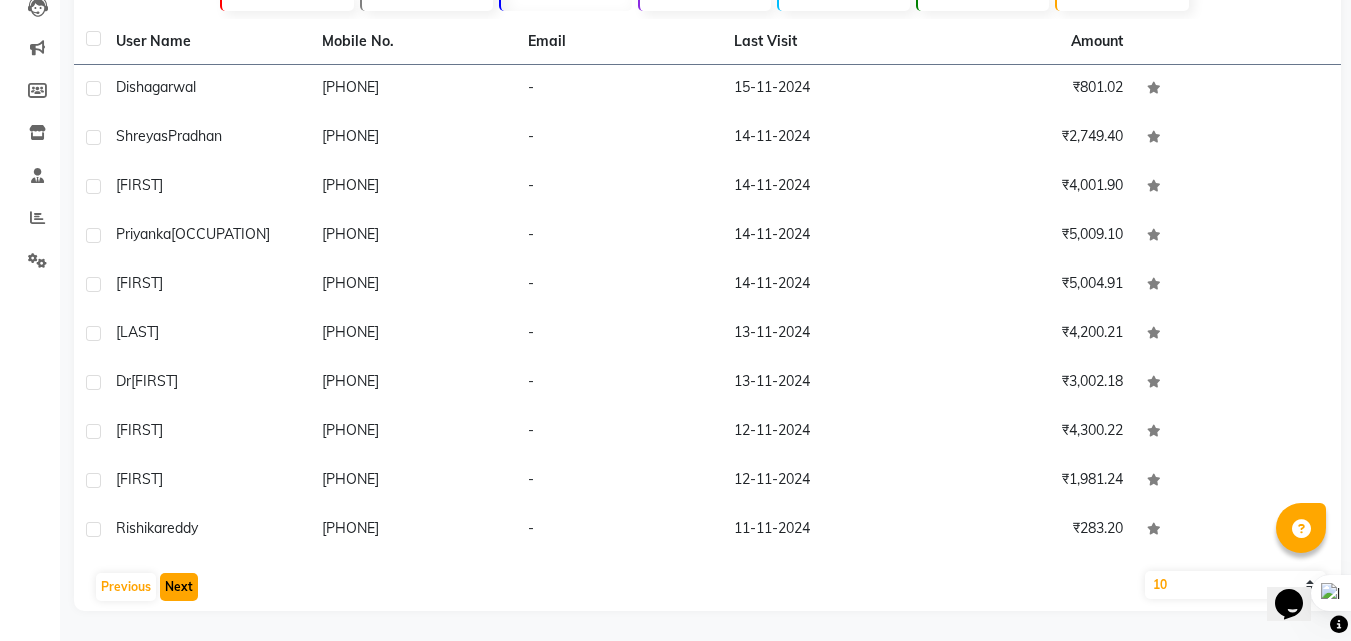 click on "Next" 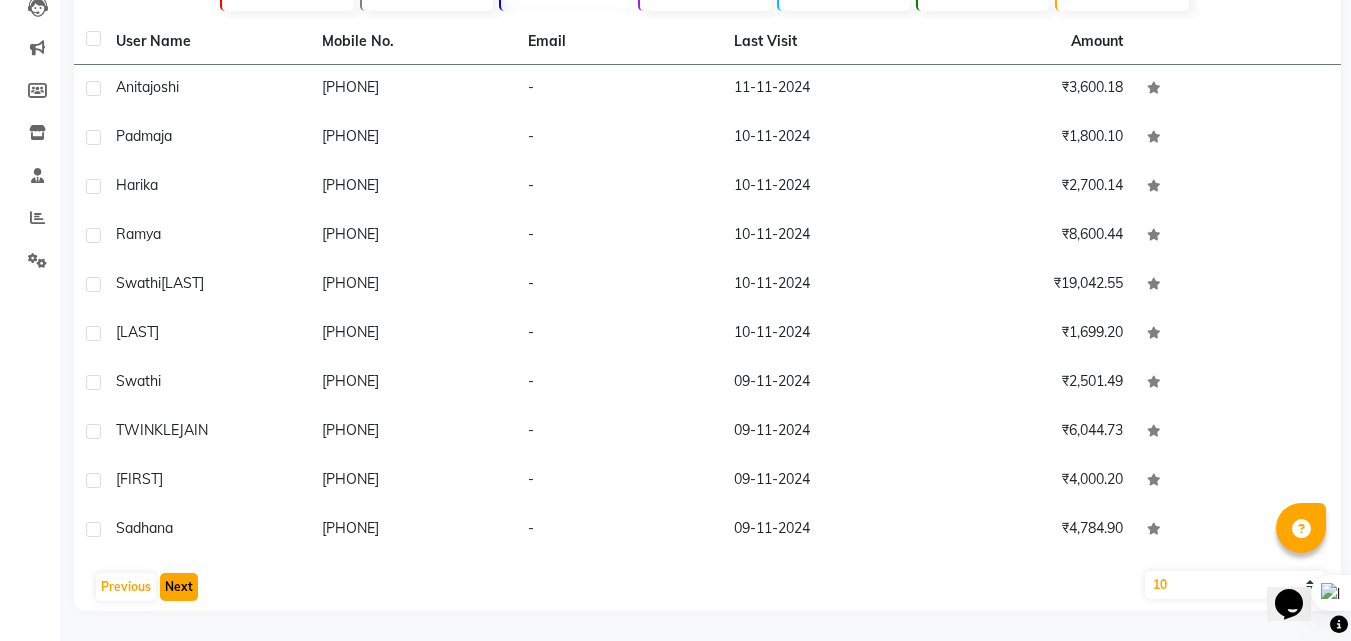 click on "Next" 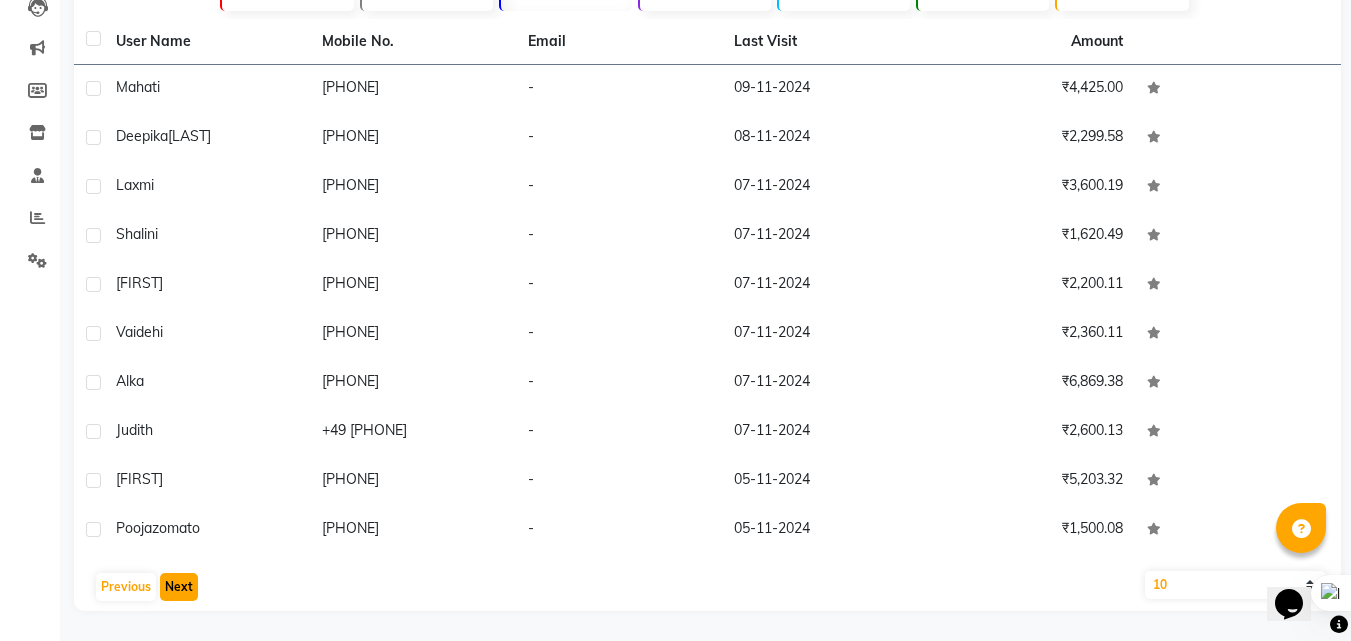 click on "Next" 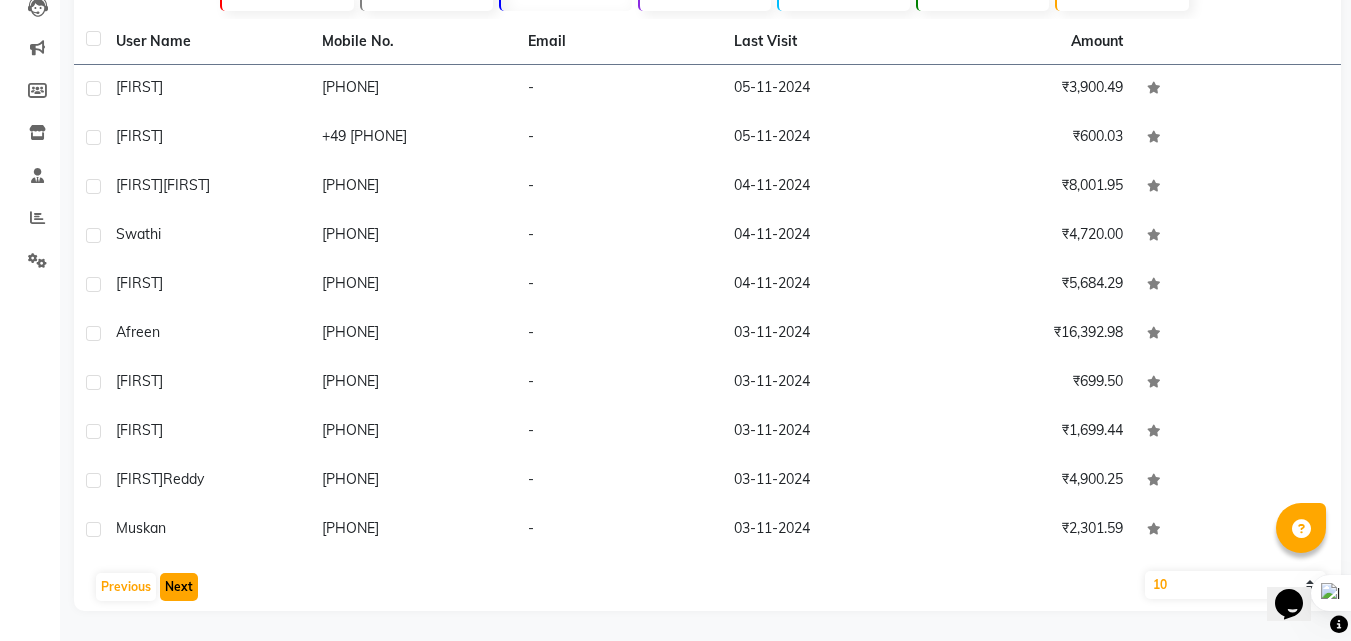 click on "Next" 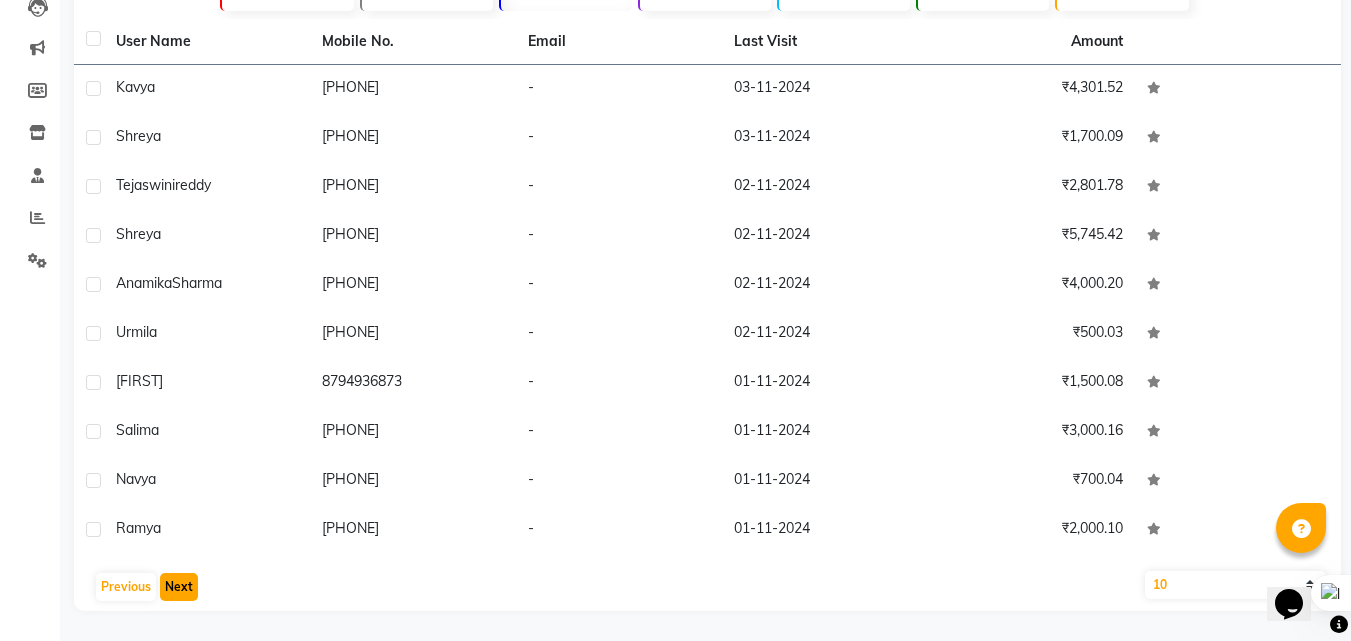 click on "Next" 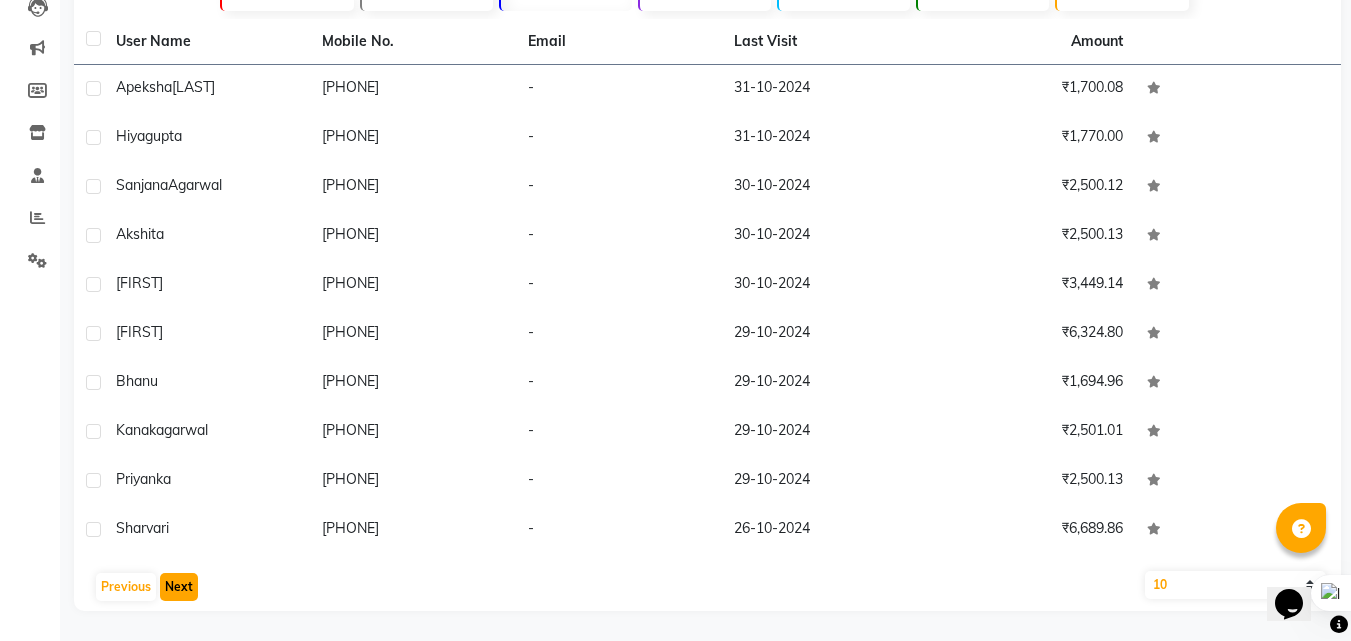 click on "Next" 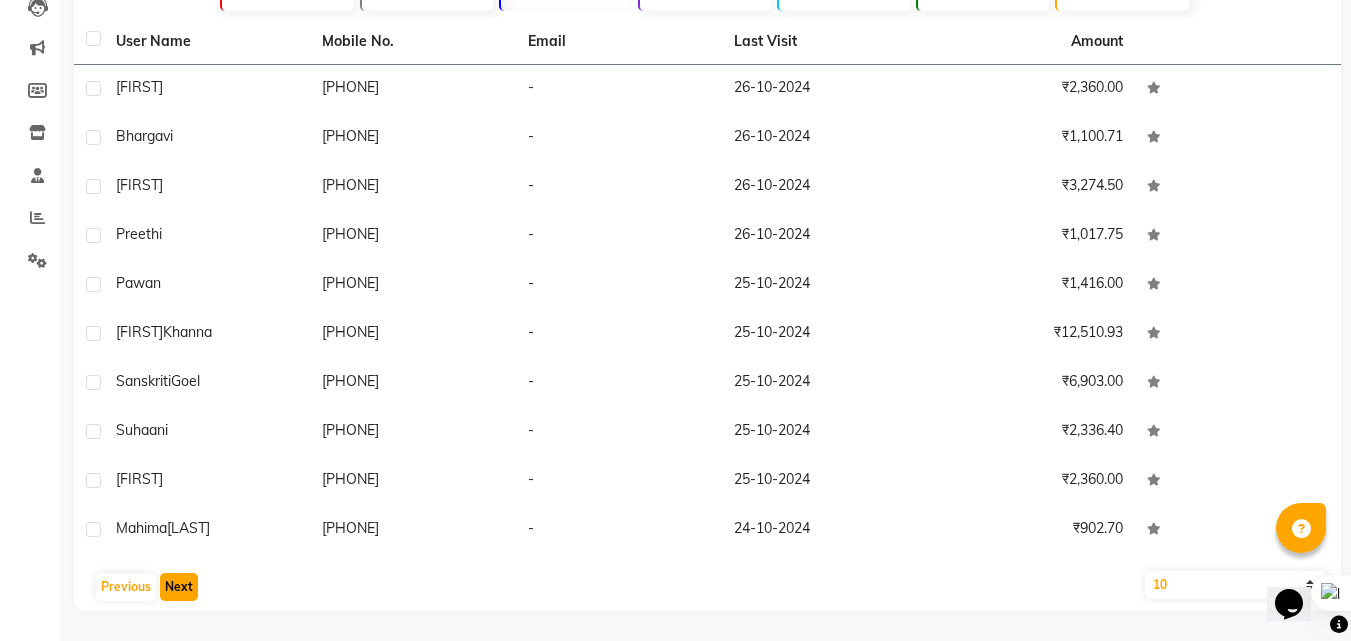 click on "Next" 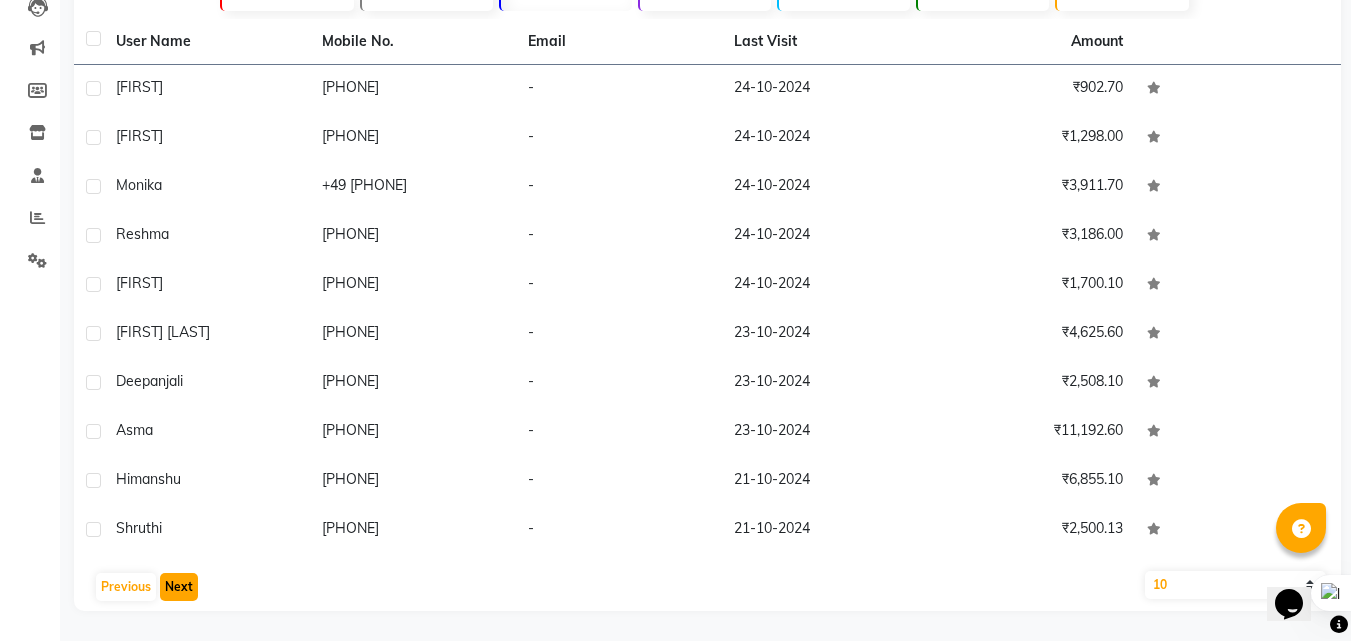 click on "Next" 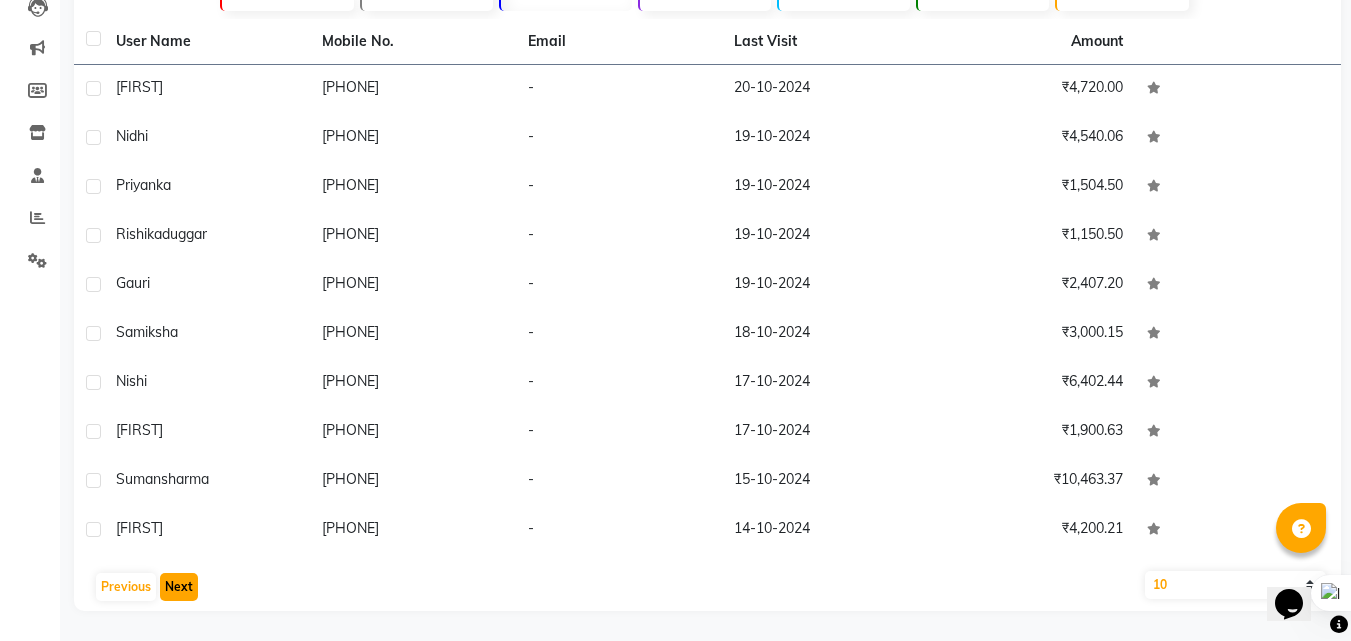 click on "Next" 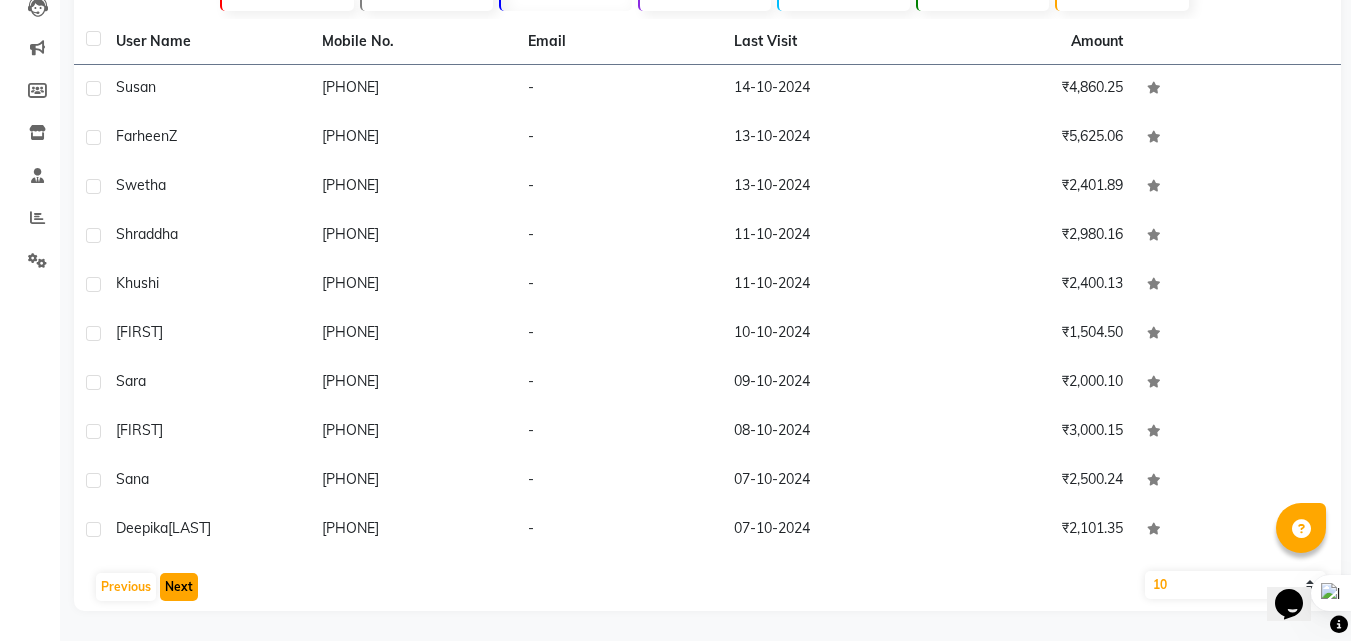 click on "Next" 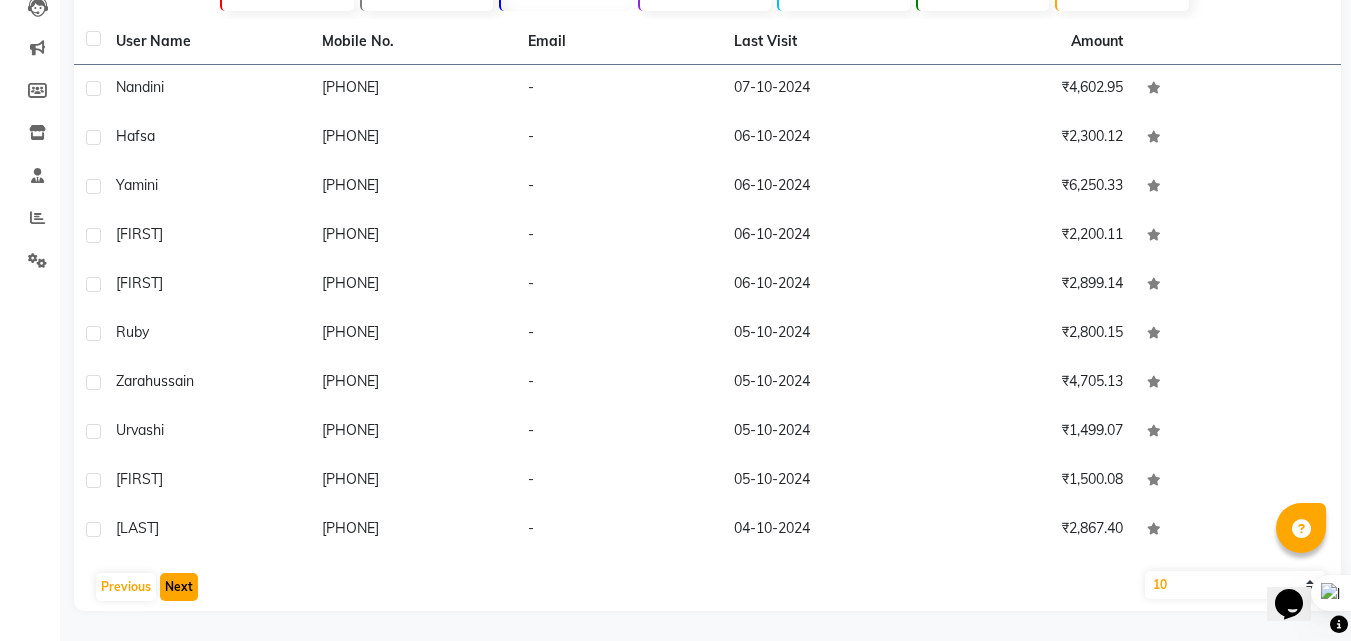 click on "Next" 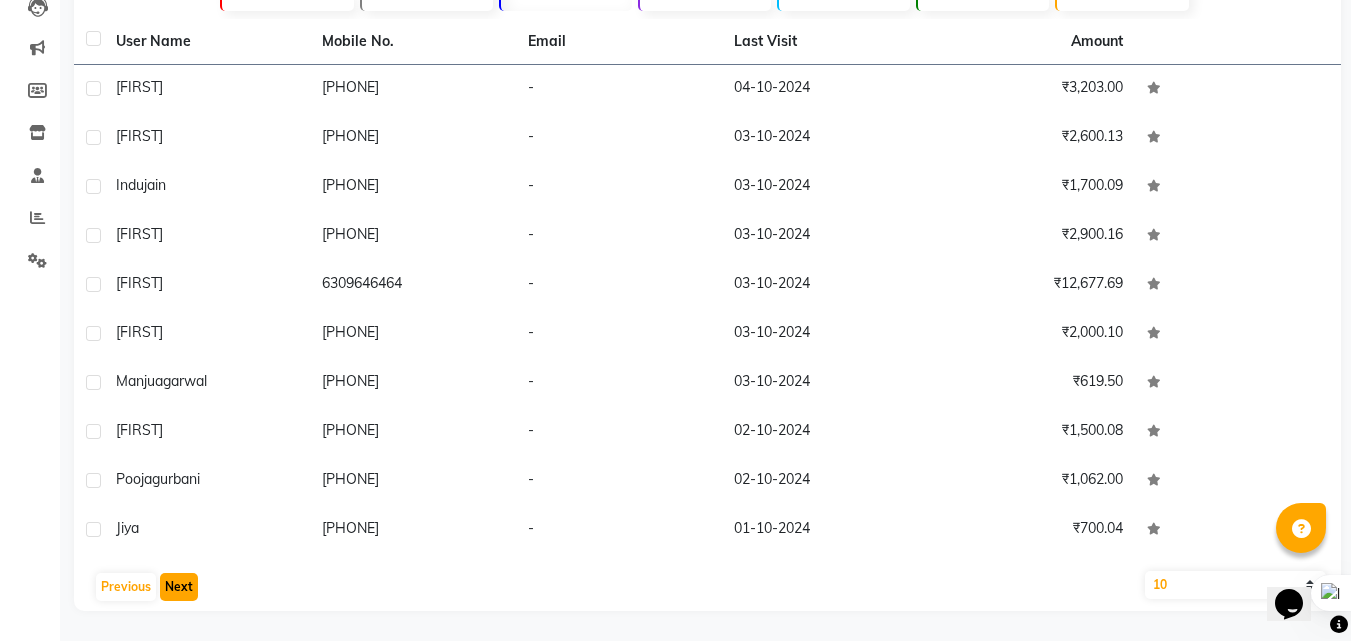 click on "Next" 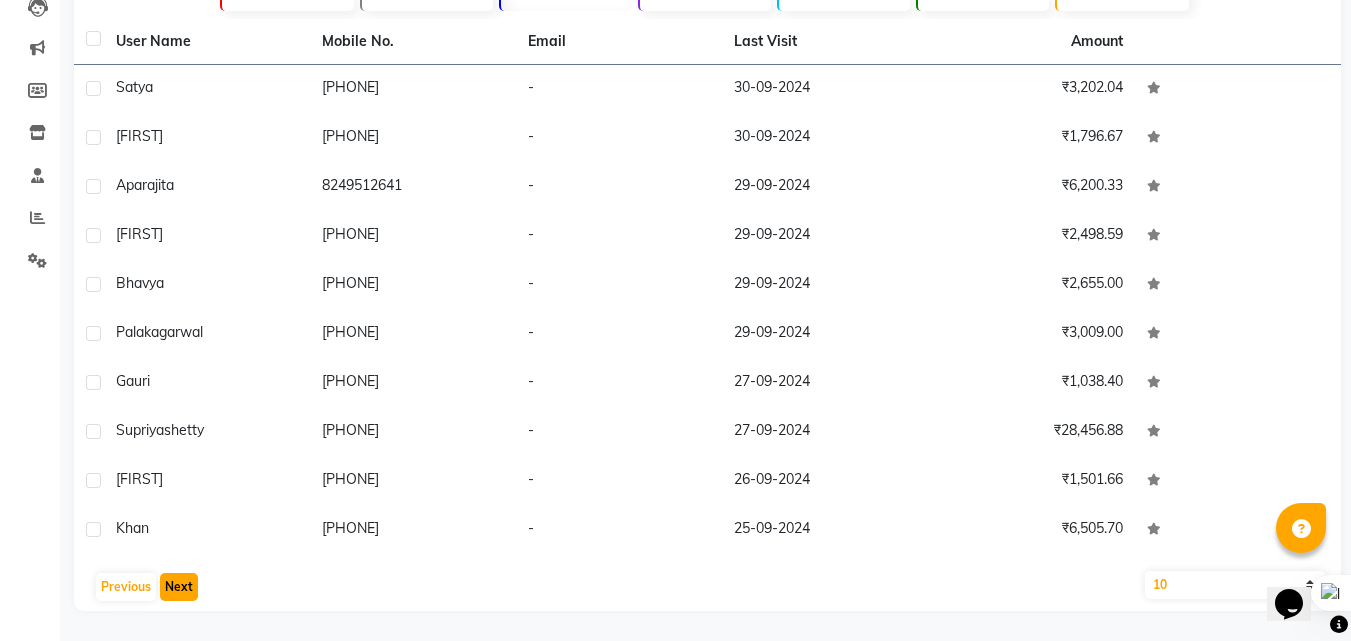 click on "Next" 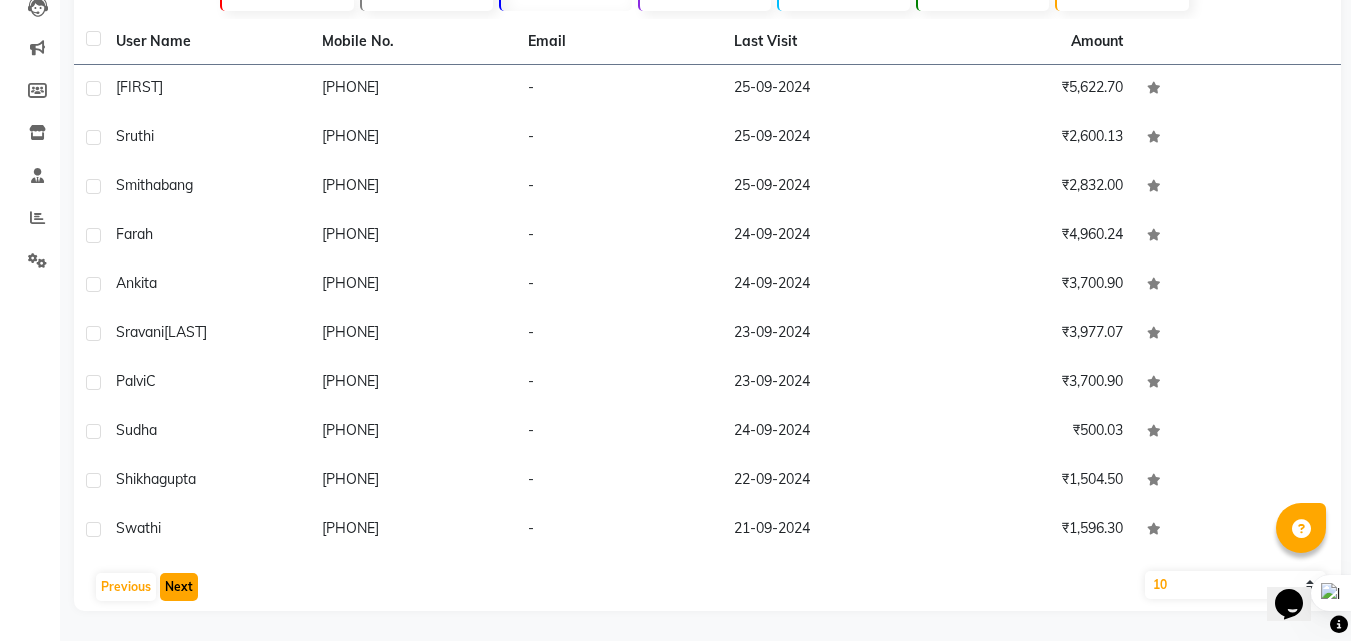 click on "Next" 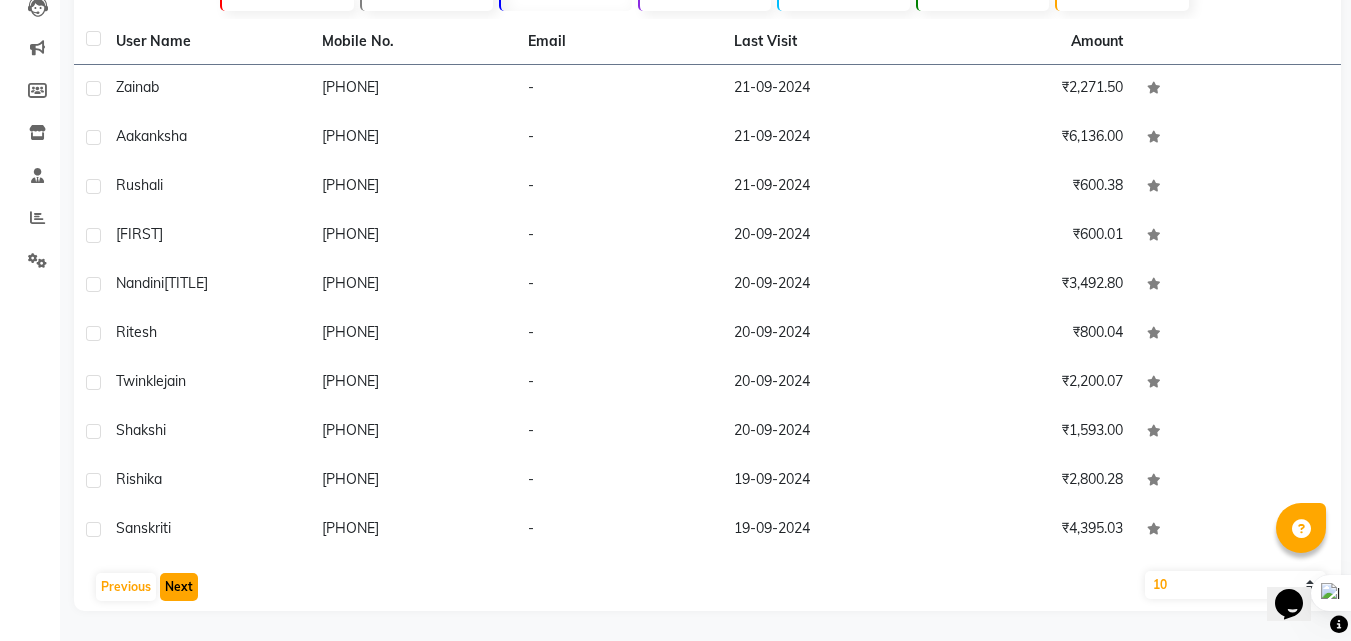 click on "Next" 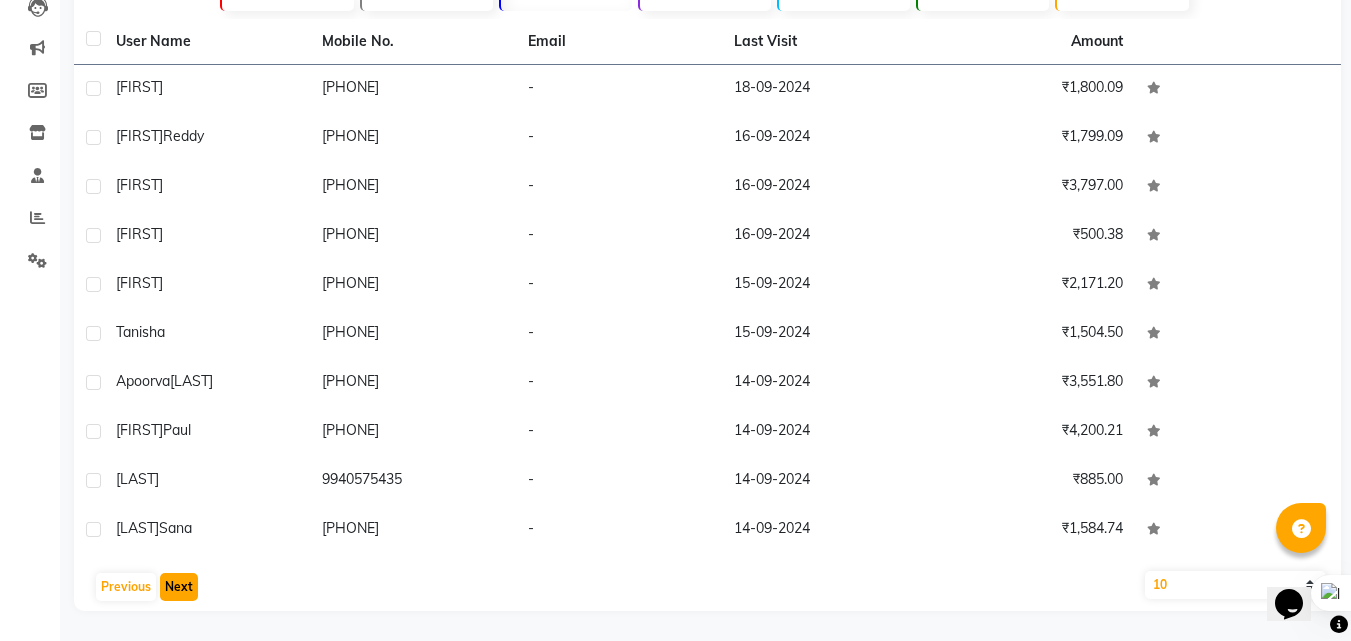 click on "Next" 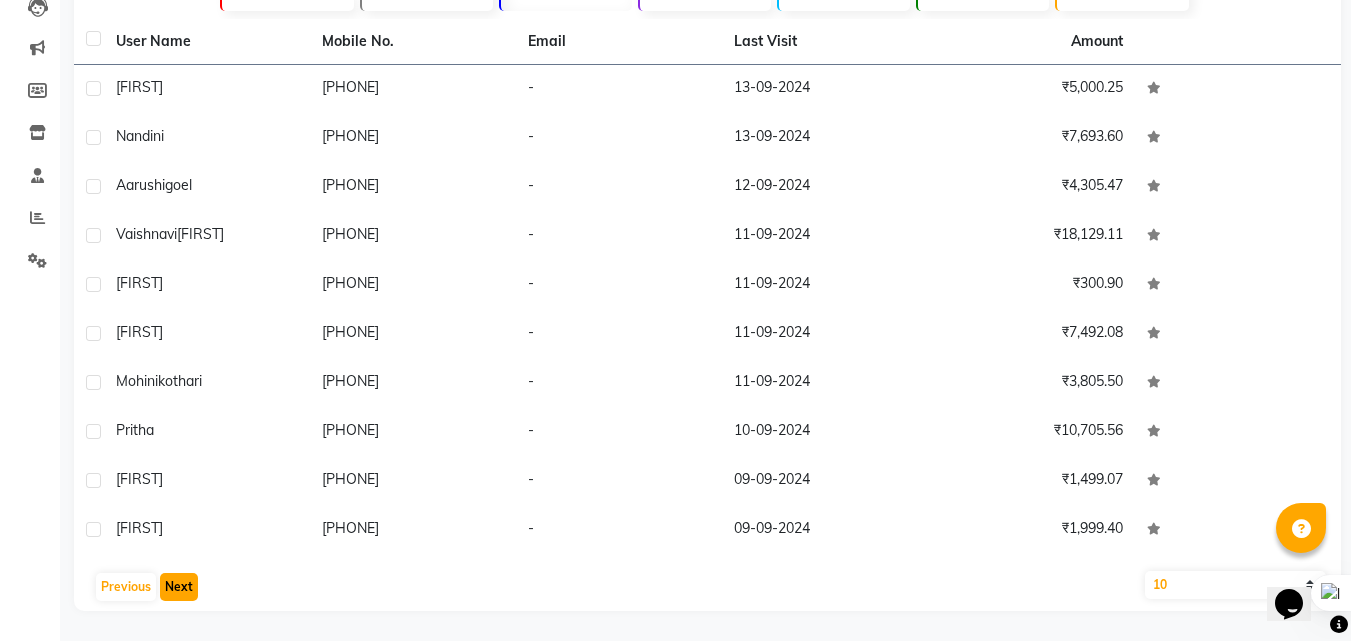 click on "Next" 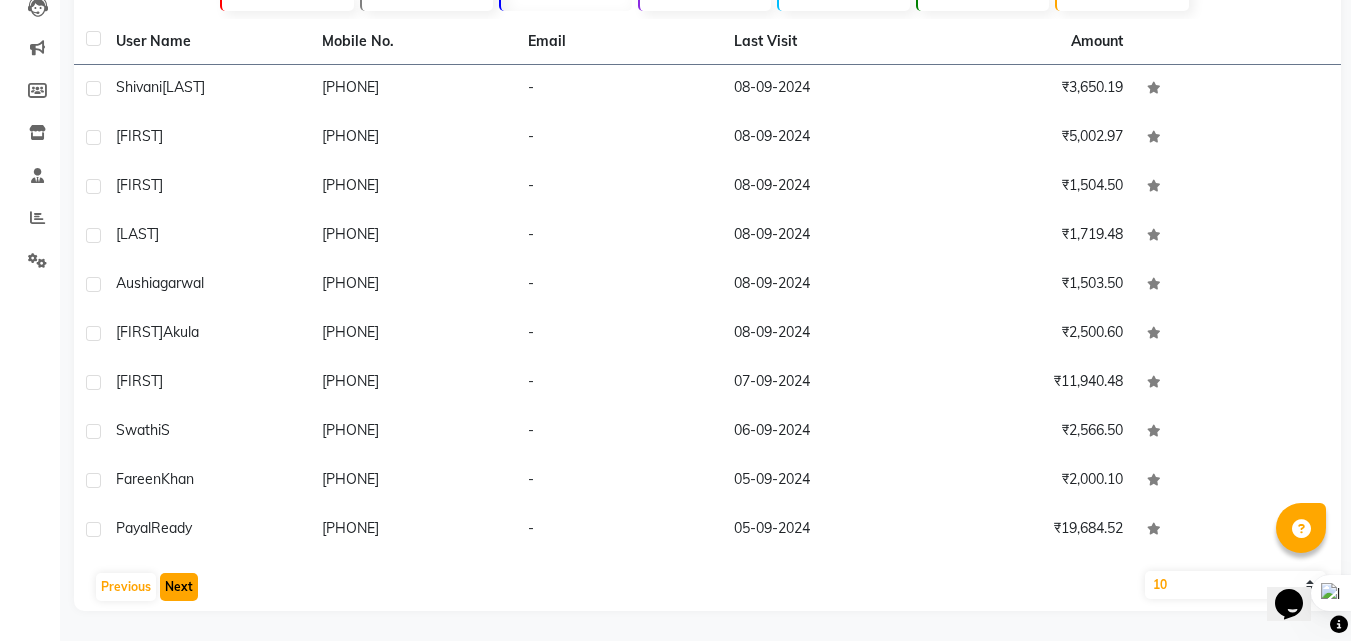 click on "Next" 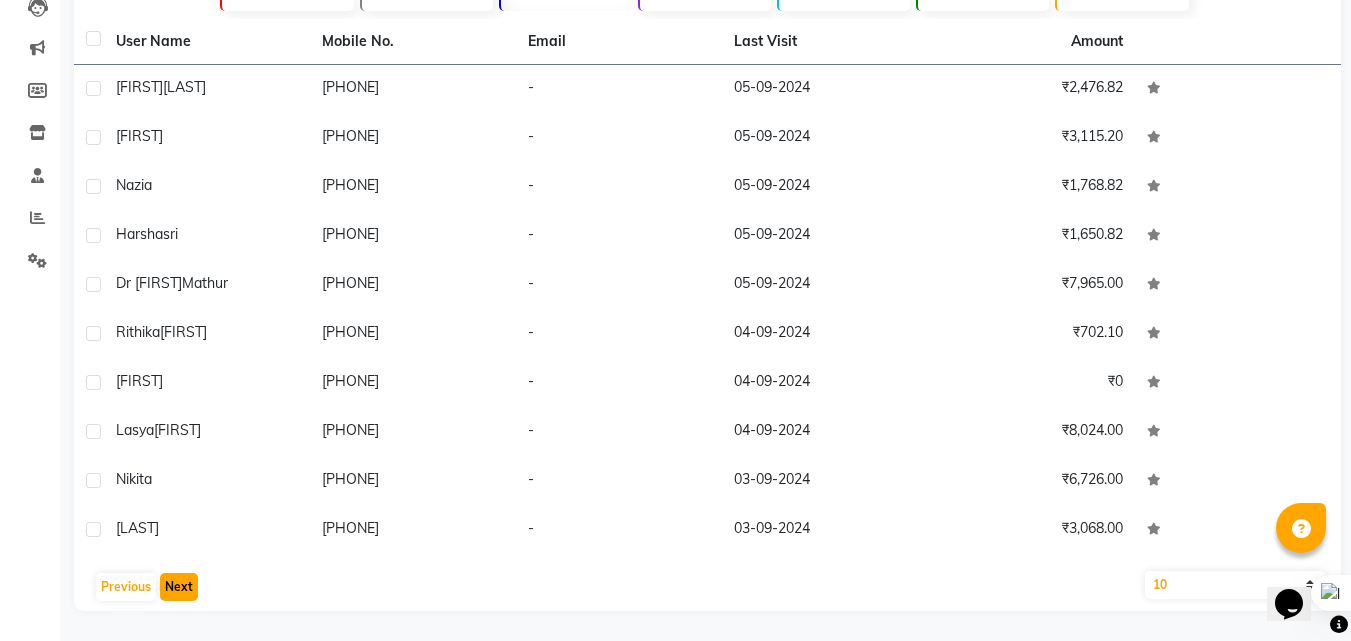 click on "Next" 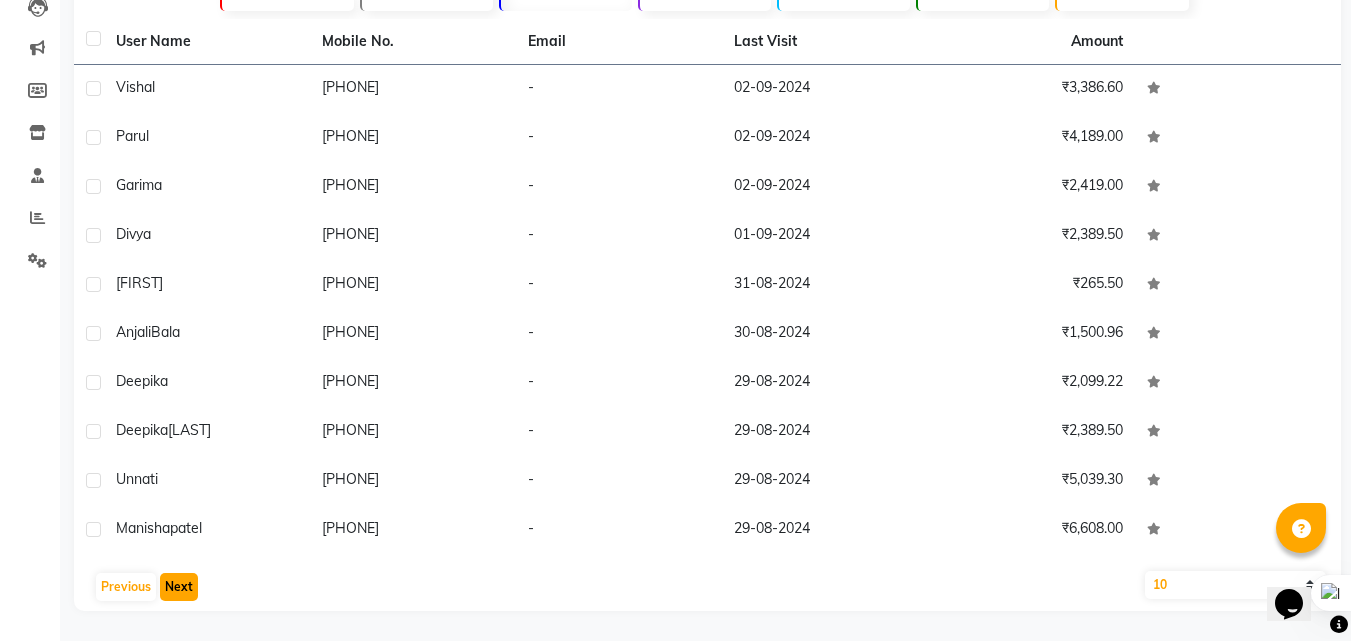 click on "Next" 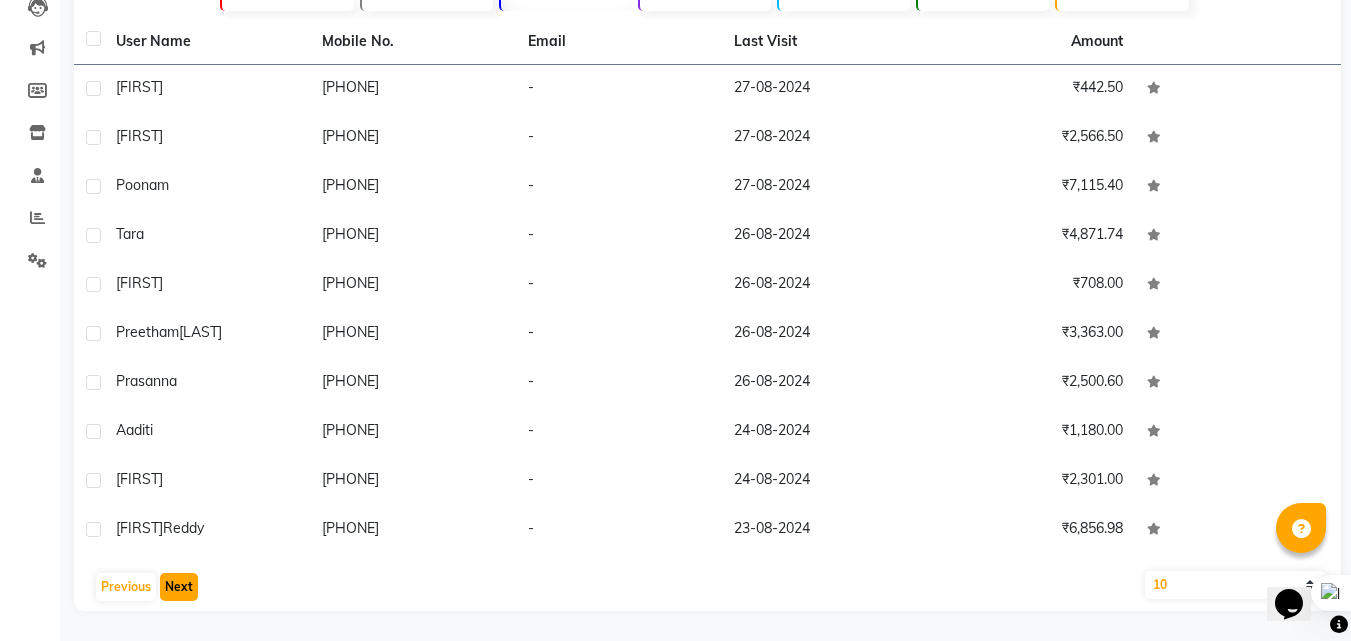 click on "Next" 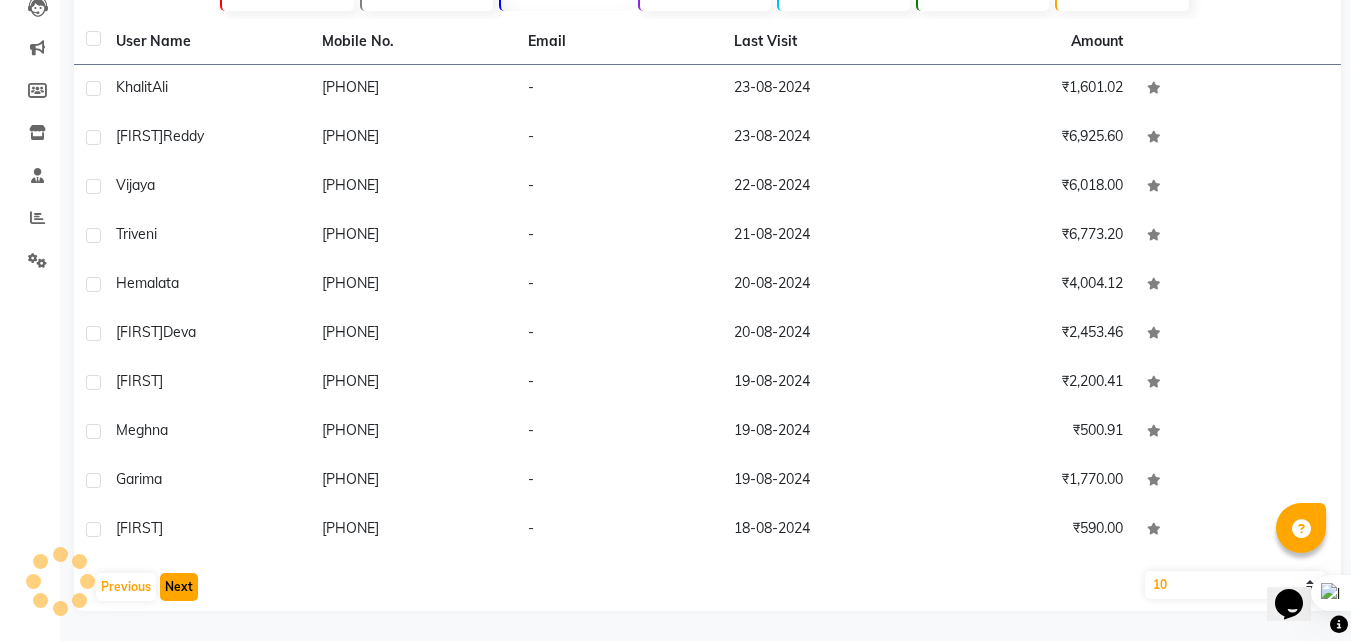click on "Next" 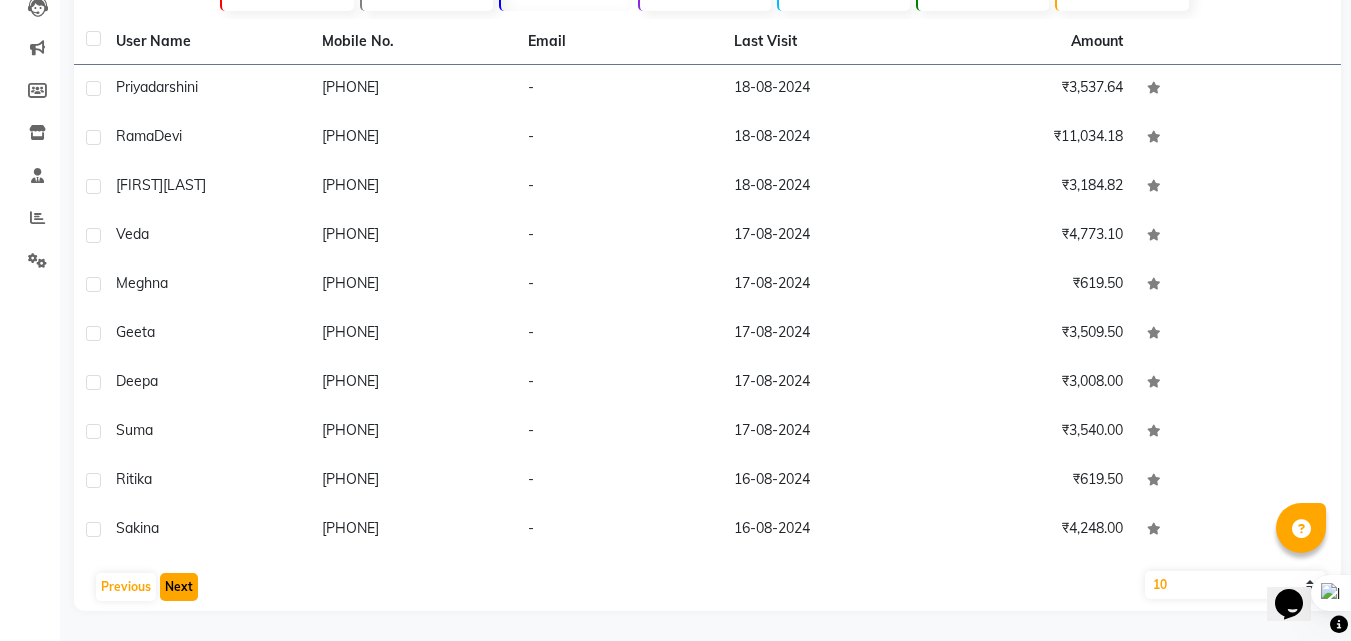 click on "Next" 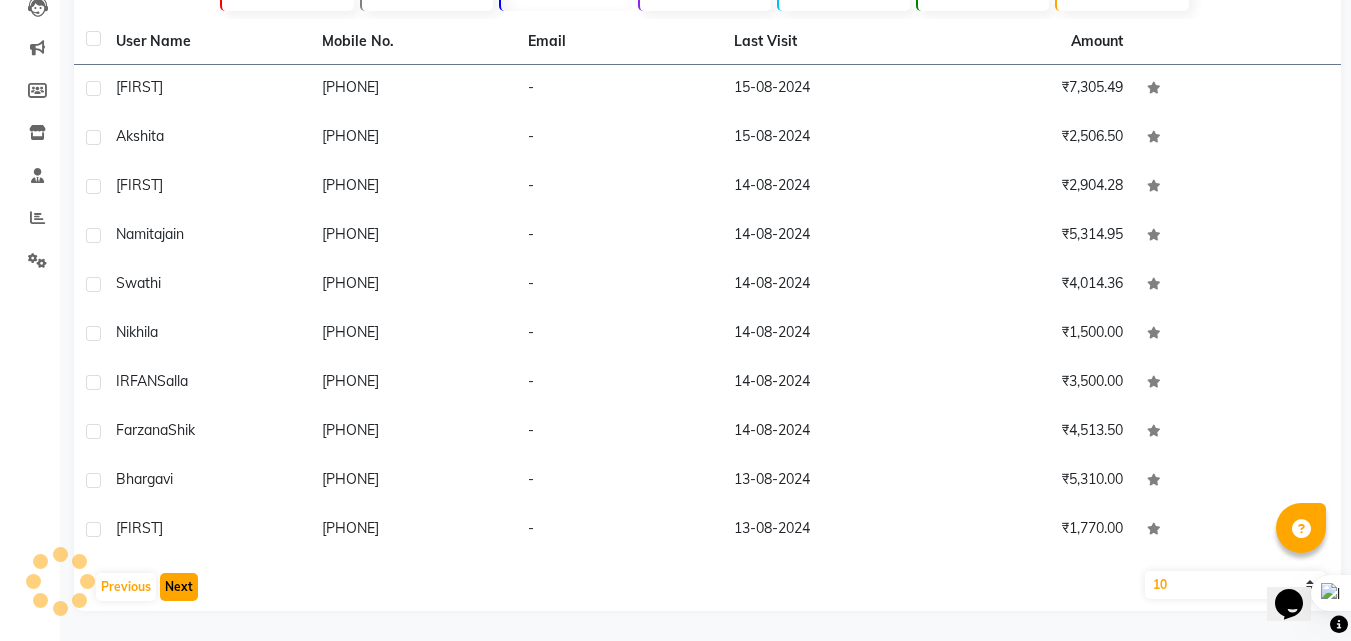 click on "Next" 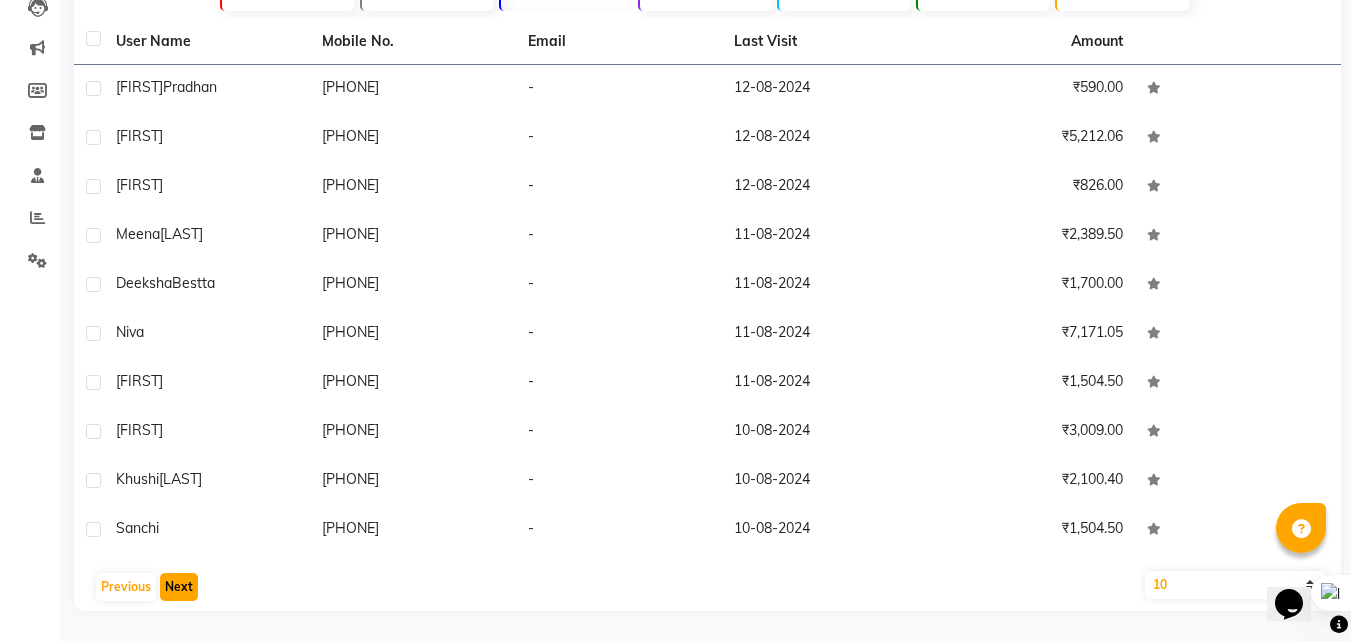 click on "Next" 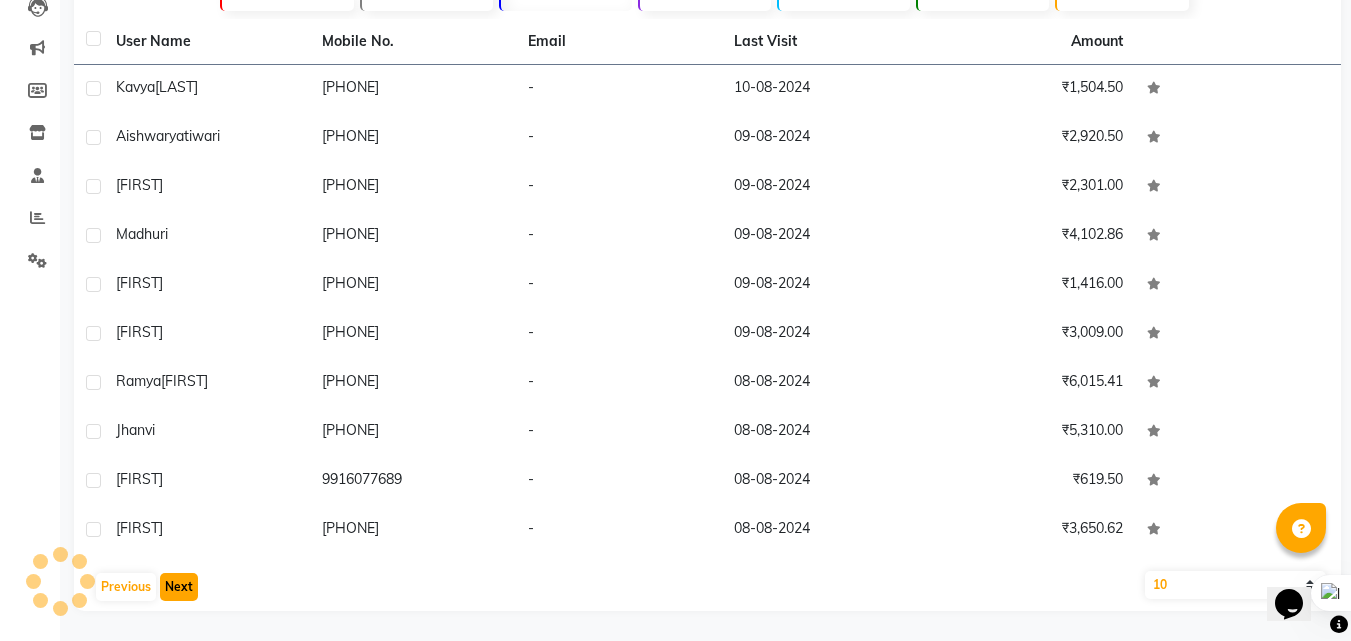 click on "Next" 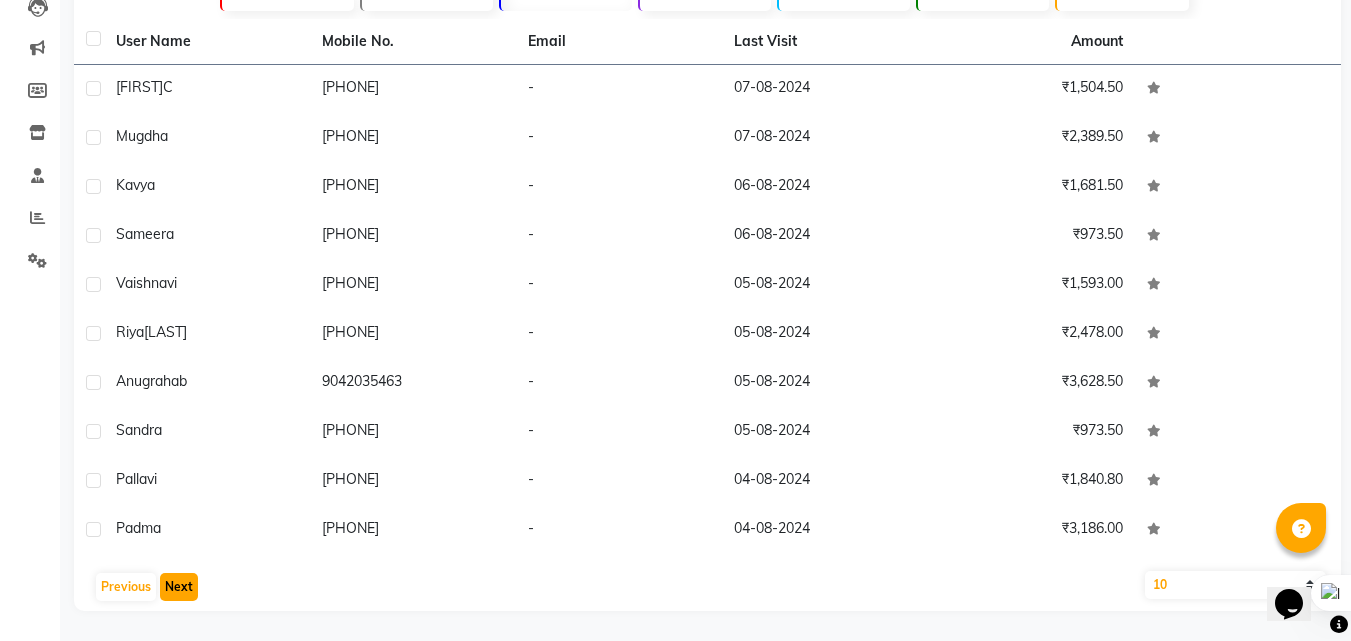click on "Next" 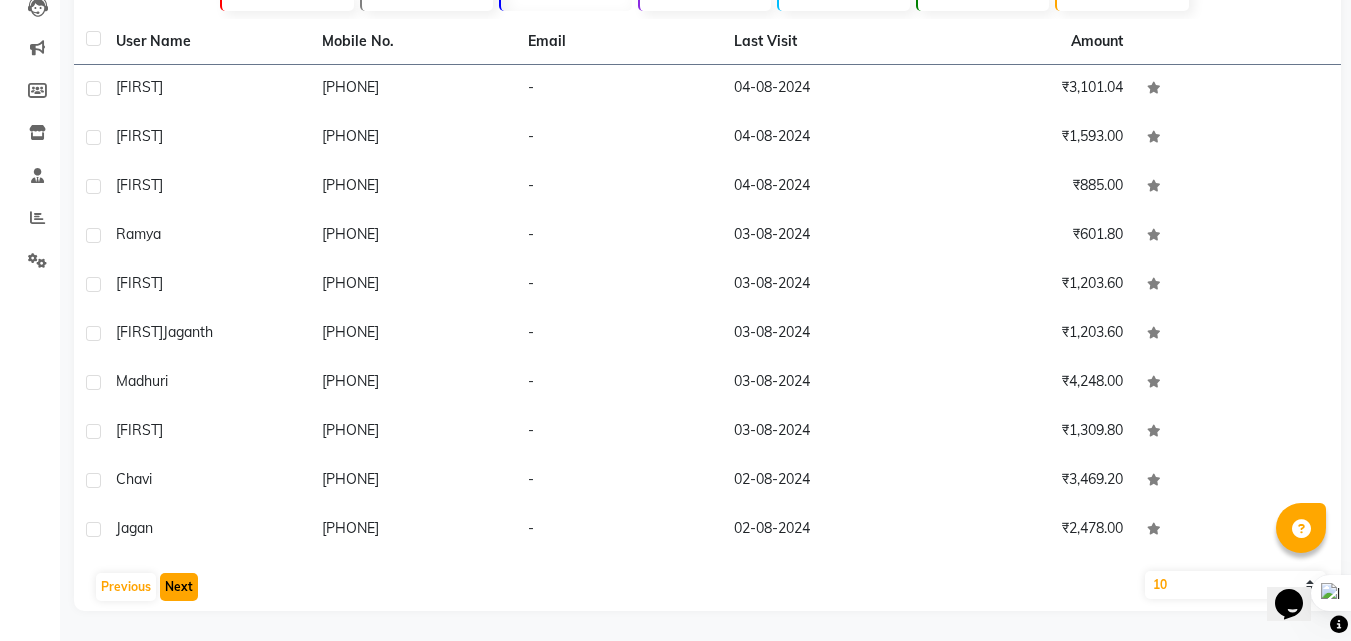 click on "Next" 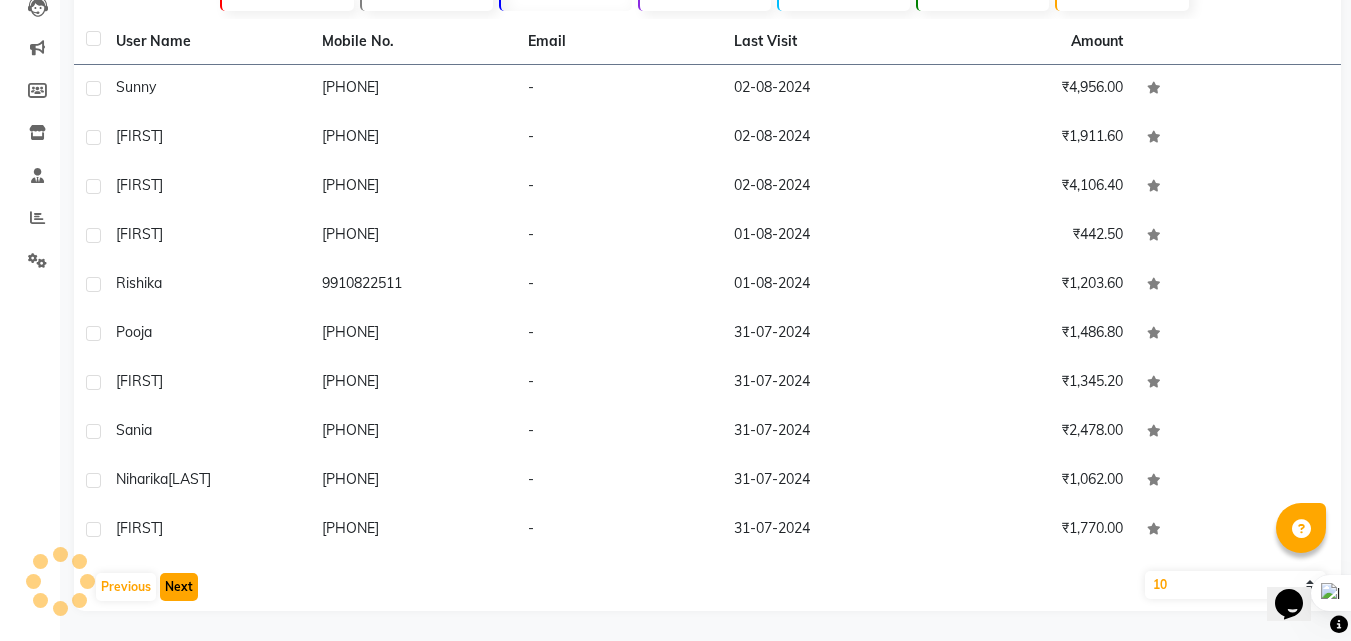 click on "Next" 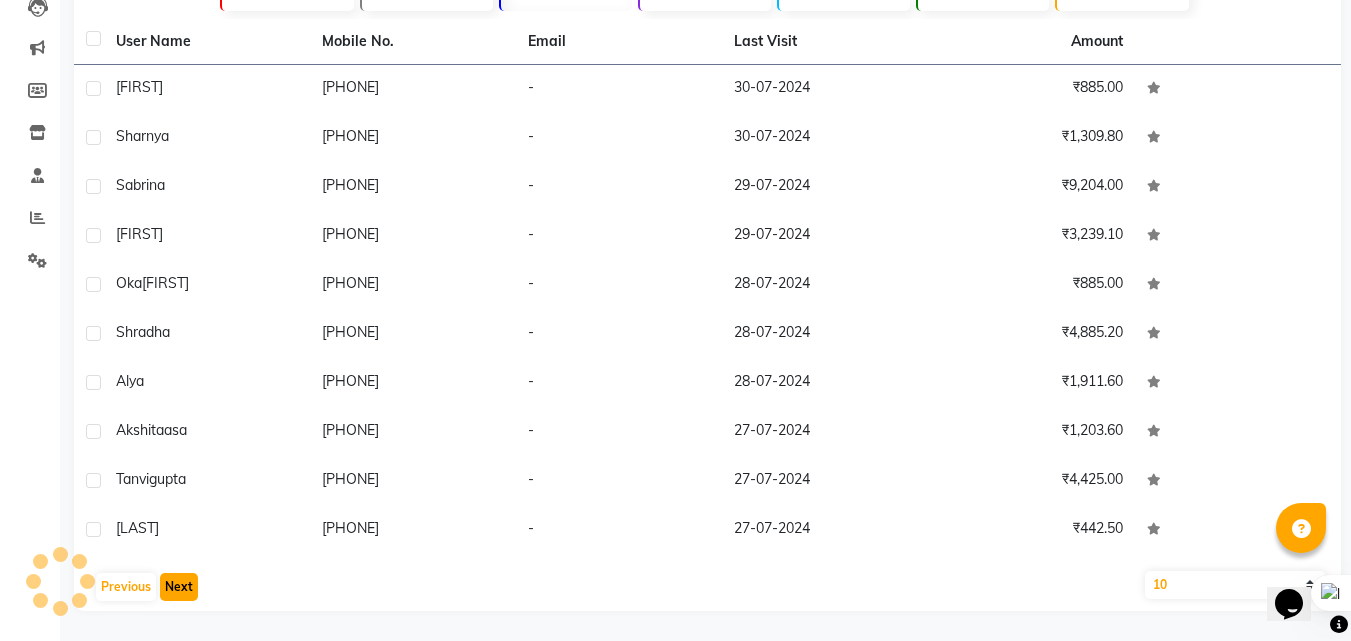 click on "Next" 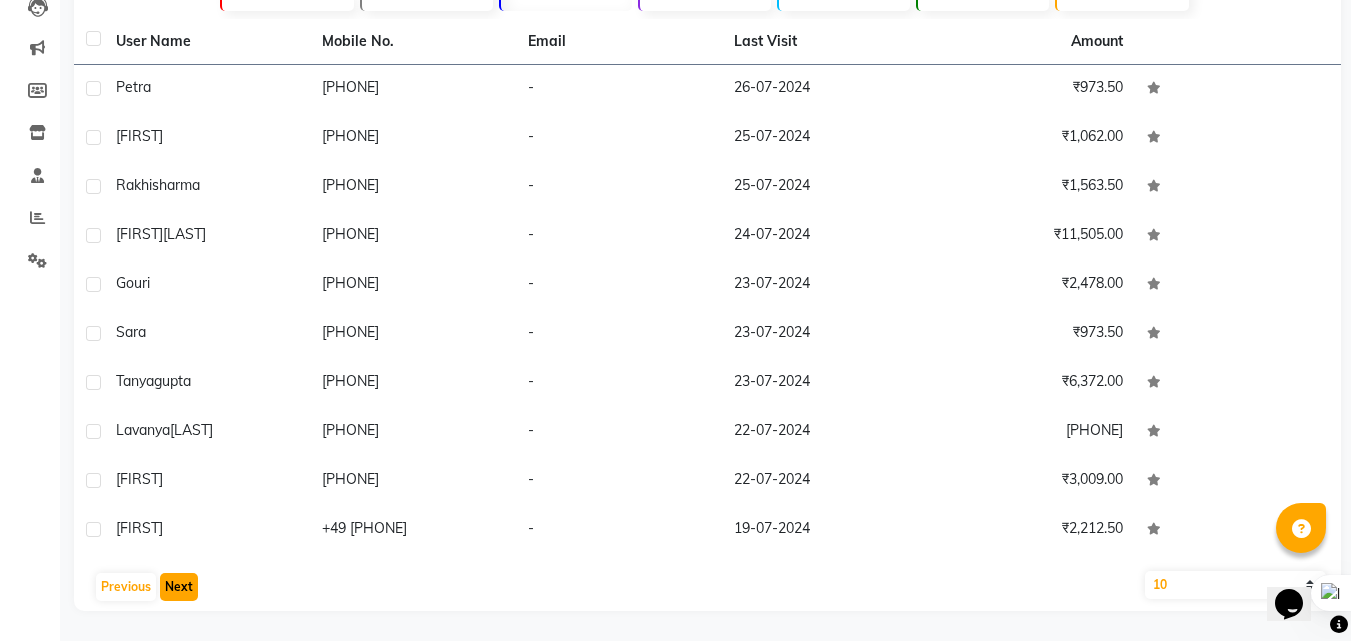 click on "Next" 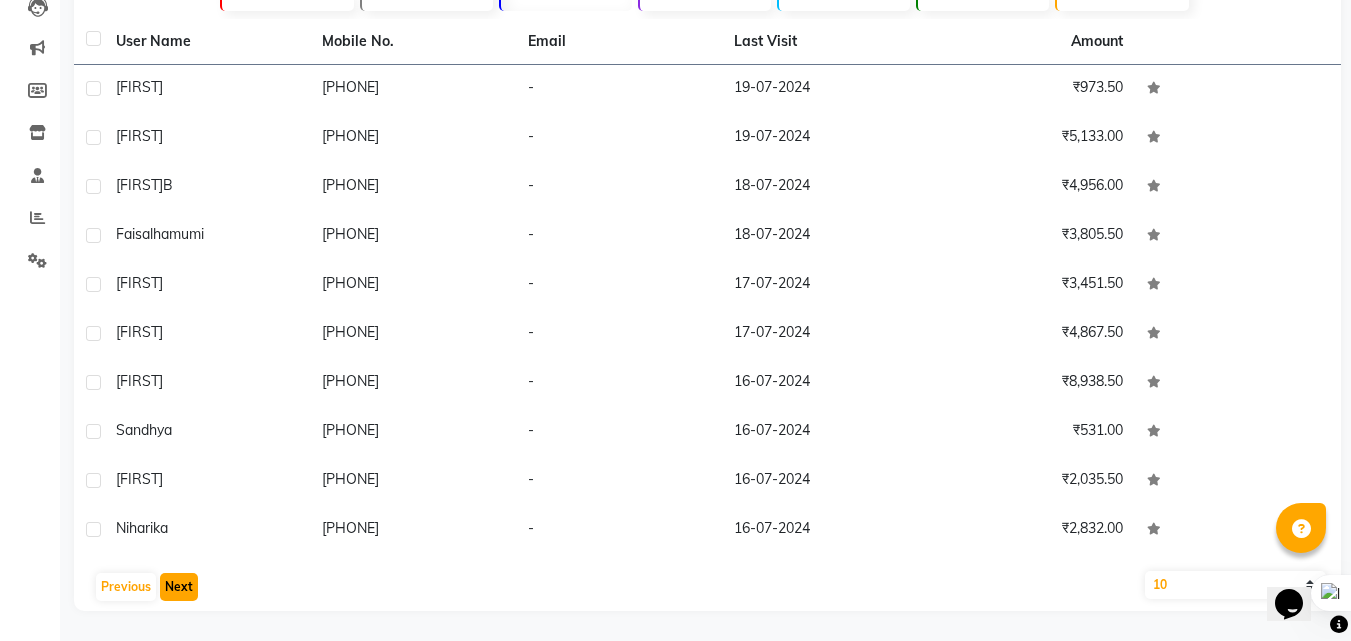 click on "Next" 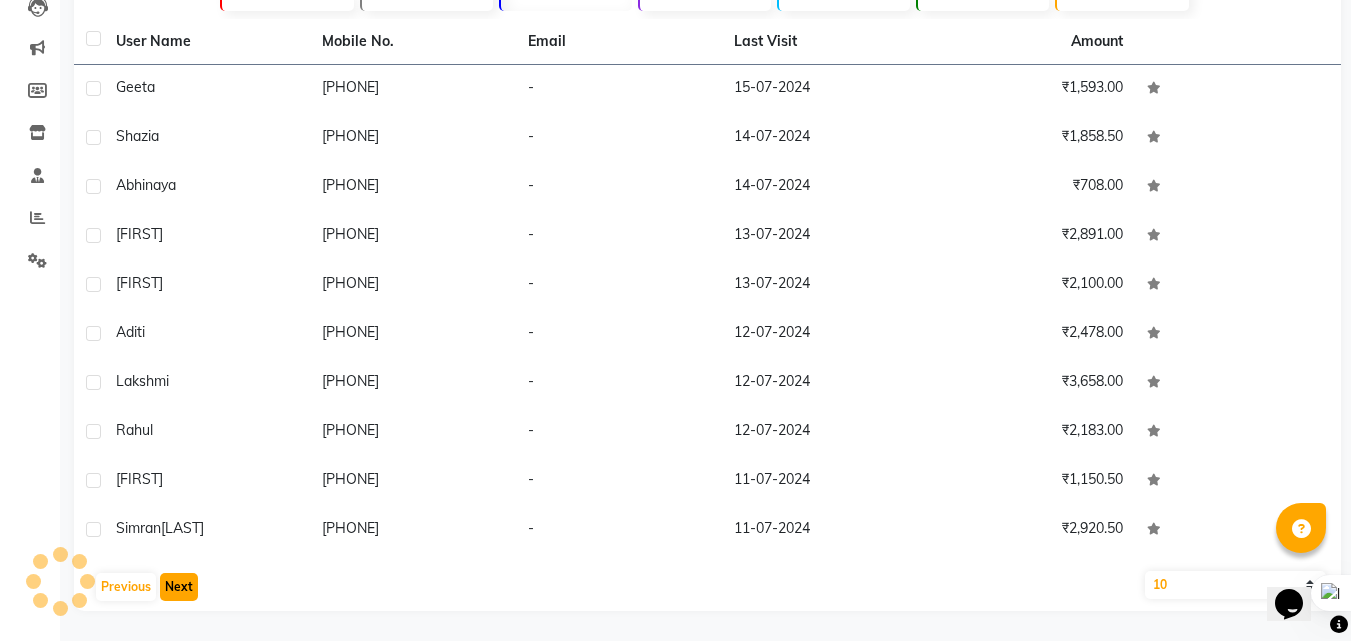 click on "Next" 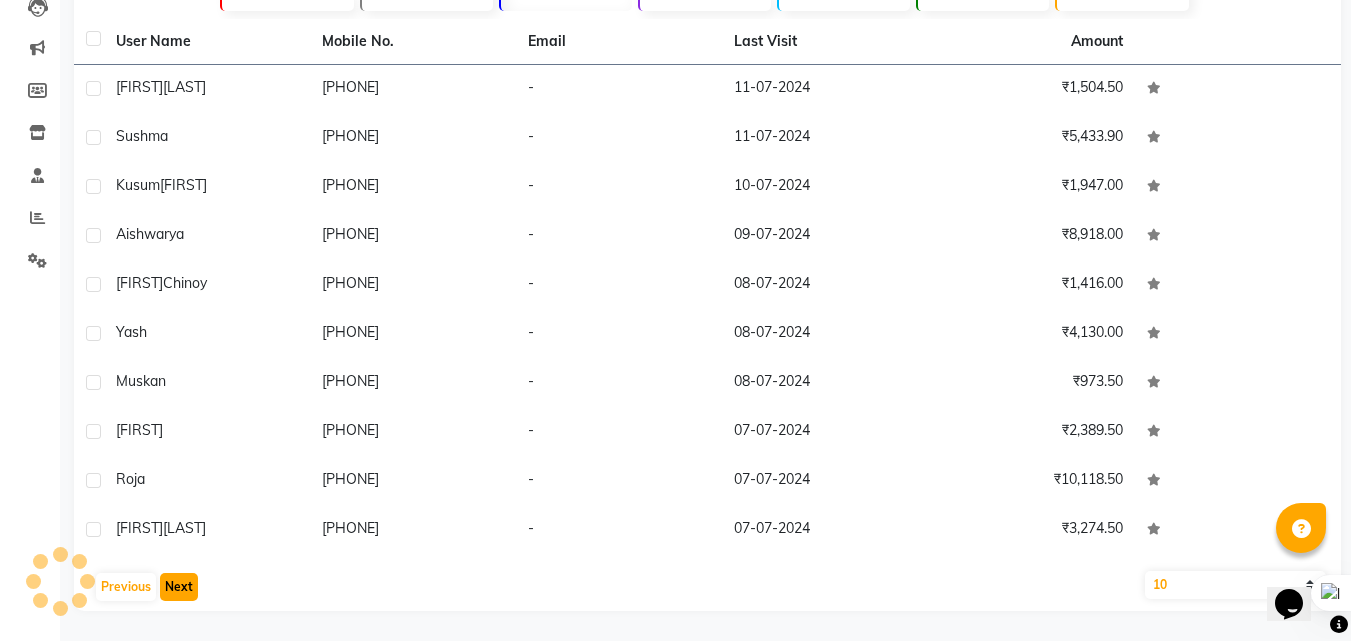 click on "Next" 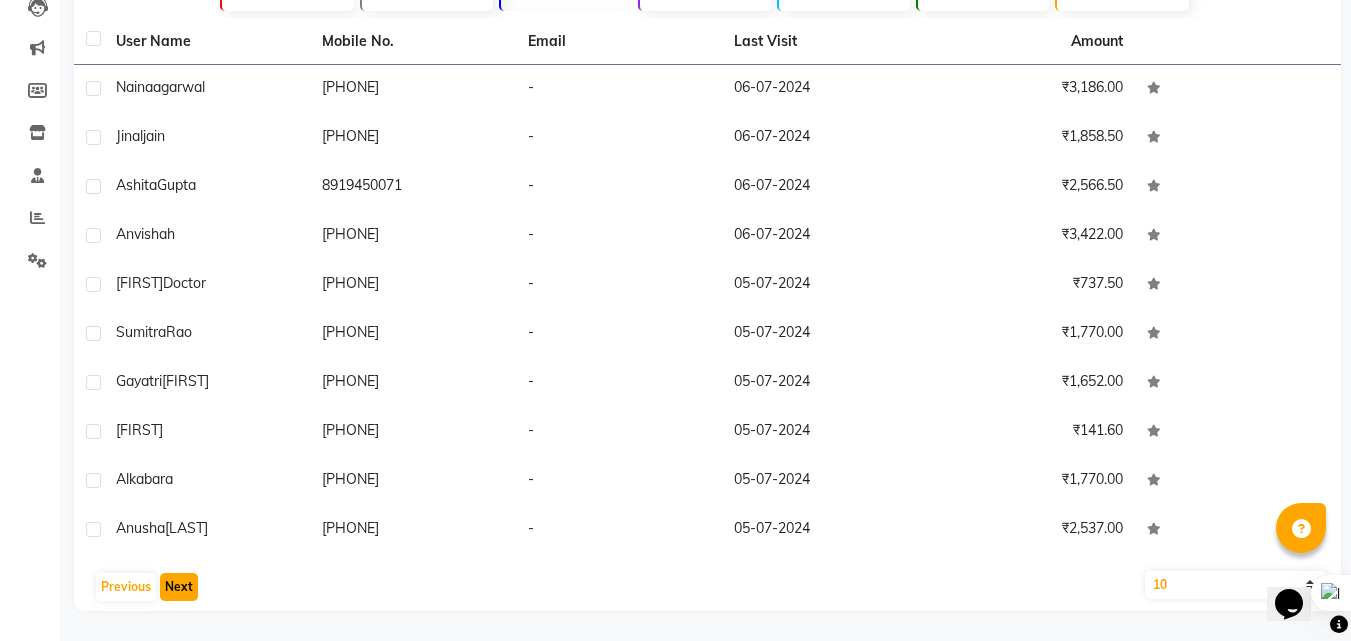 click on "Next" 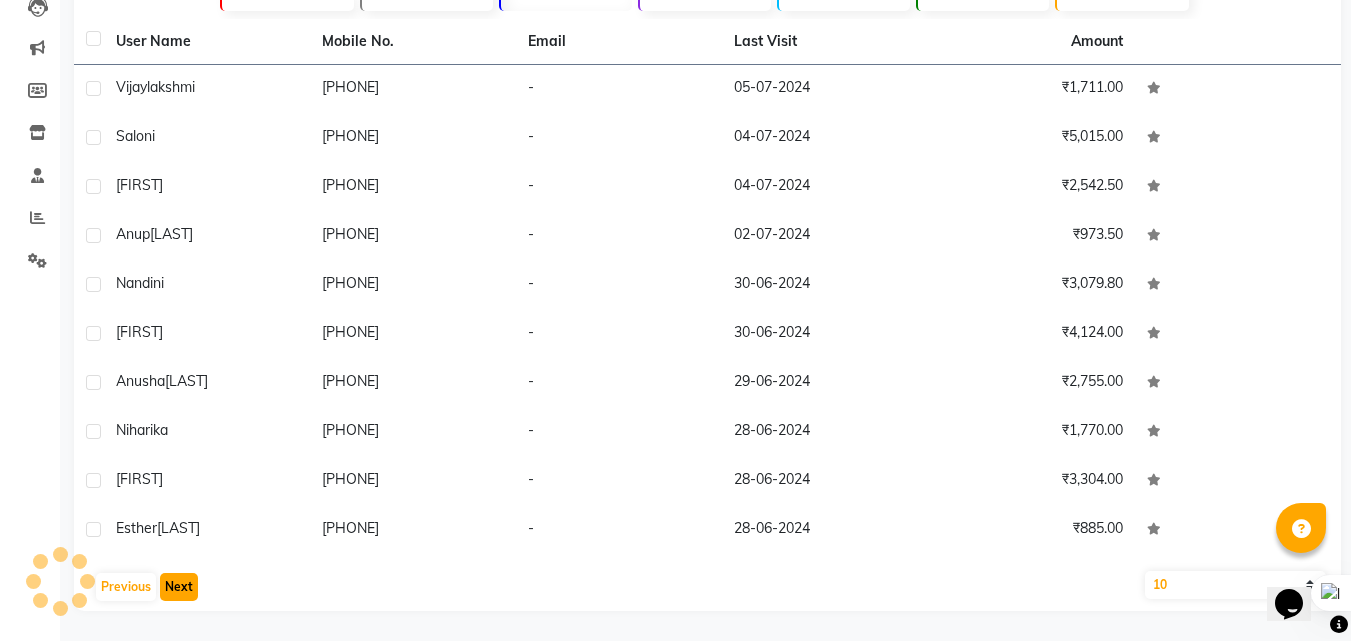 click on "Next" 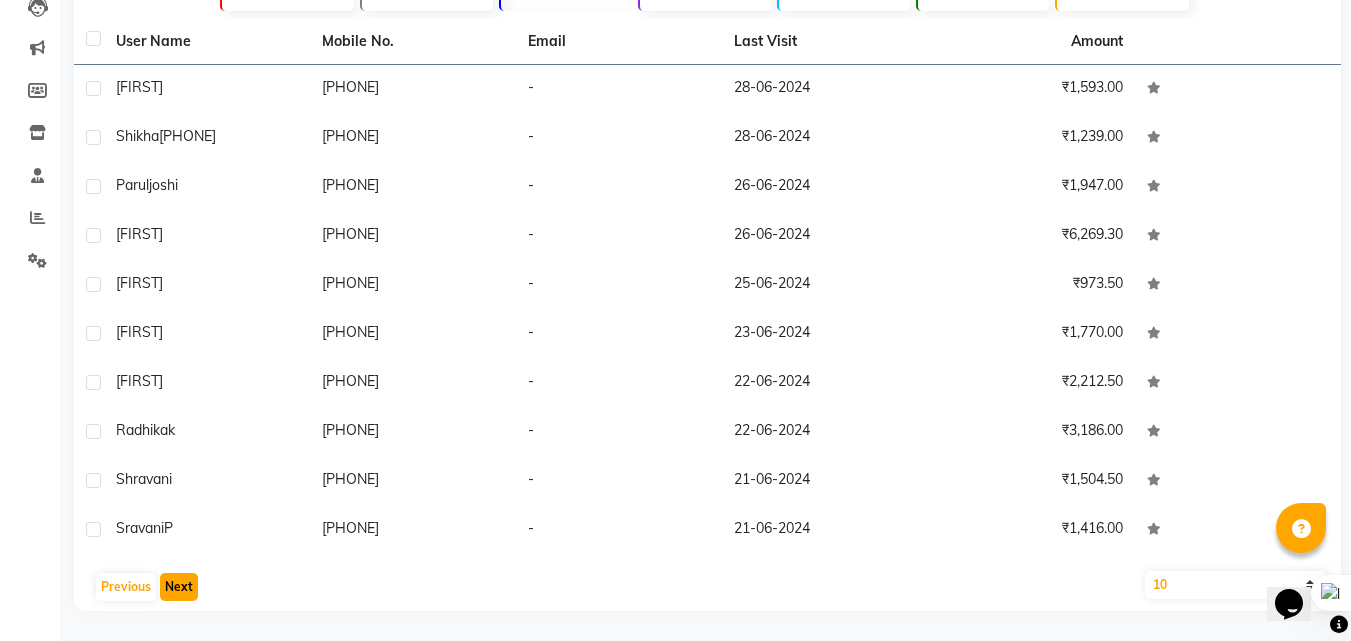click on "Next" 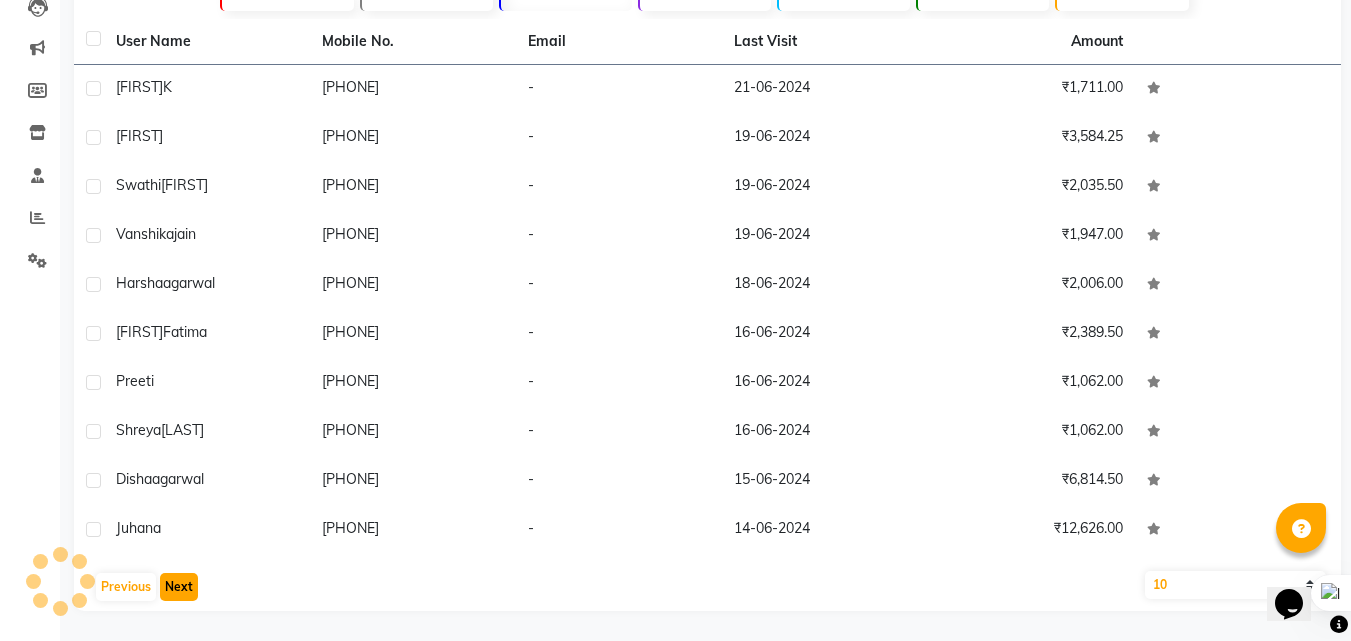 click on "Next" 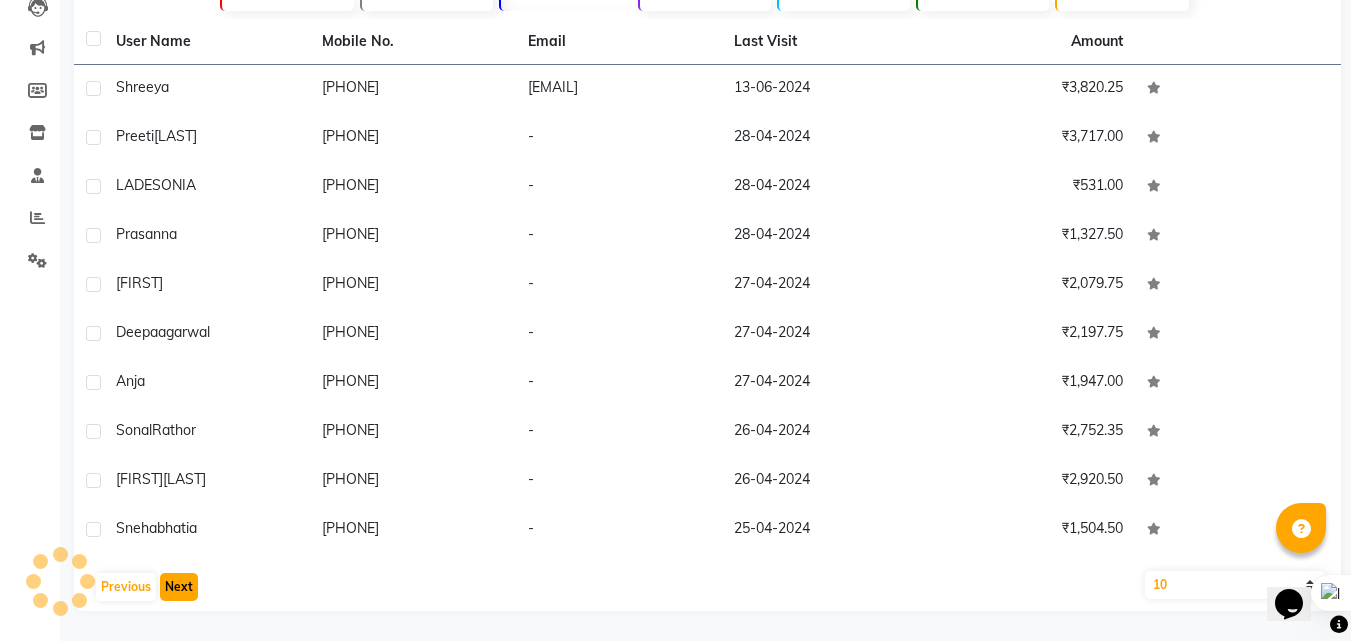 click on "Next" 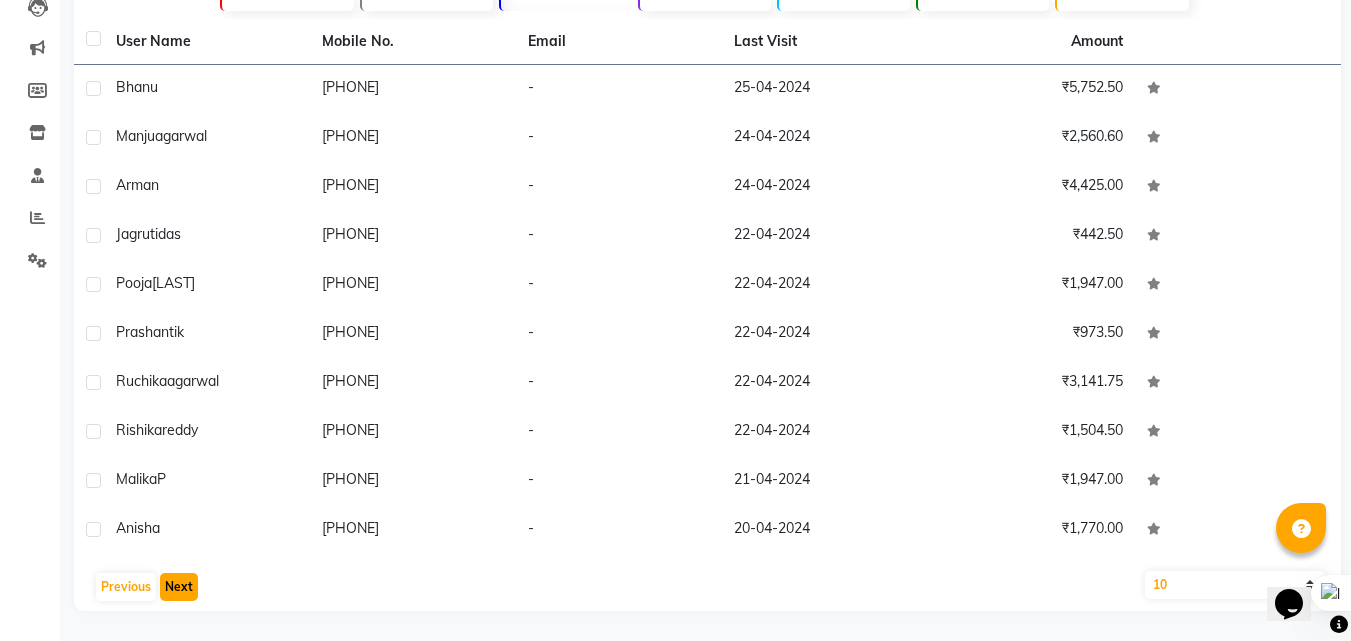 click on "Next" 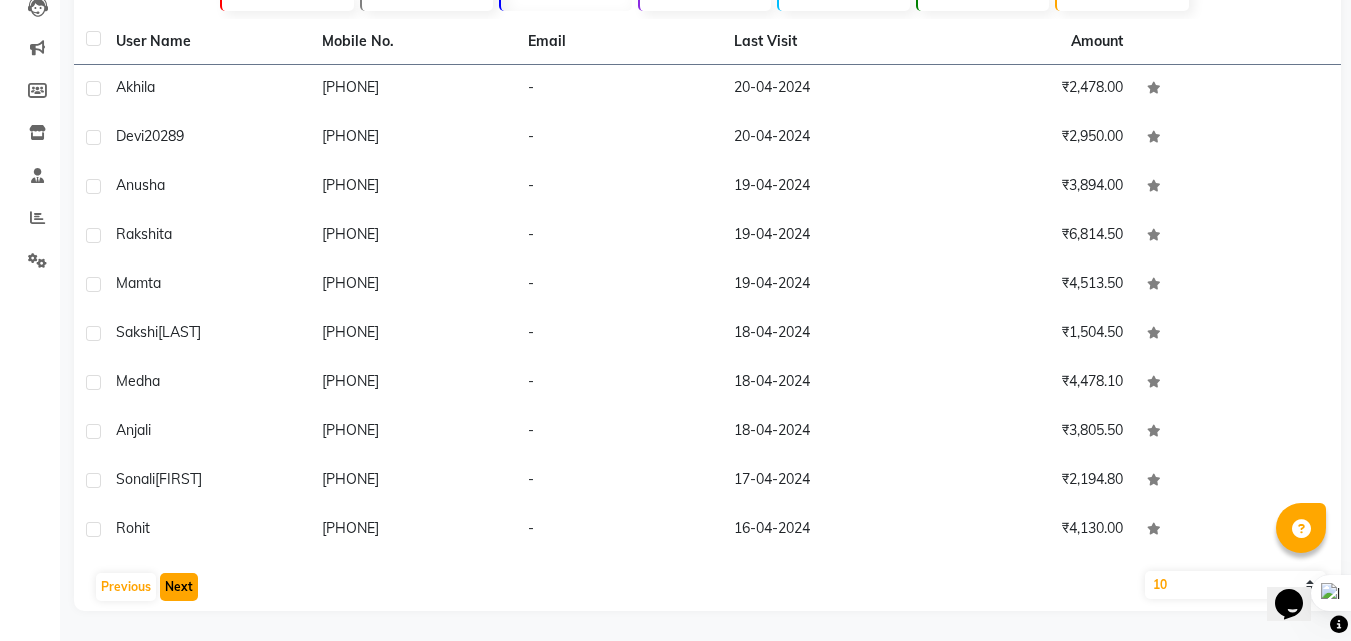 click on "Next" 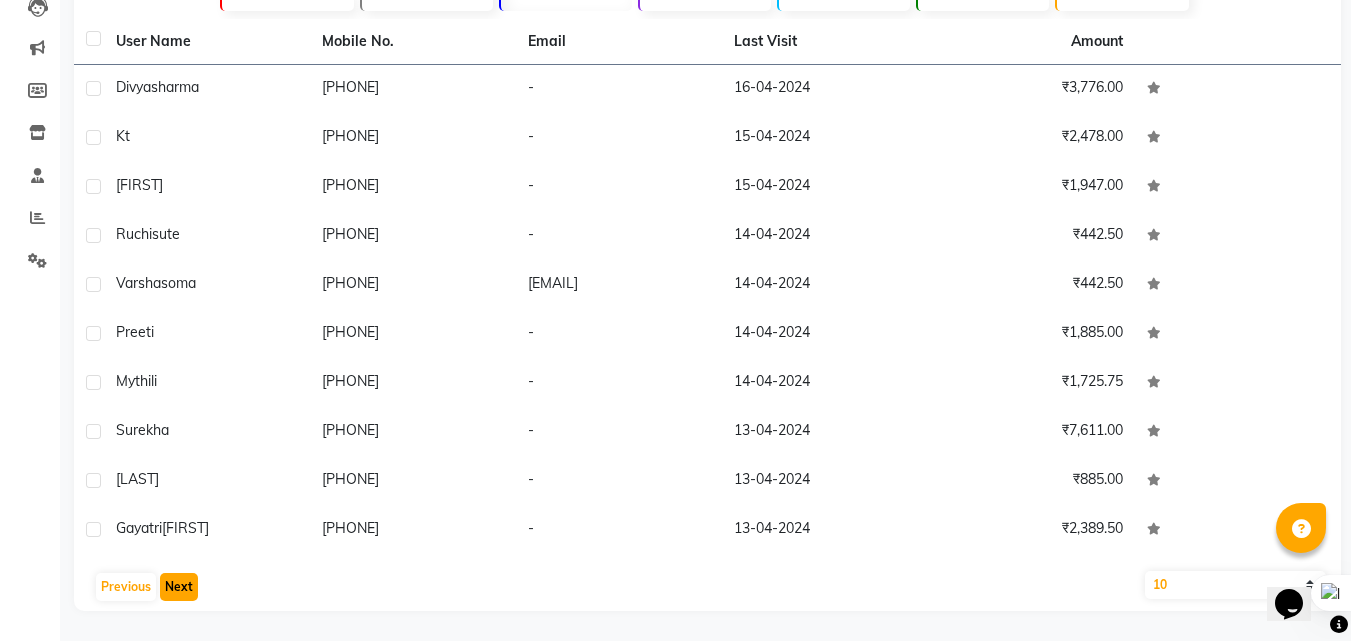click on "Next" 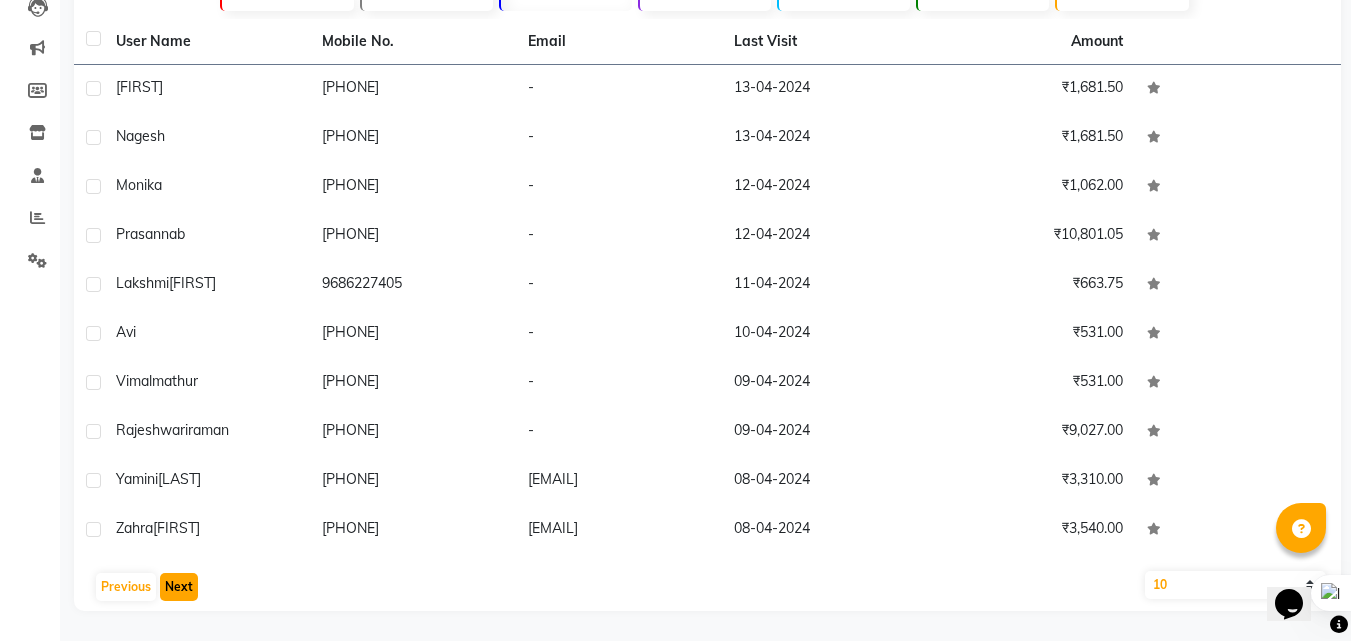 click on "Next" 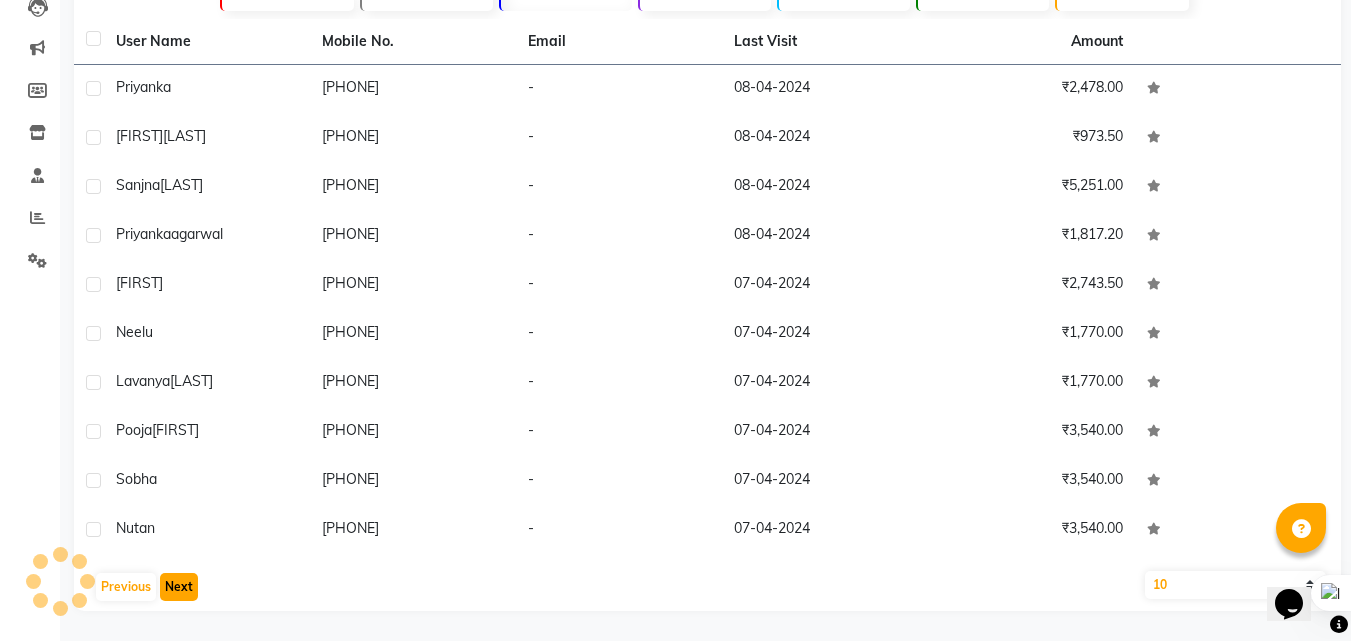 click on "Next" 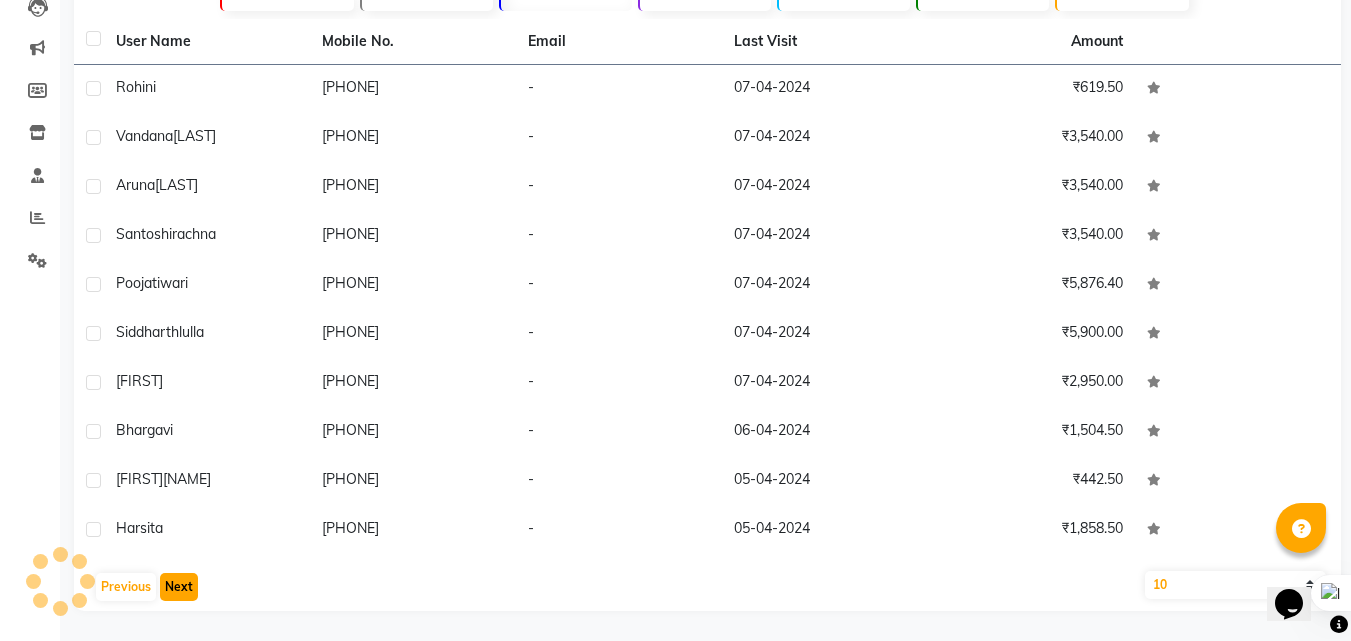 click on "Next" 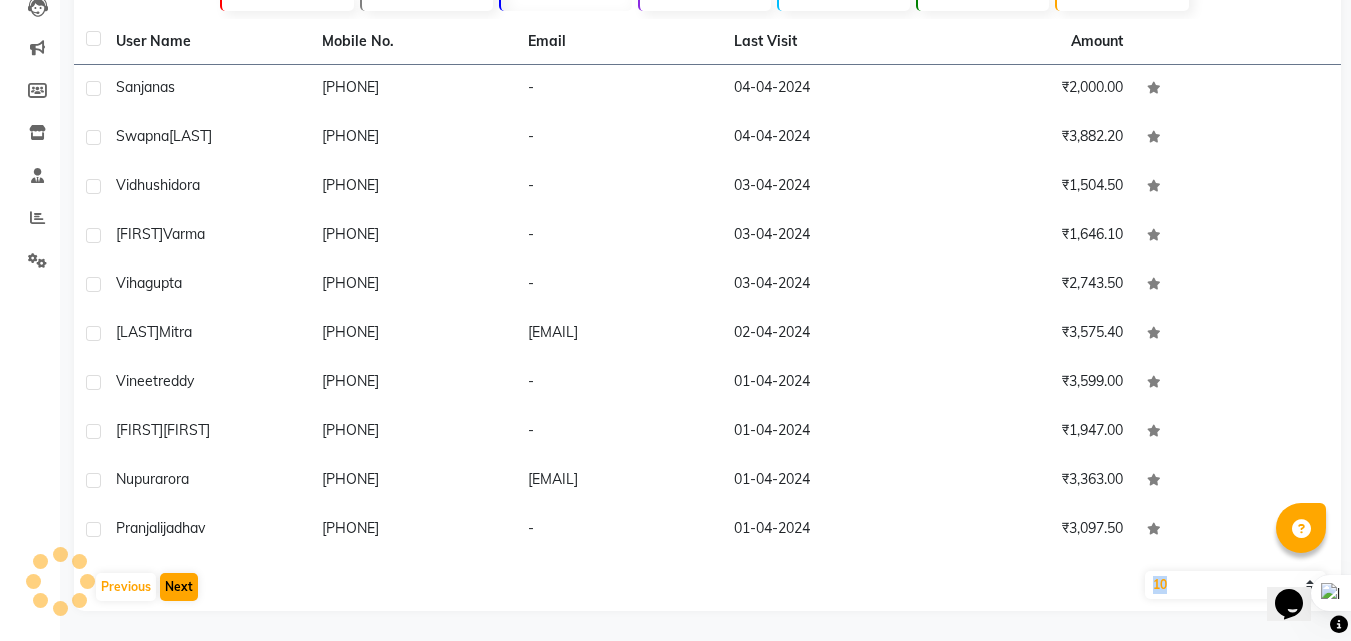 click on "Previous   Next" 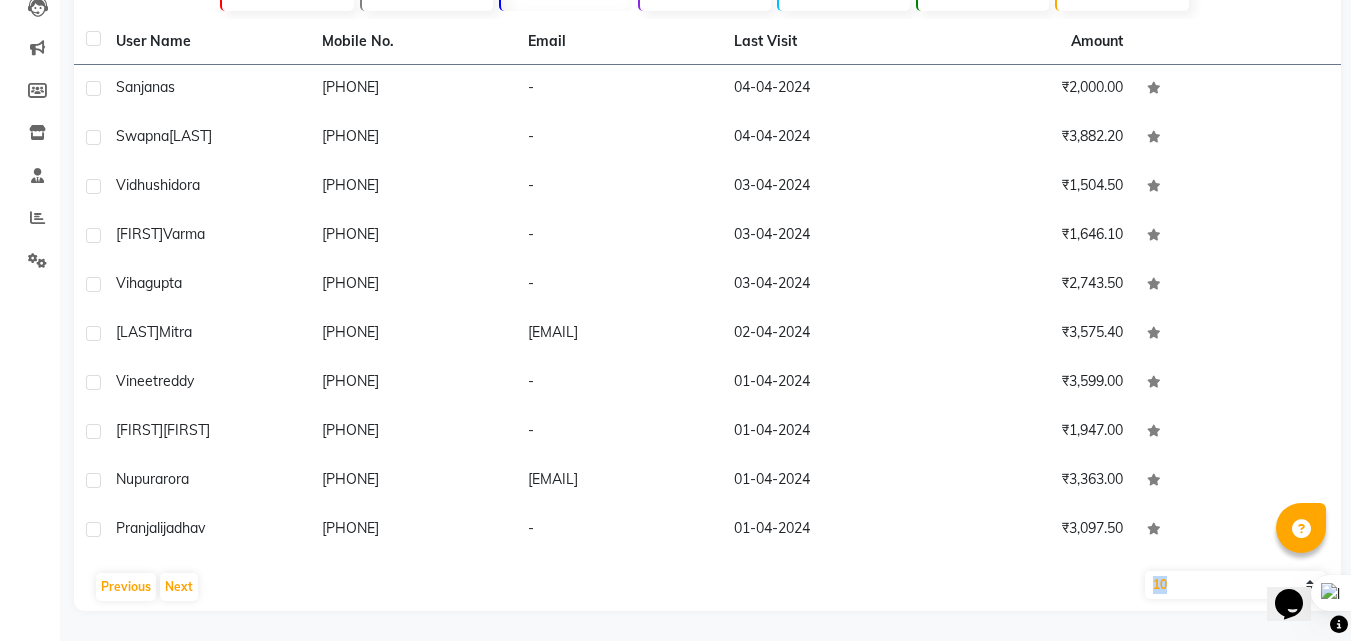 click on "Previous   Next" 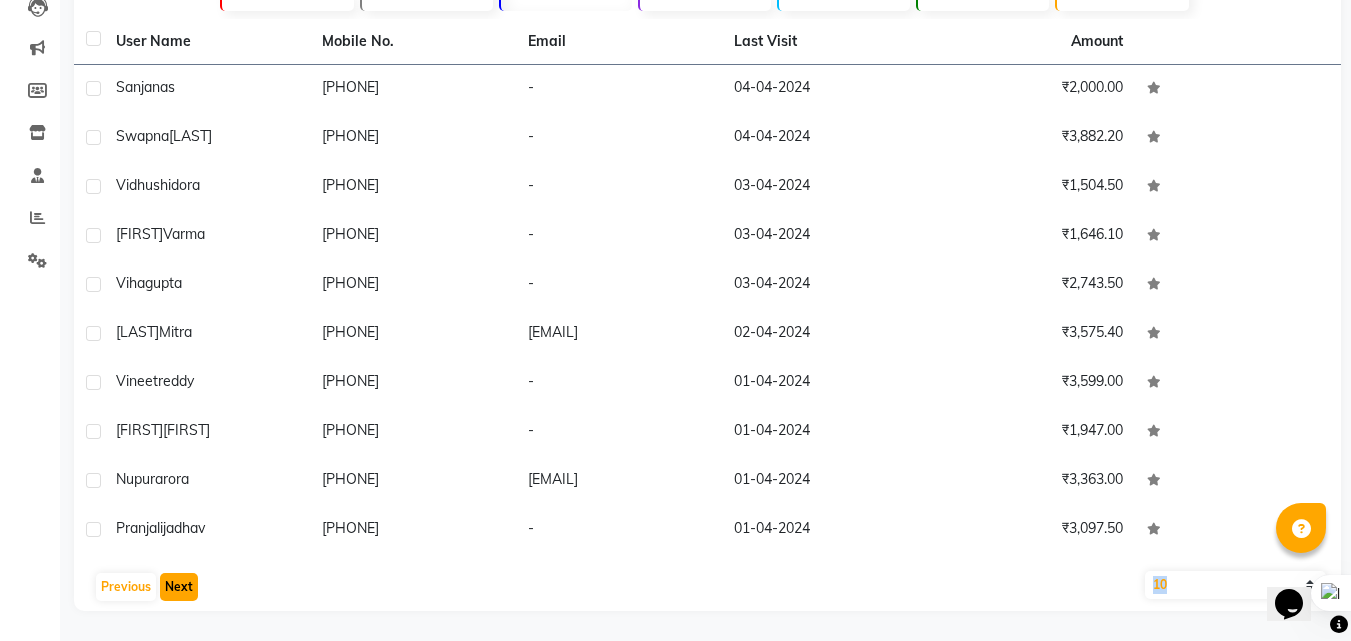 click on "Next" 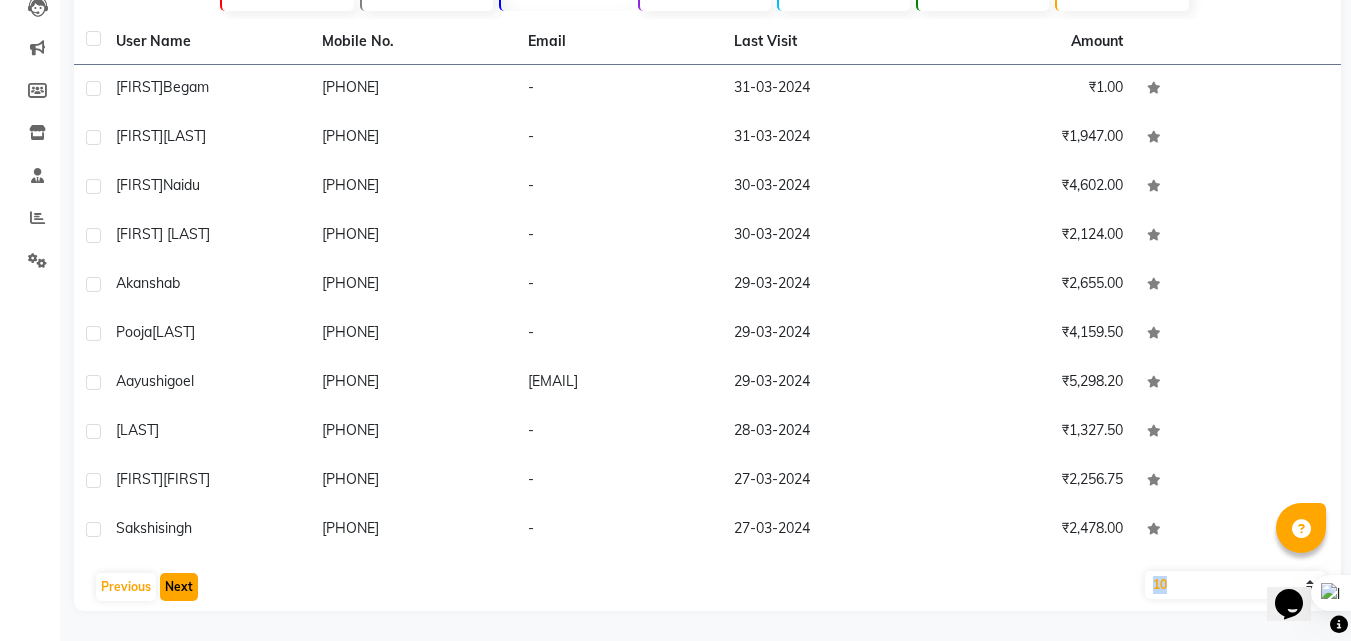 scroll, scrollTop: 242, scrollLeft: 0, axis: vertical 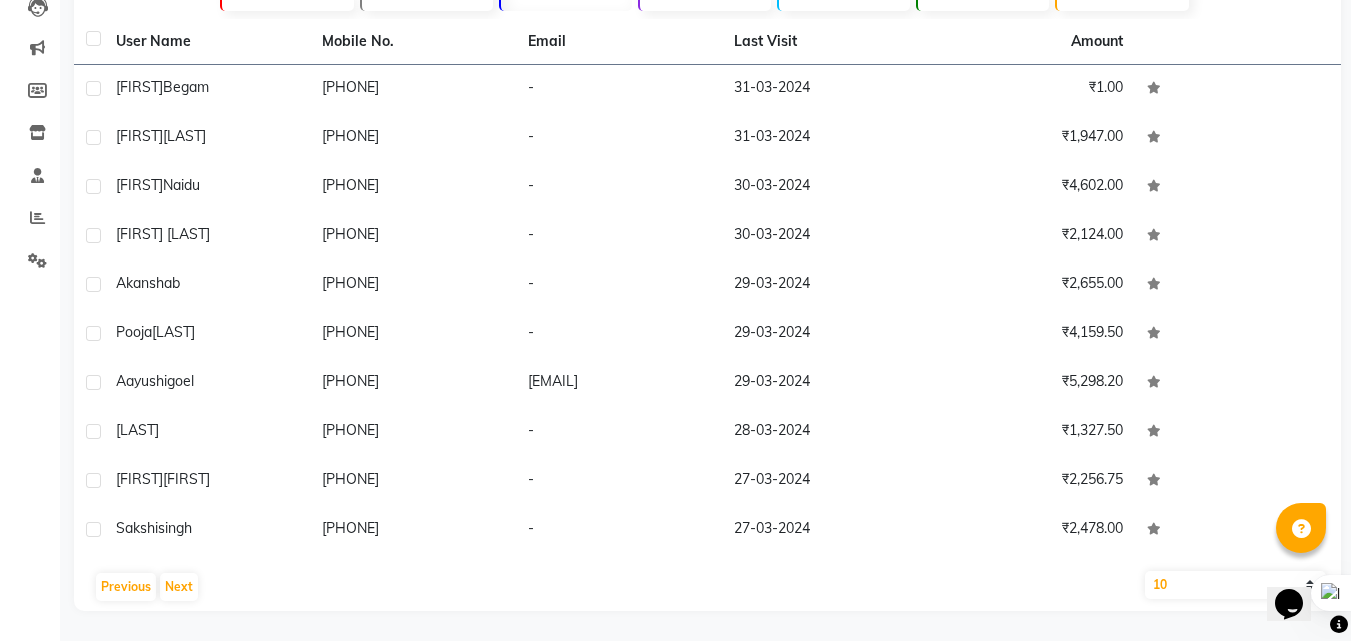 click on "Previous   Next" 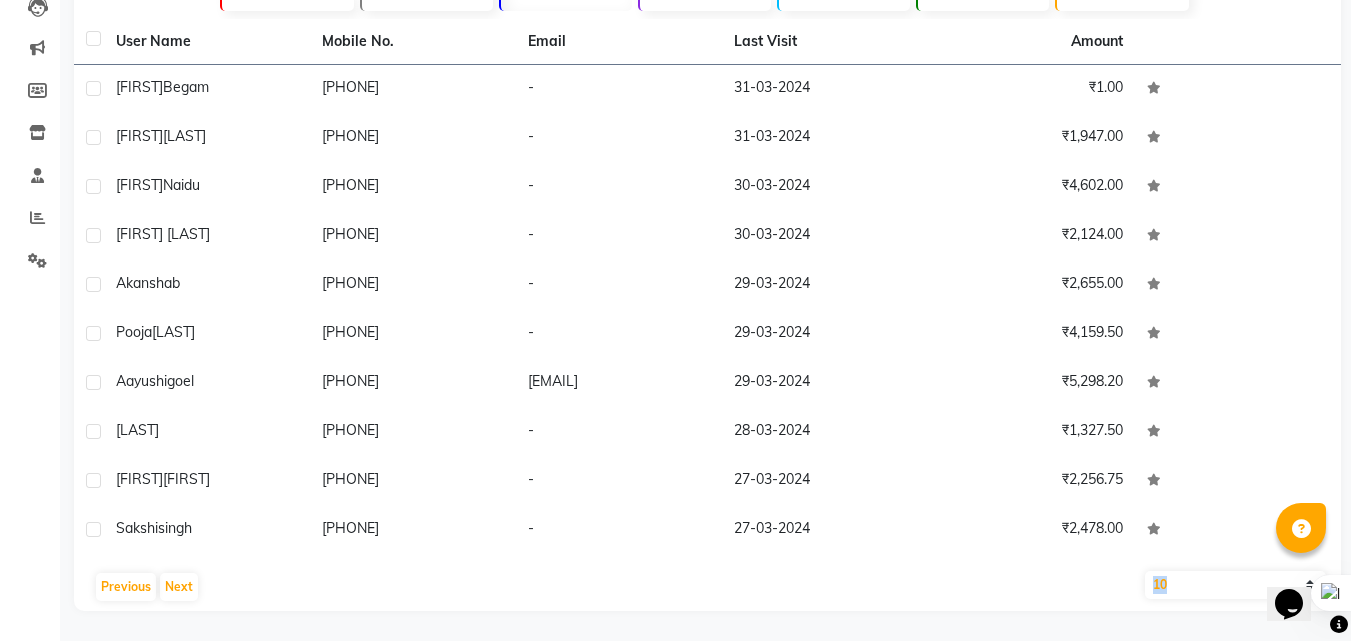 click on "Previous   Next" 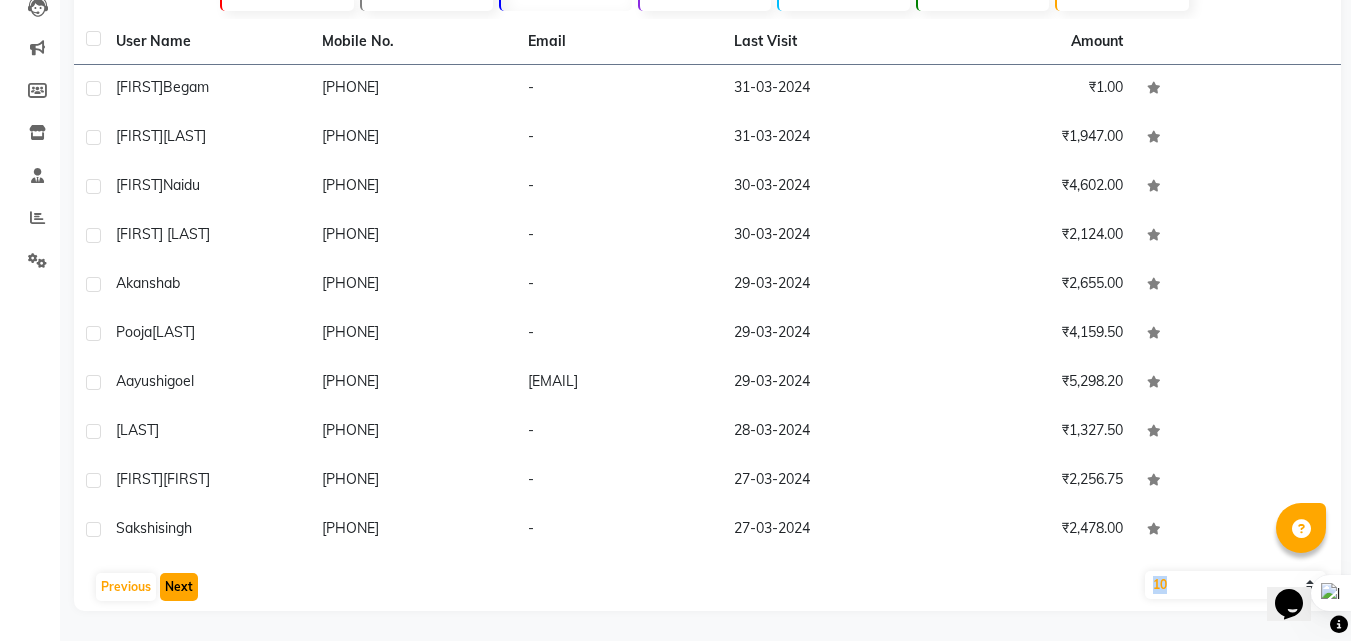 click on "Next" 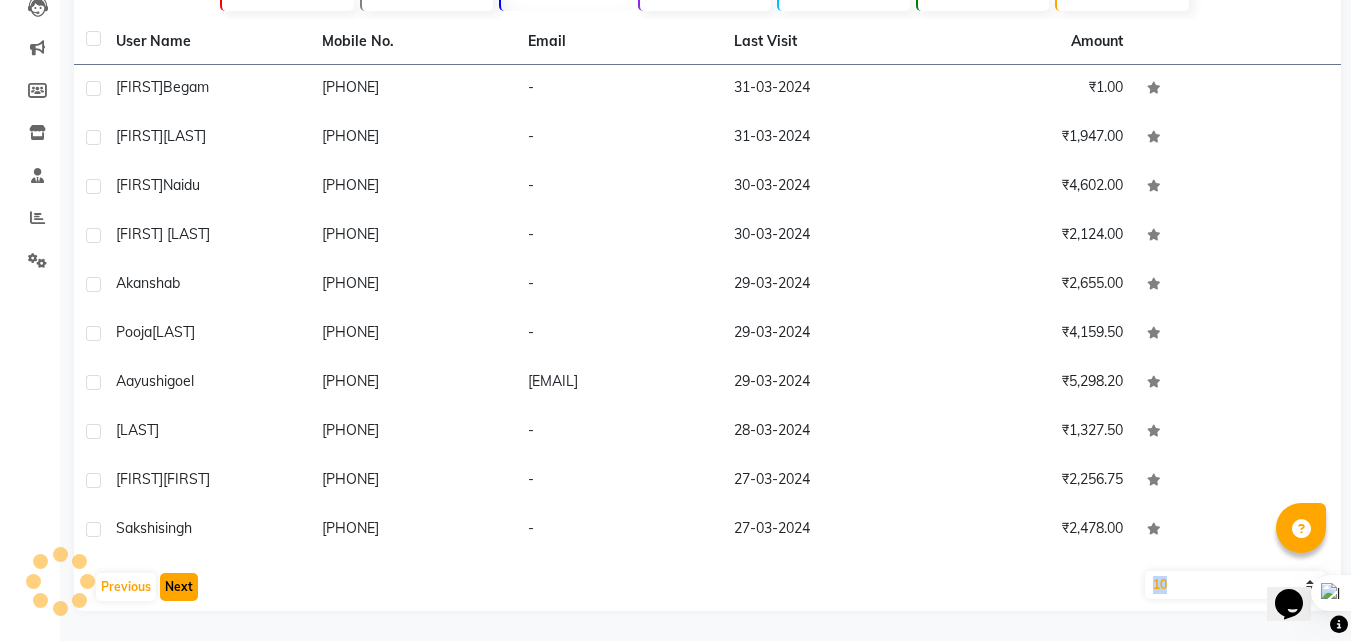 scroll, scrollTop: 225, scrollLeft: 0, axis: vertical 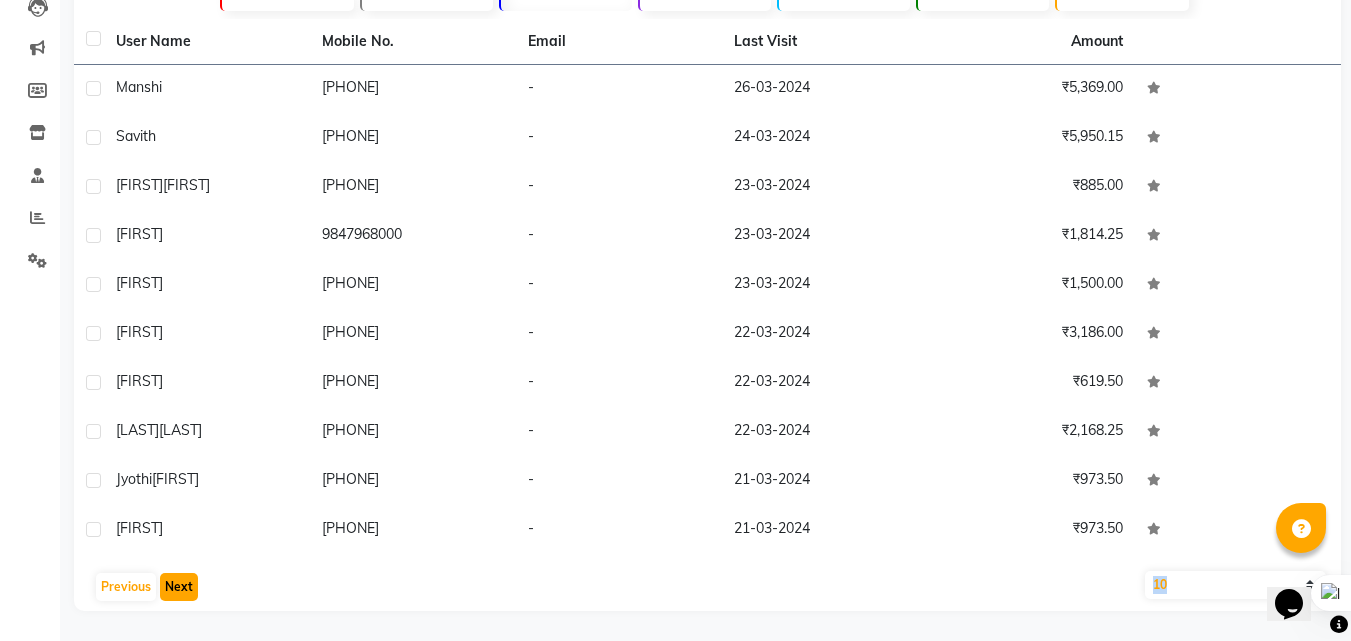 click on "Next" 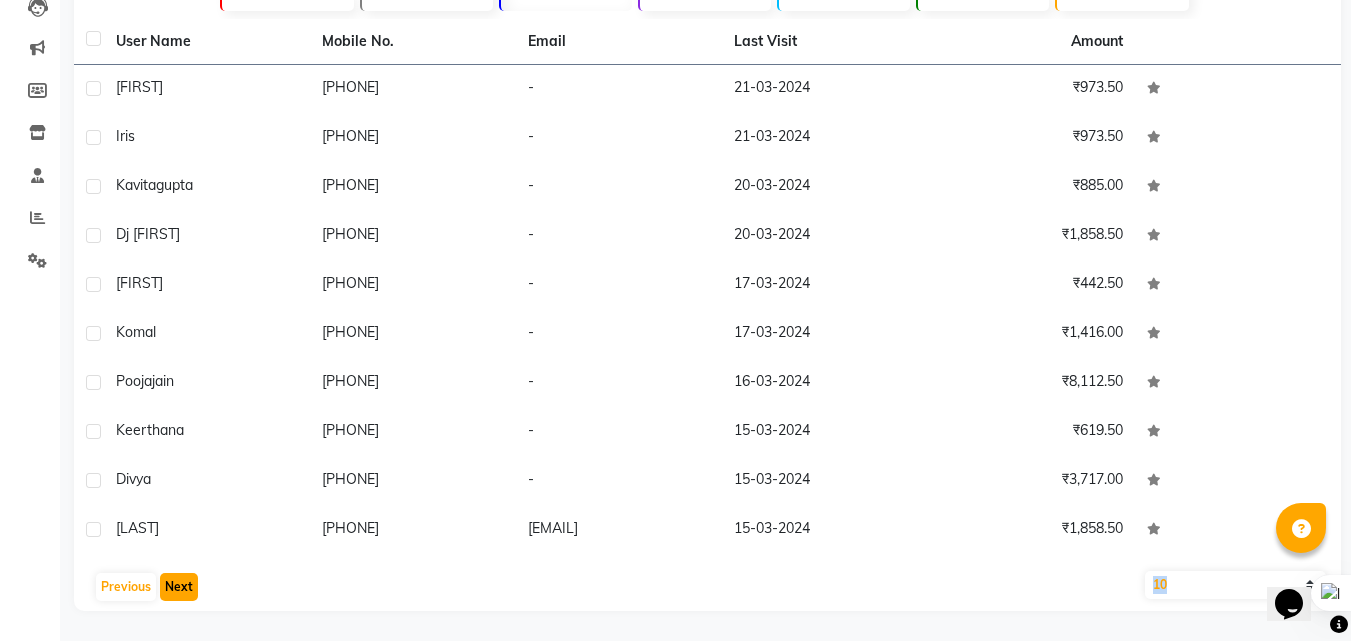 click on "Next" 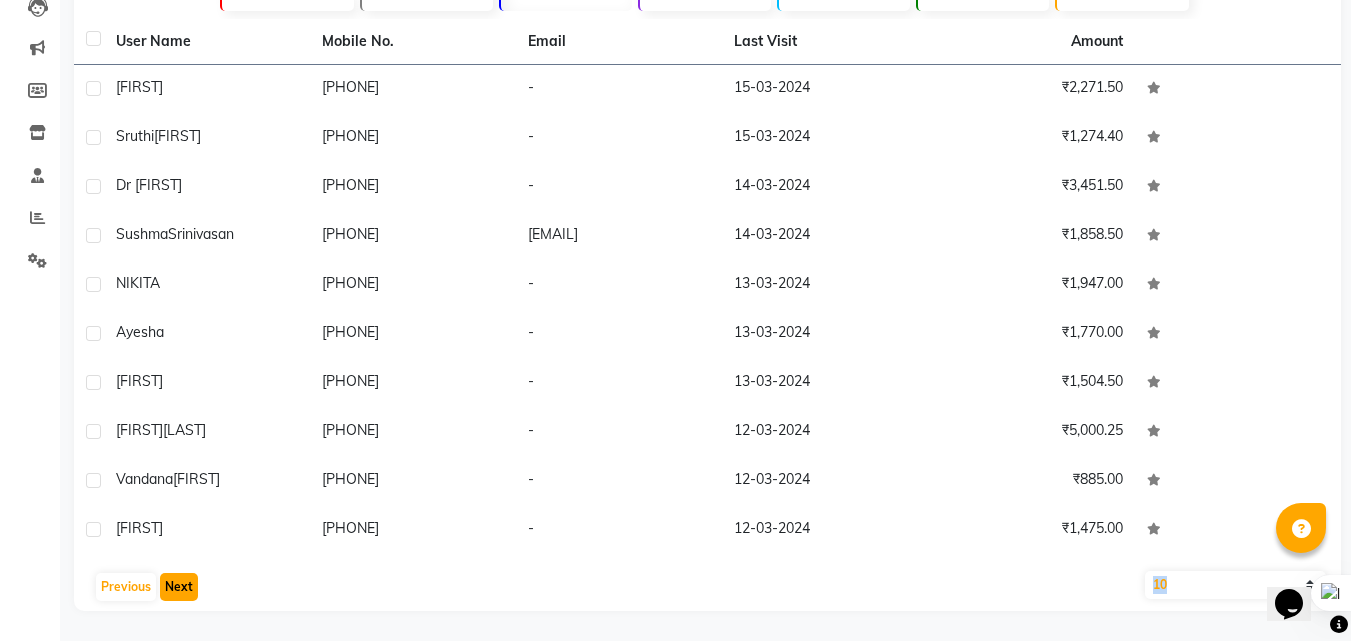 click on "Next" 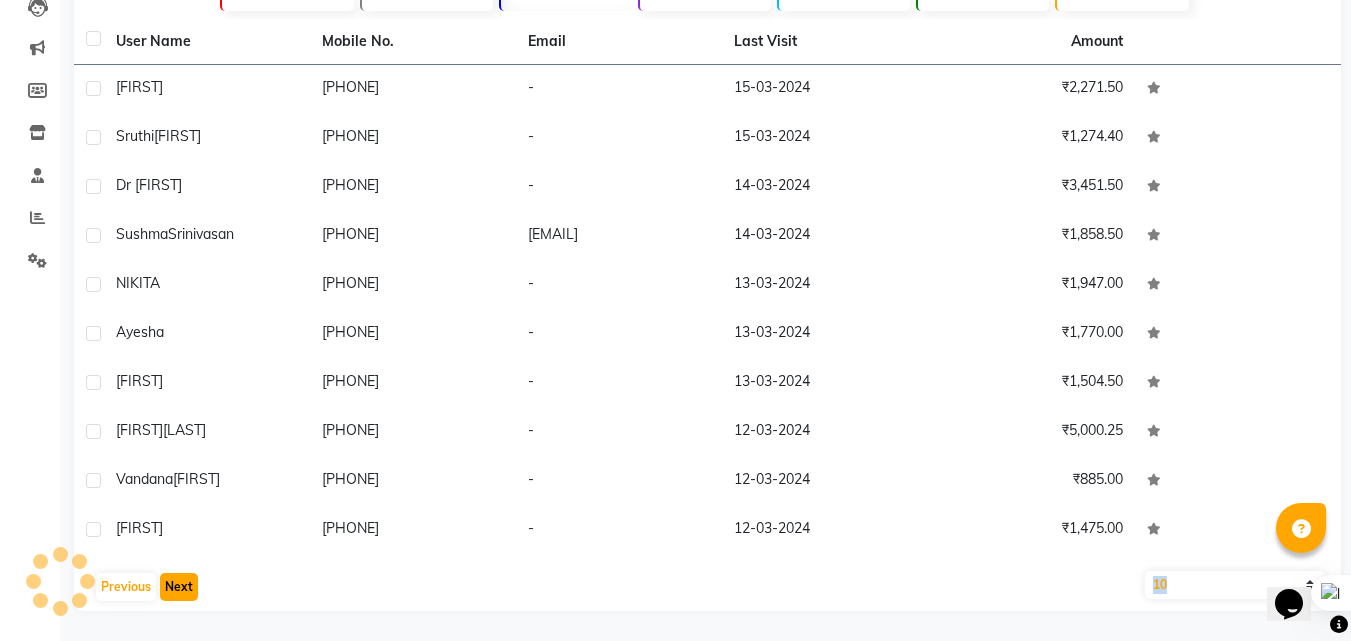 scroll, scrollTop: 225, scrollLeft: 0, axis: vertical 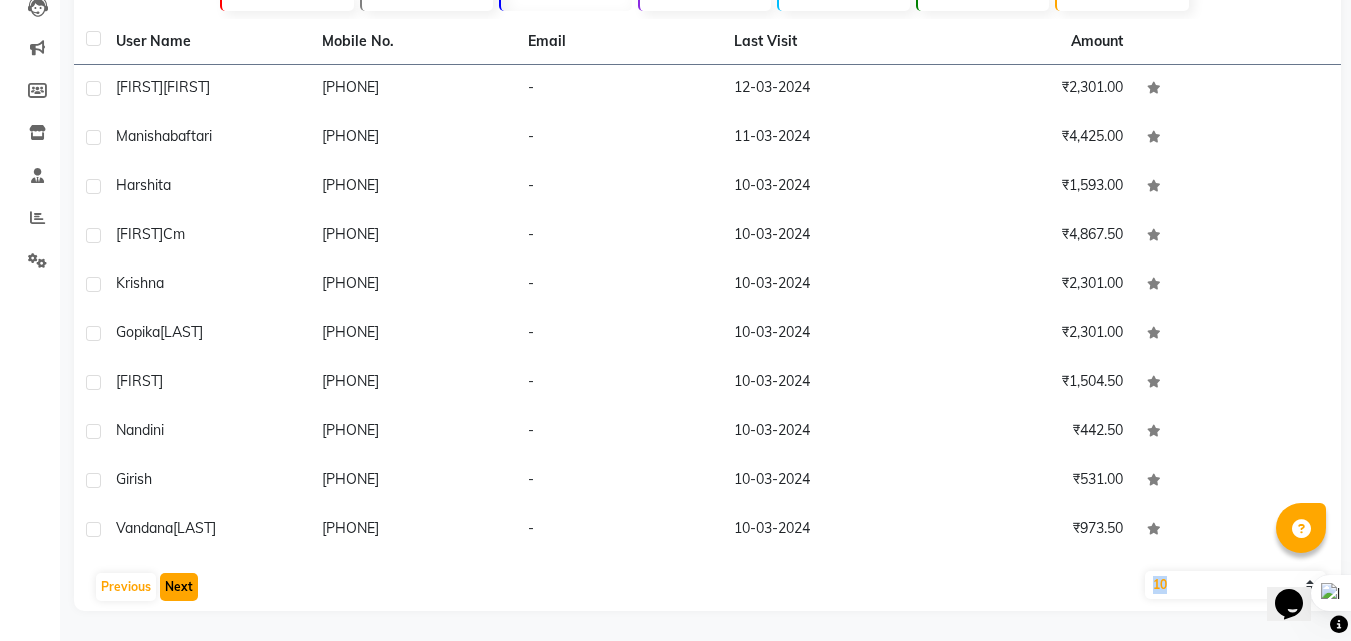 click on "Next" 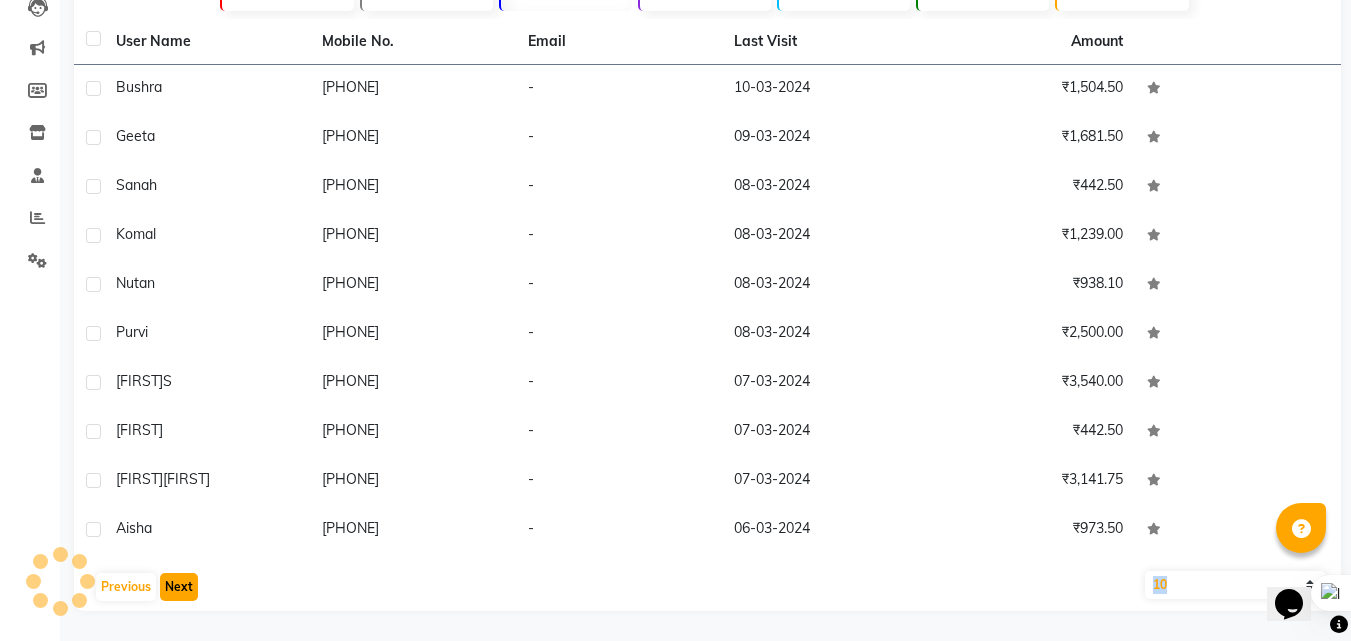 click on "Next" 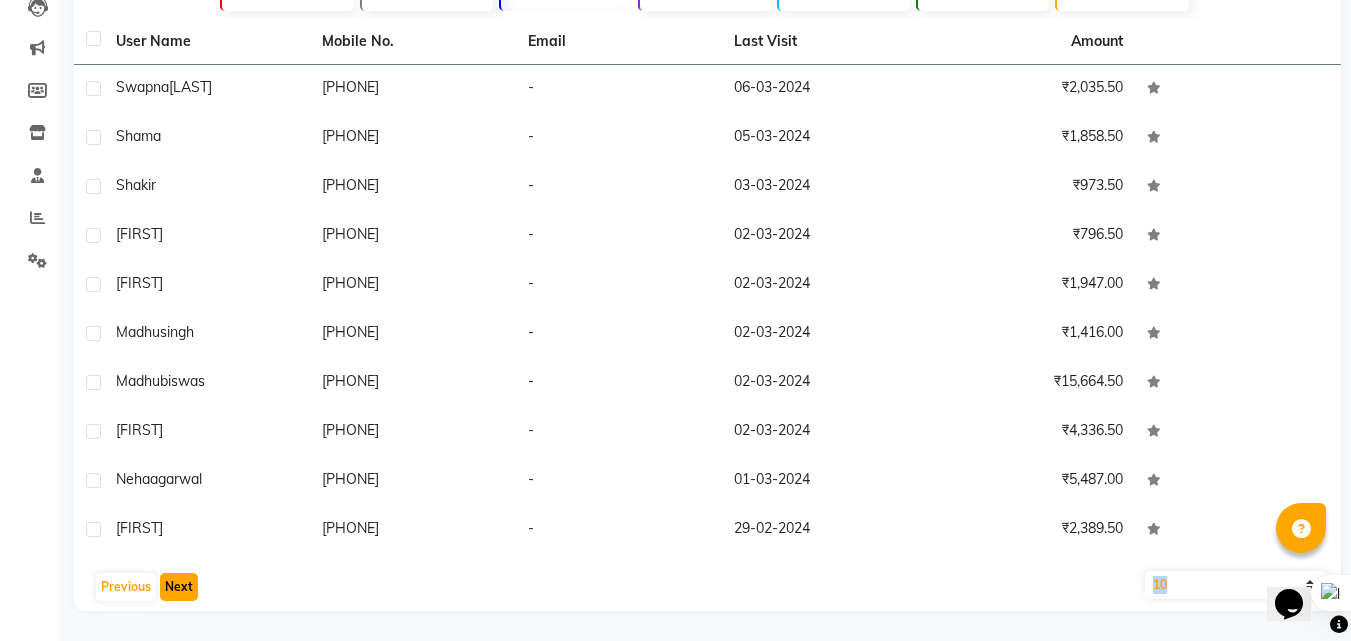 click on "Next" 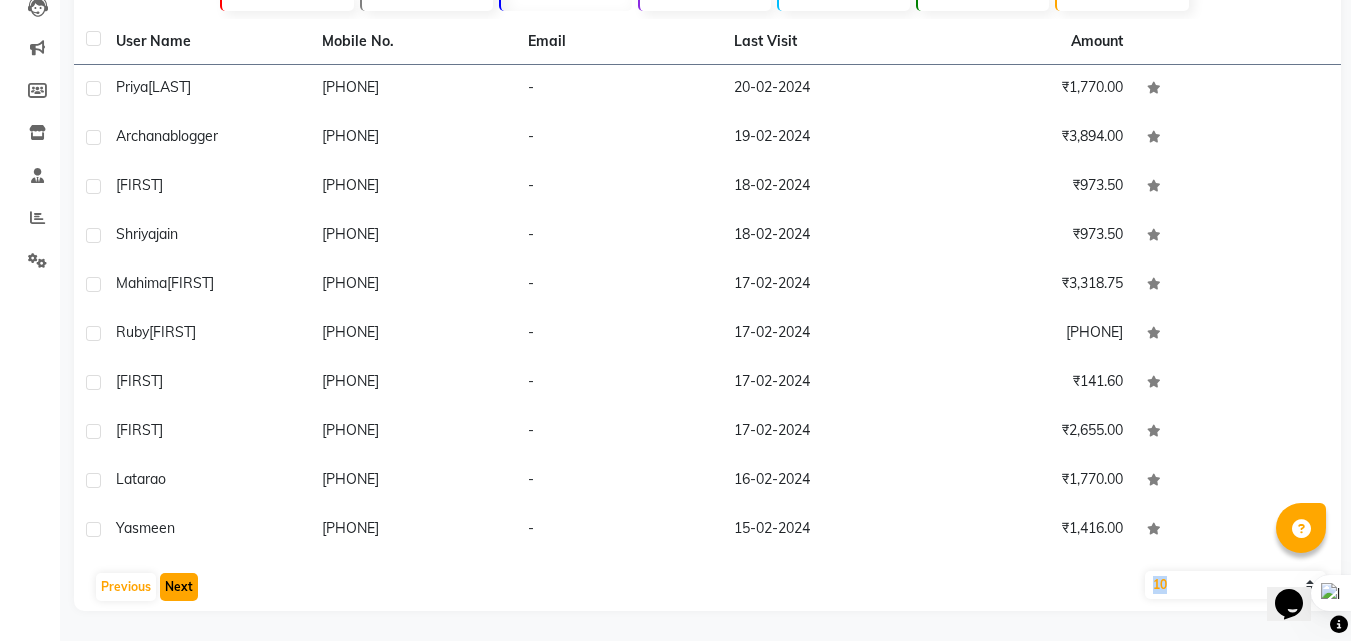 click on "Next" 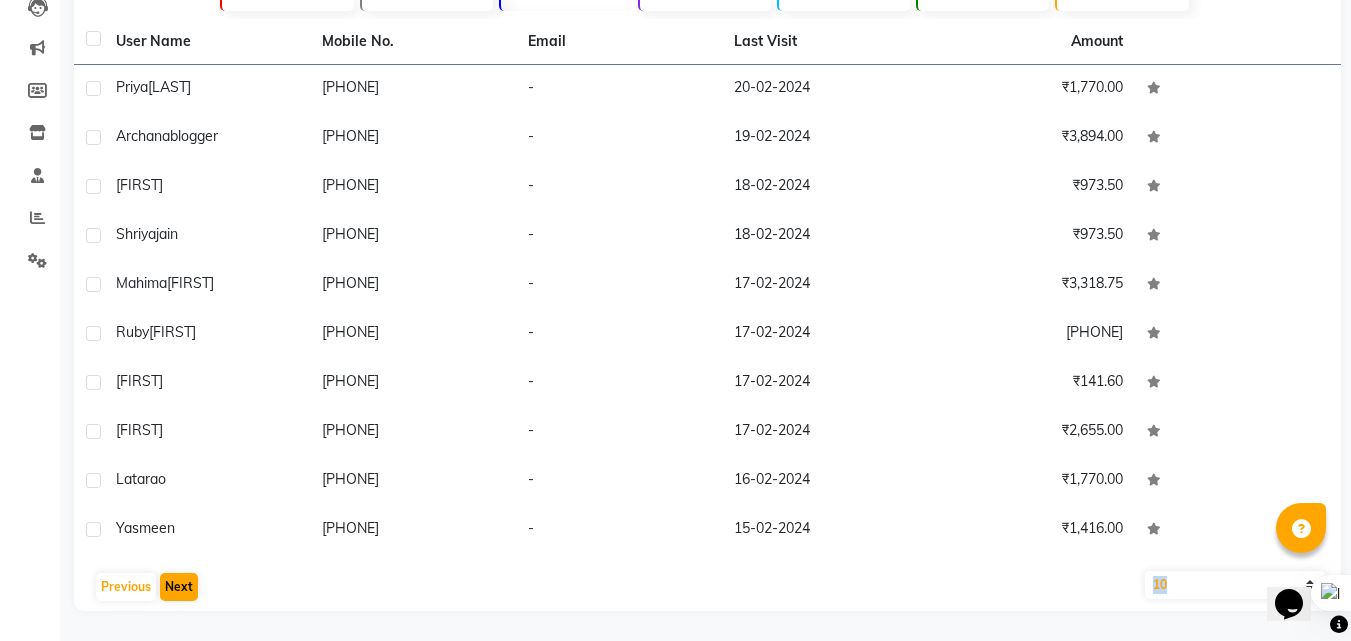 scroll, scrollTop: 76, scrollLeft: 0, axis: vertical 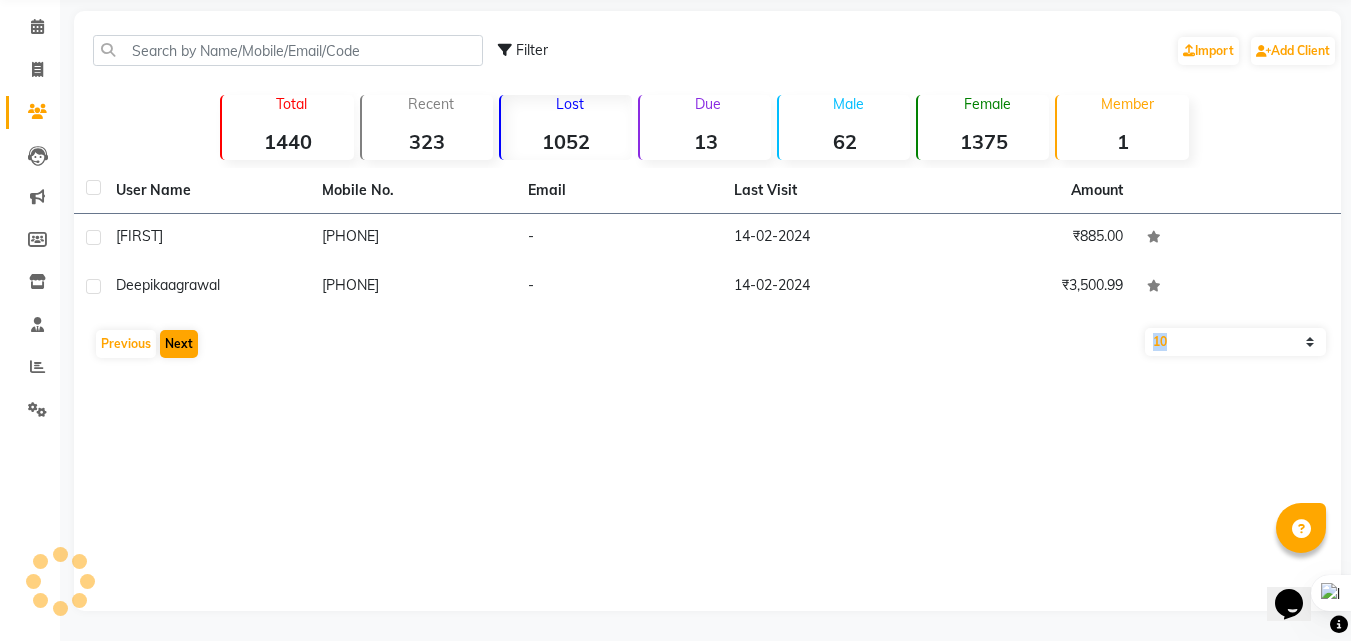 click on "User Name Mobile No. Email Last Visit Amount ishaaan [PHONE] - 14-02-2024 ₹885.00 deepika agrawal [PHONE] - 14-02-2024 ₹3,500.99 Previous Next 10 50 100" 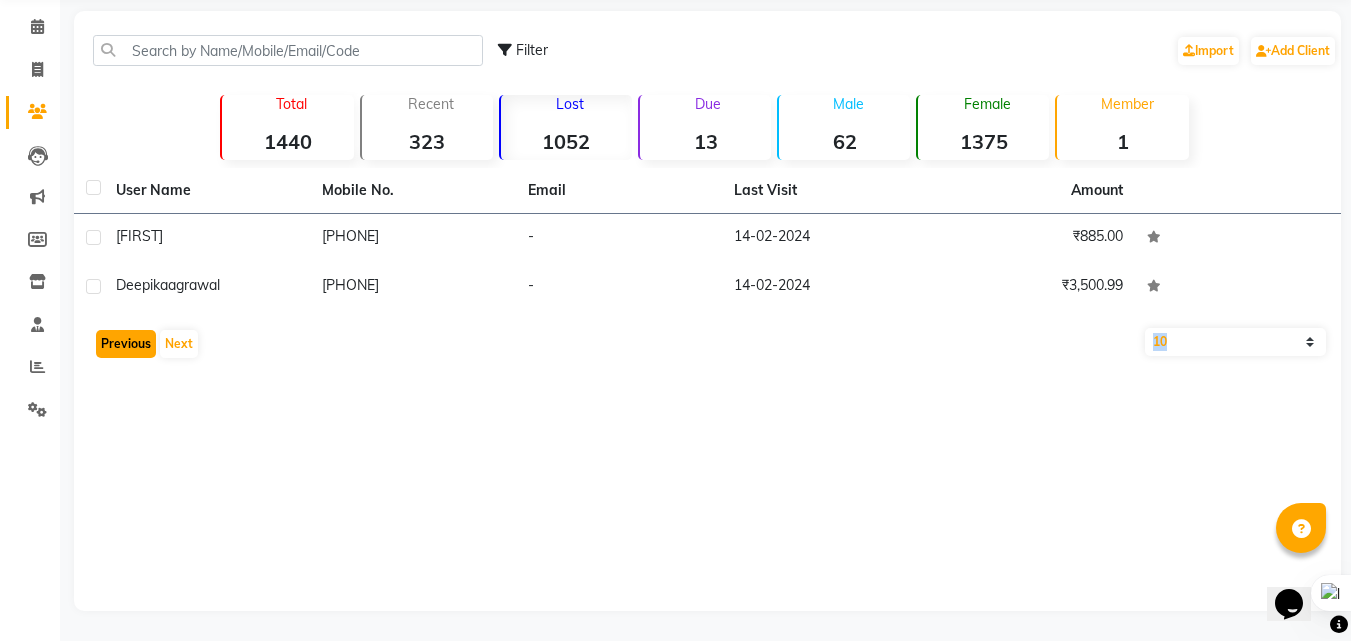 click on "Previous" 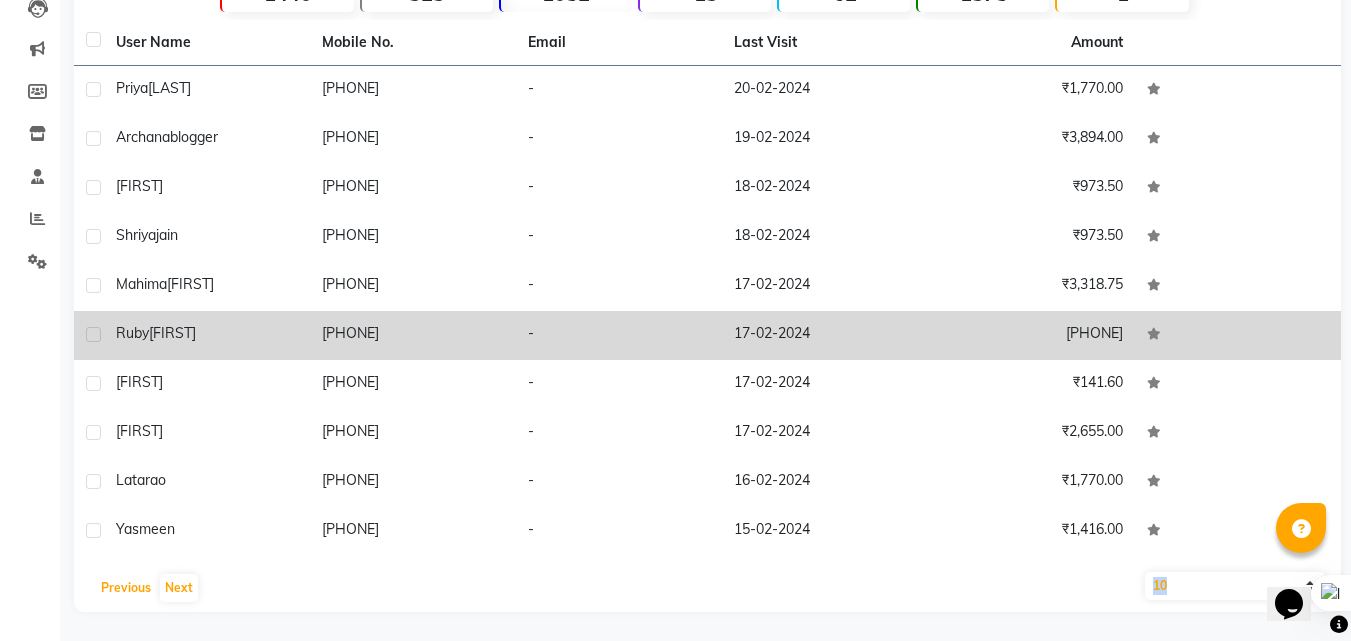 scroll, scrollTop: 225, scrollLeft: 0, axis: vertical 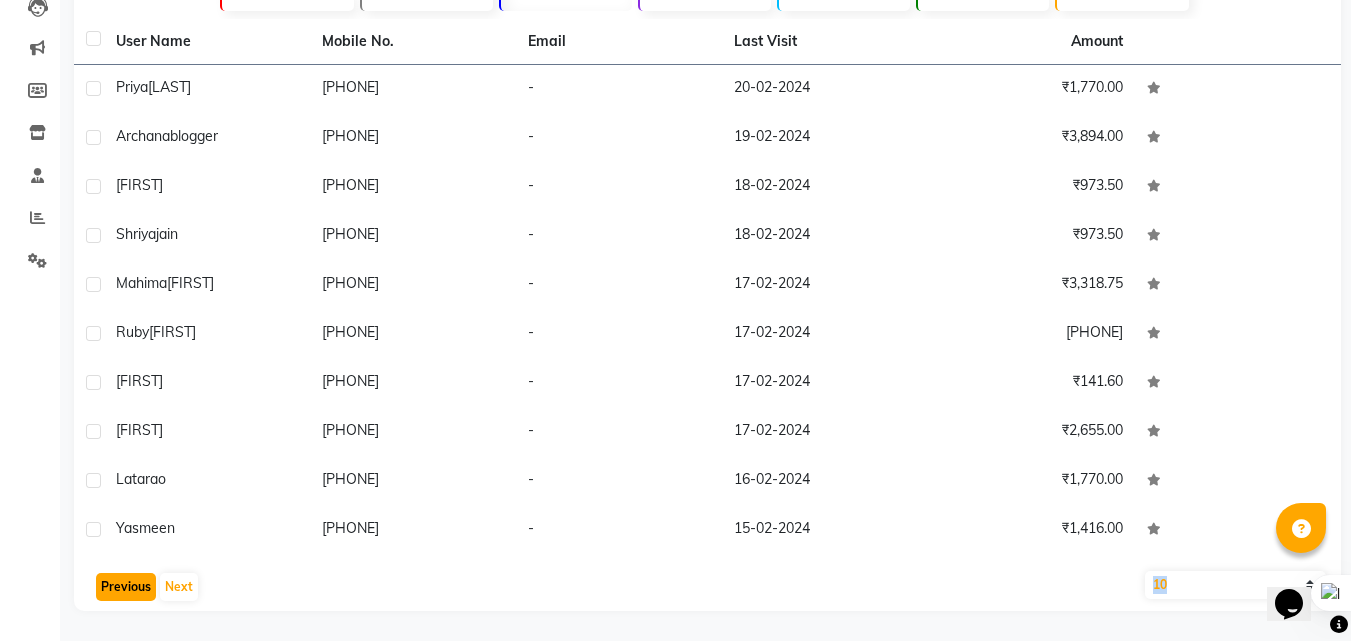 click on "Previous" 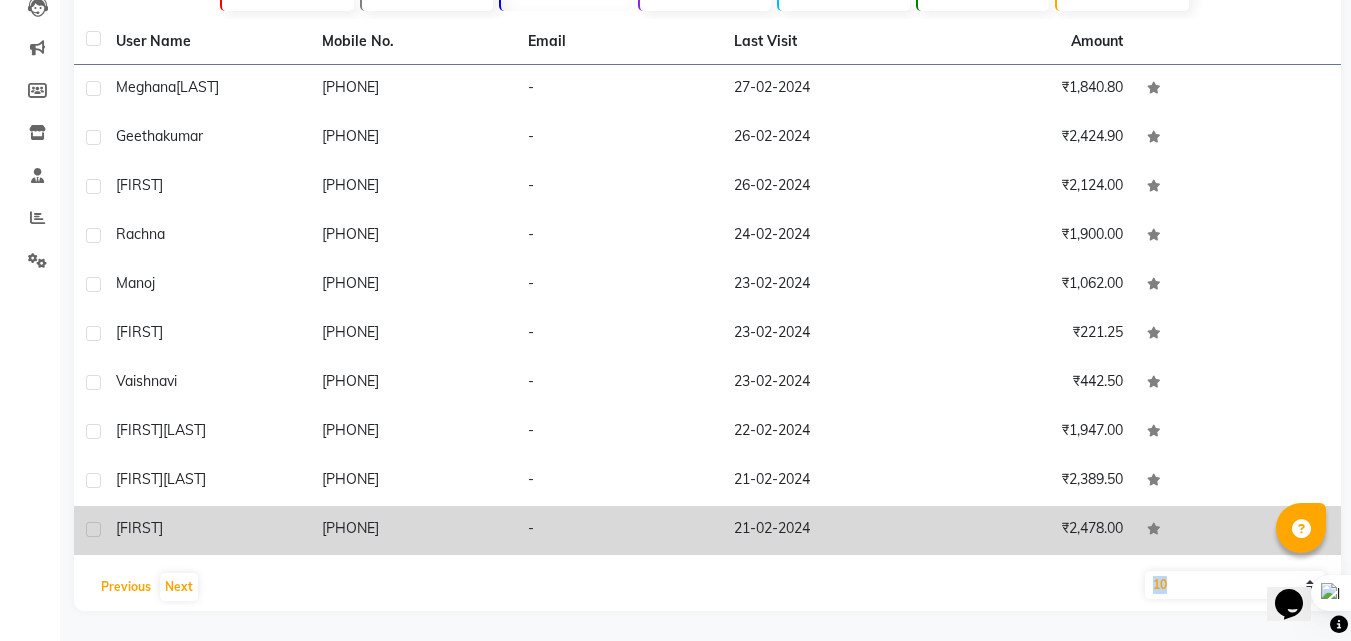 type 